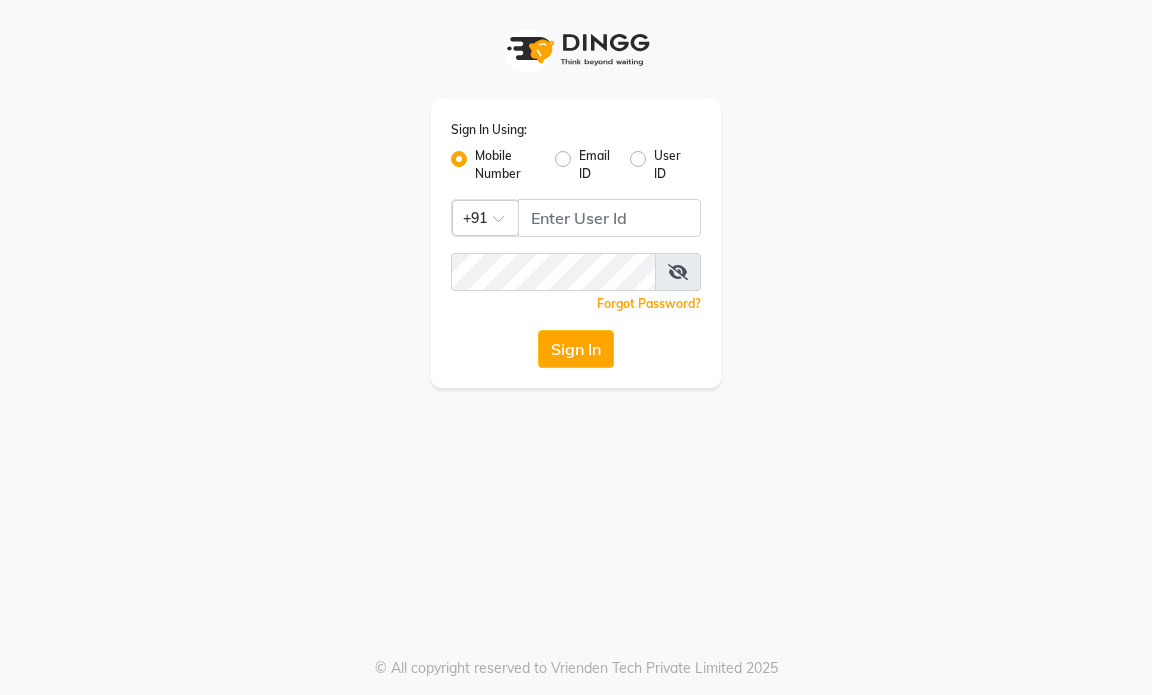 scroll, scrollTop: 0, scrollLeft: 0, axis: both 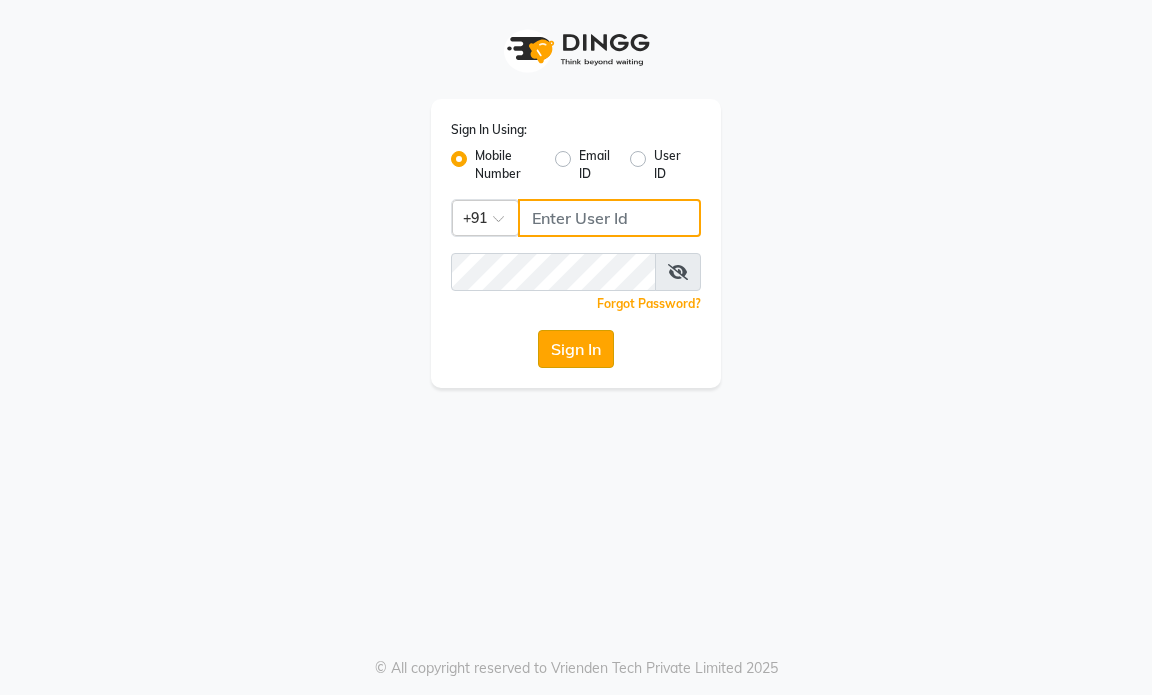 type on "9769153384" 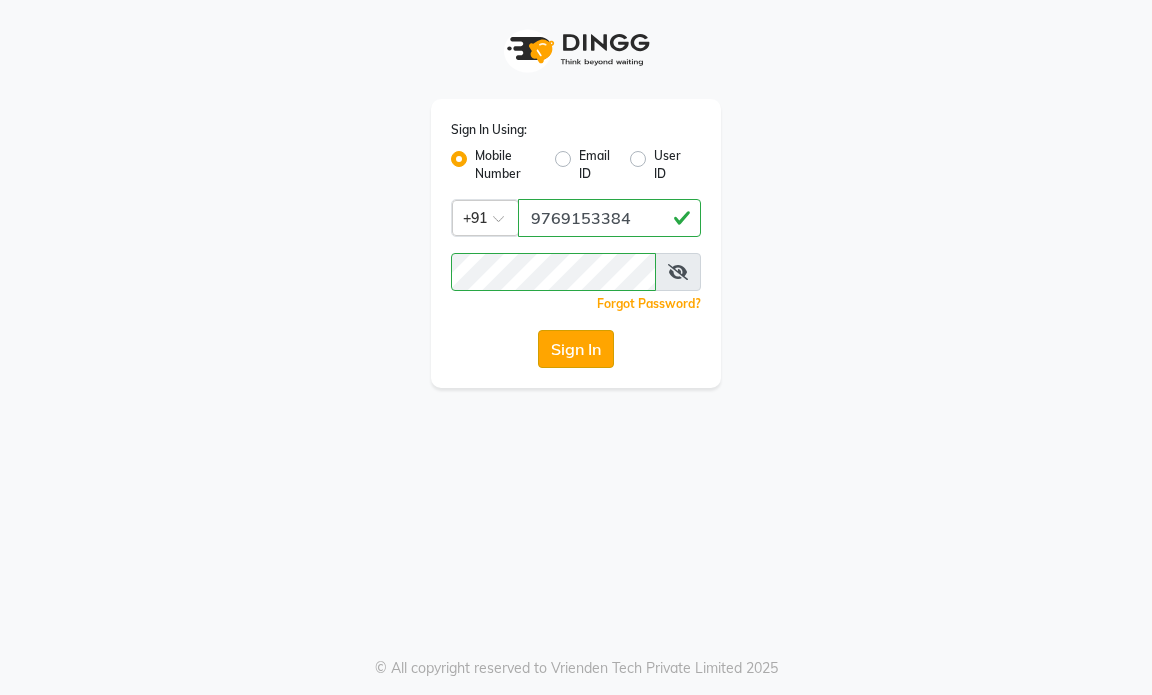 click on "Sign In" 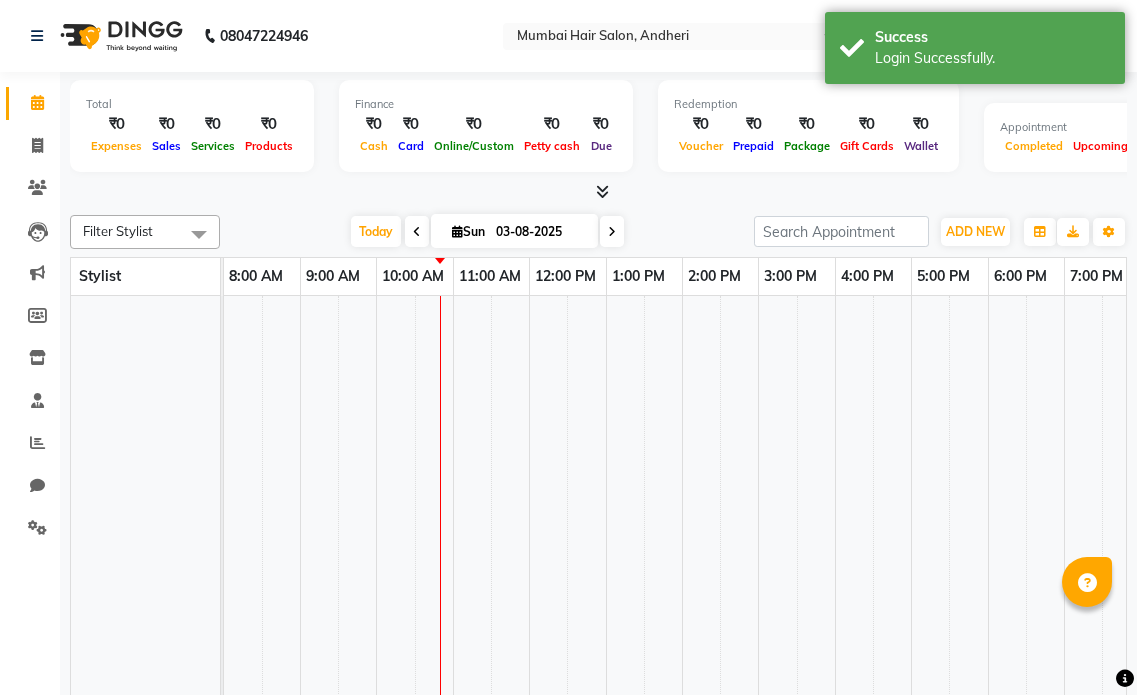 select on "en" 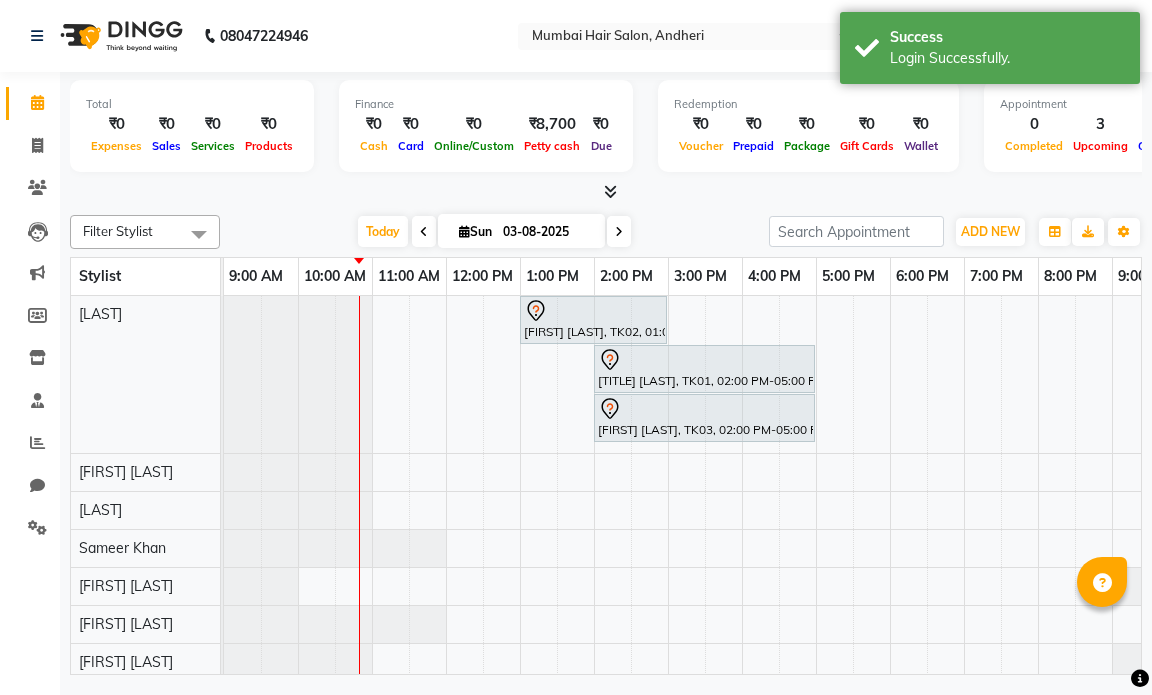scroll, scrollTop: 0, scrollLeft: 75, axis: horizontal 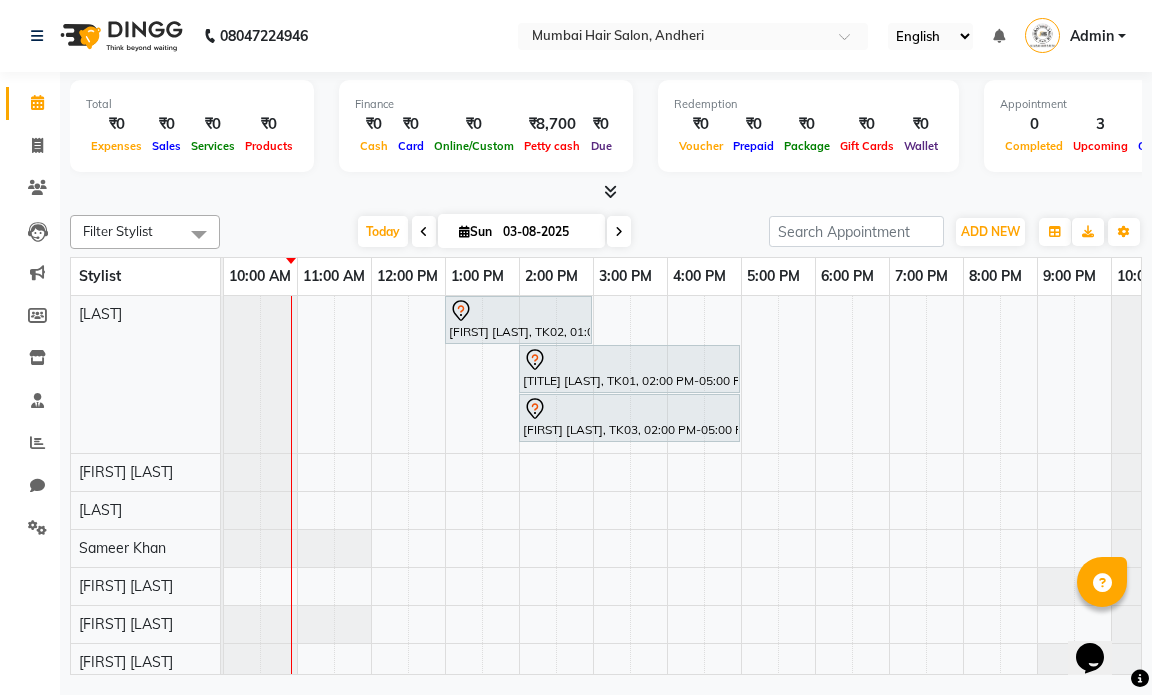 click at bounding box center [424, 232] 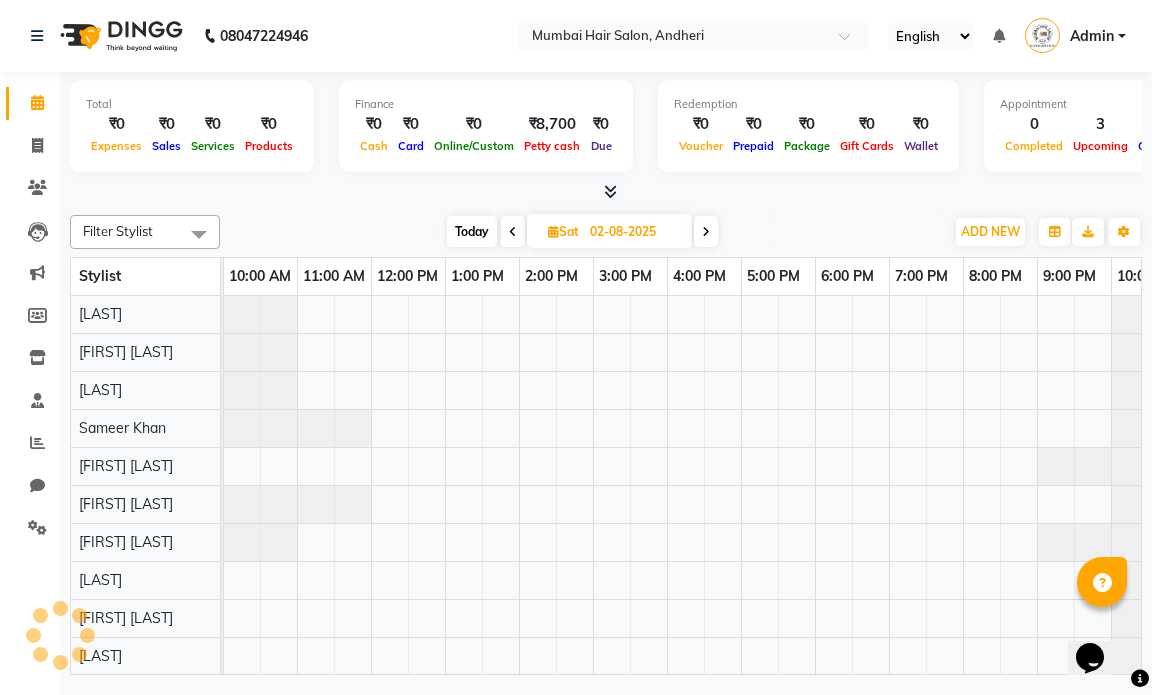 scroll, scrollTop: 0, scrollLeft: 75, axis: horizontal 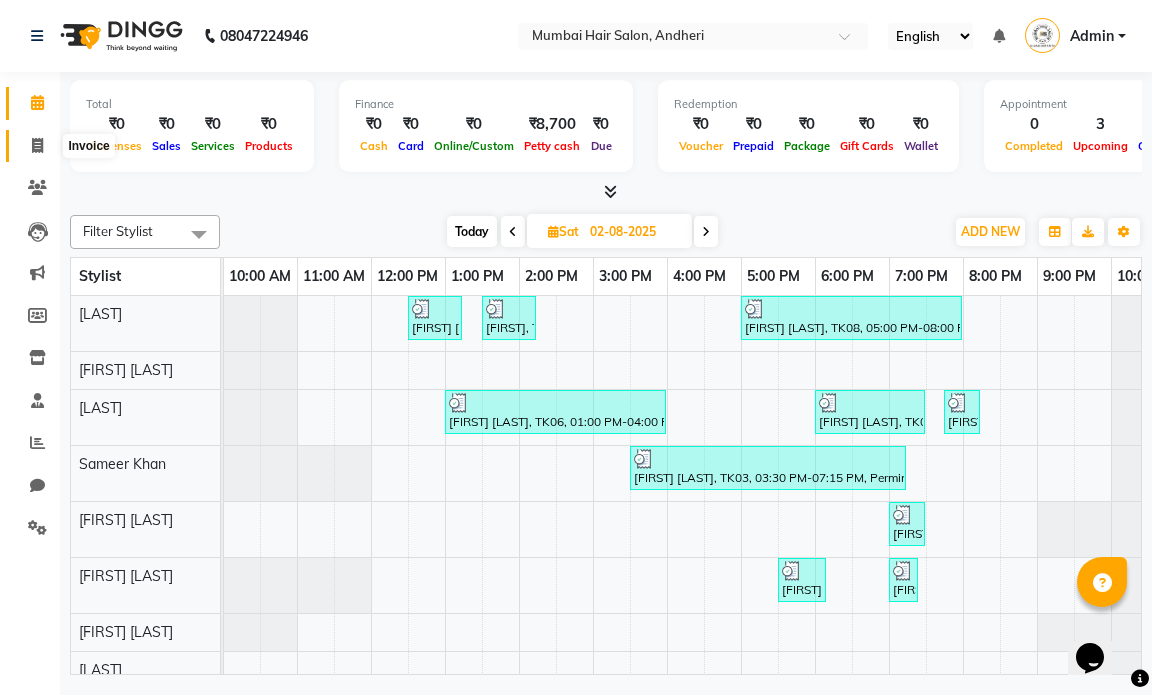 click 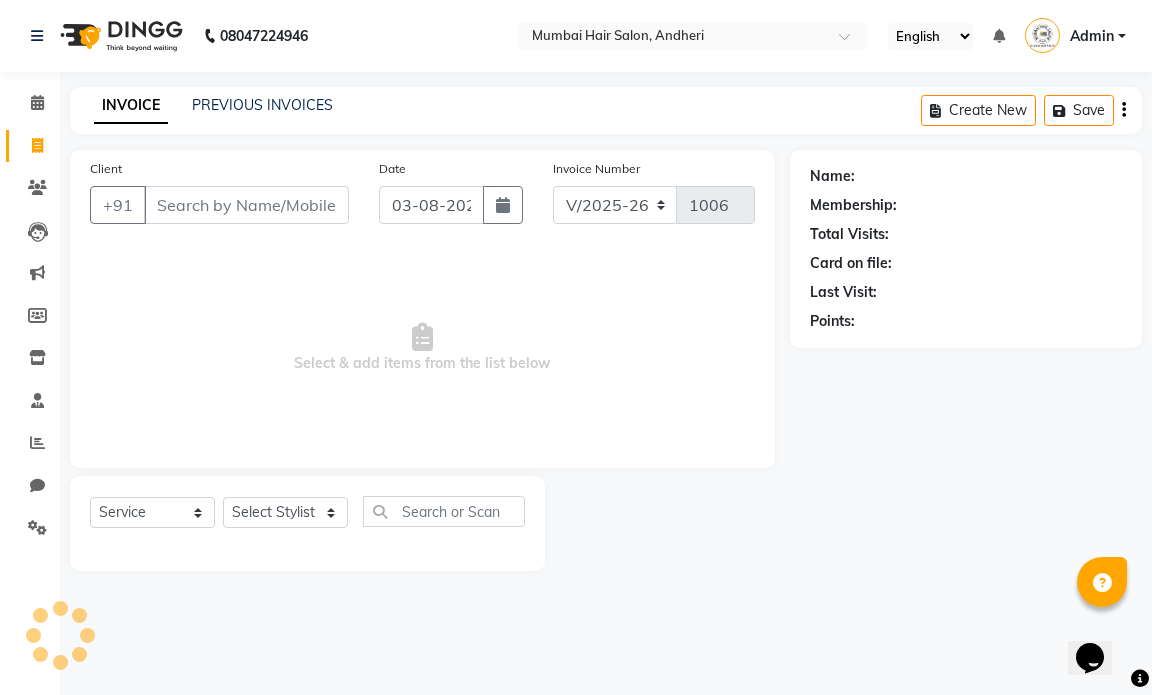 click on "Client" at bounding box center (246, 205) 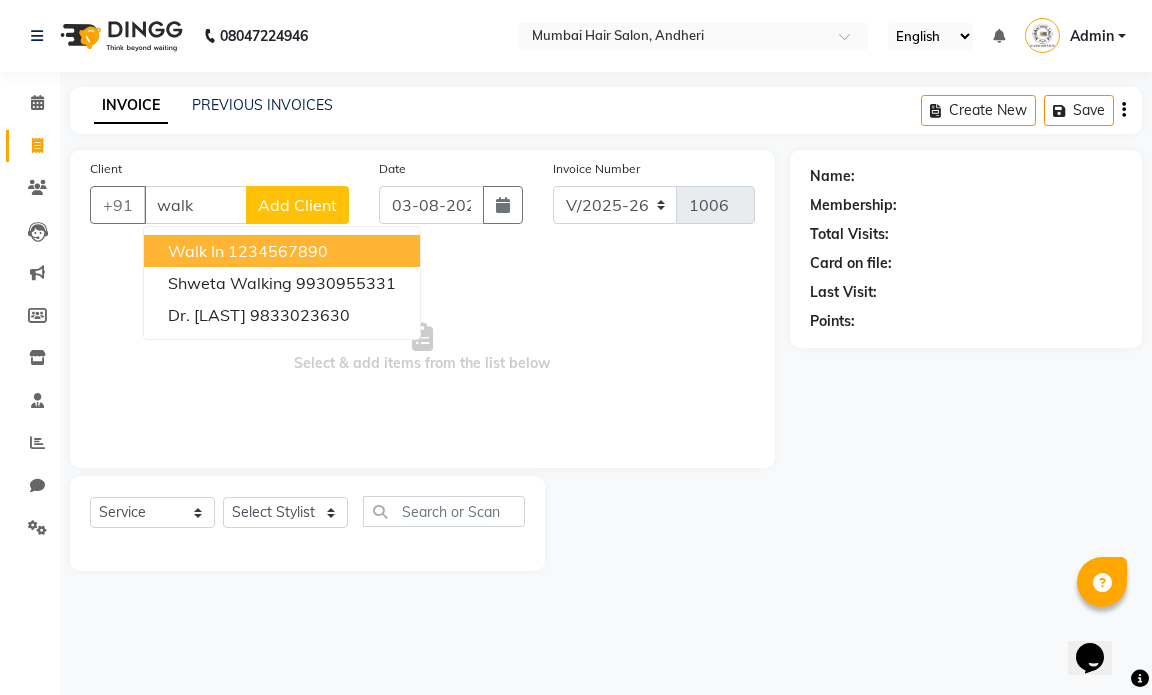 click on "Walk In  1234567890" at bounding box center (282, 251) 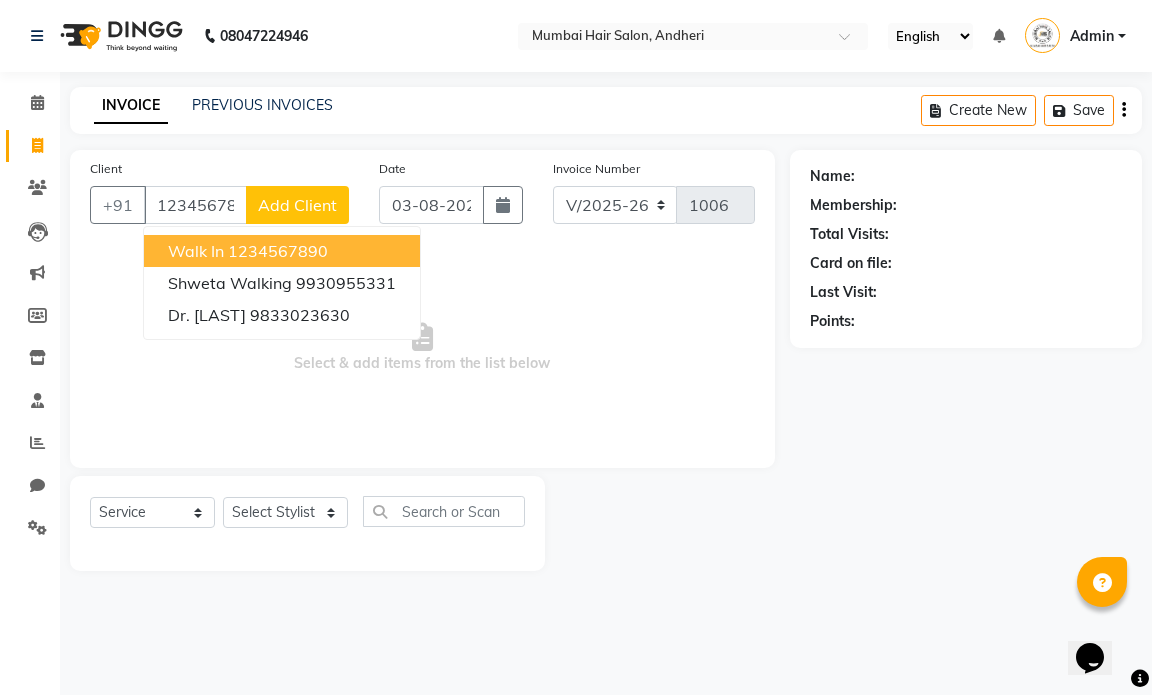 type on "1234567890" 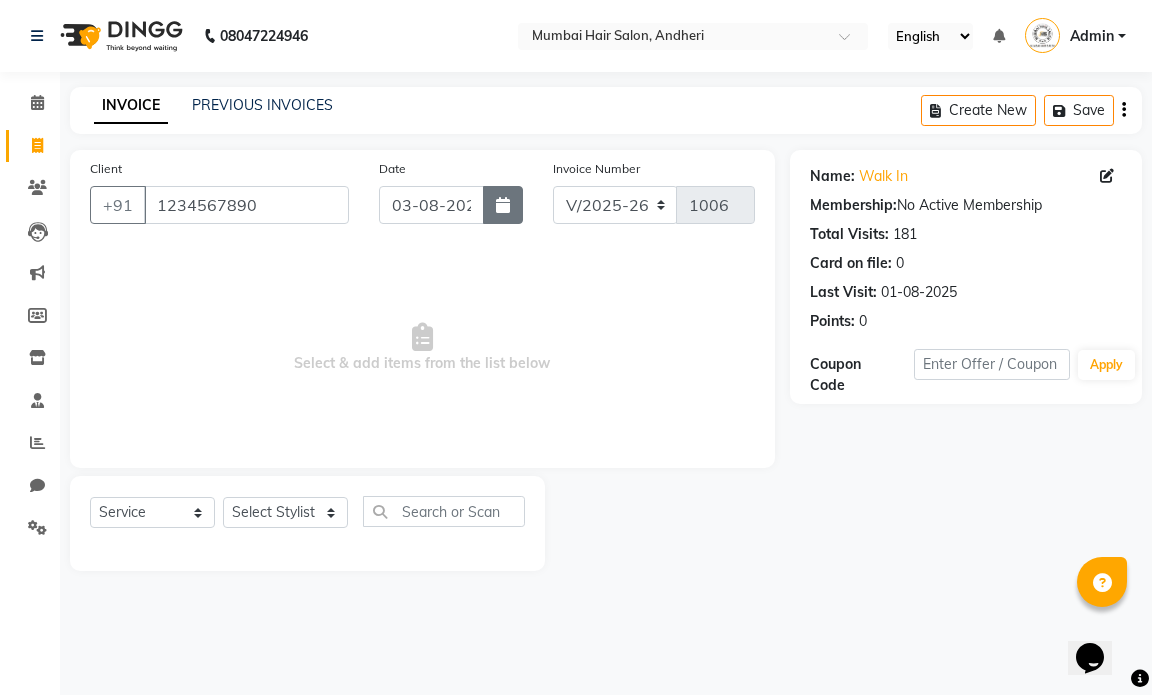 click 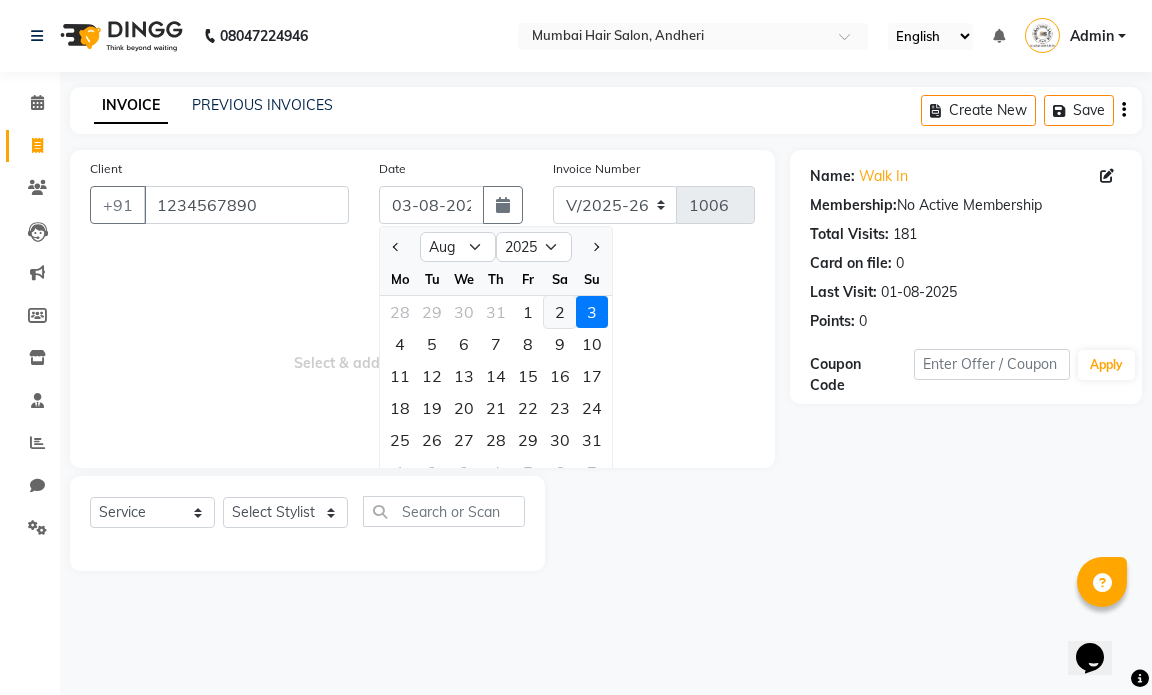 click on "2" 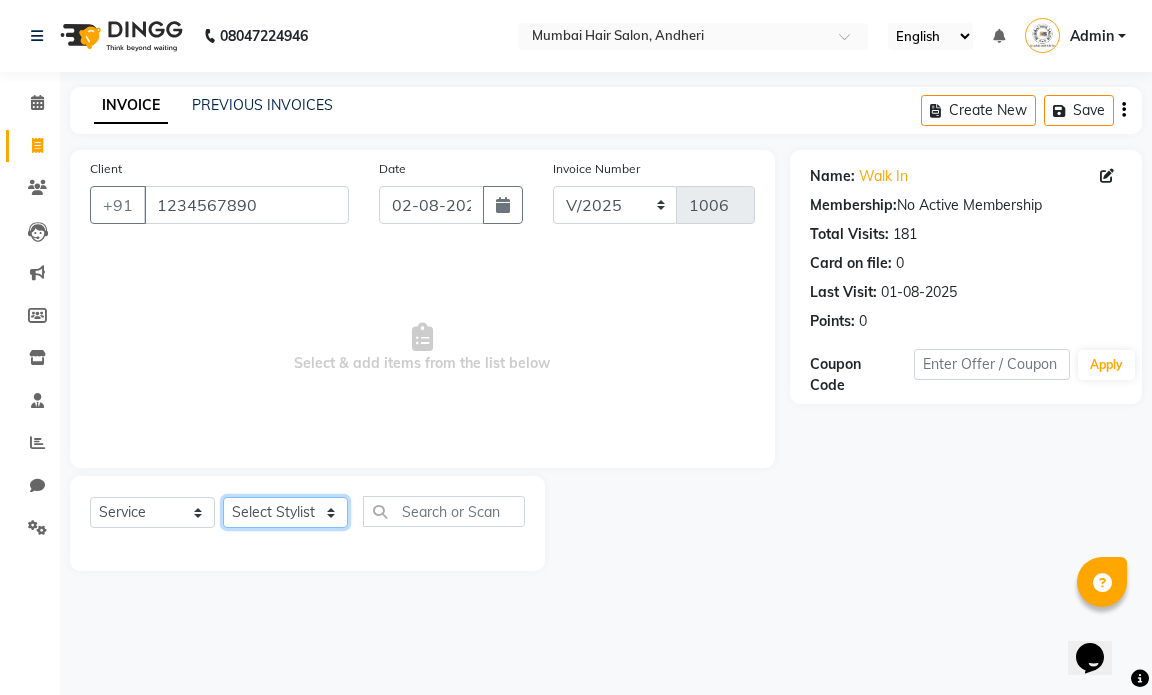 click on "Select Stylist Amol Dinkar Pawar Arman Ansari Atish Kadel Mohd Shamshad  MUMBAI HAIR SALON Payal Kalyan Rehan Ansari Salam Ansari Sameer Khan Shuab Ansari Swara Bamne" 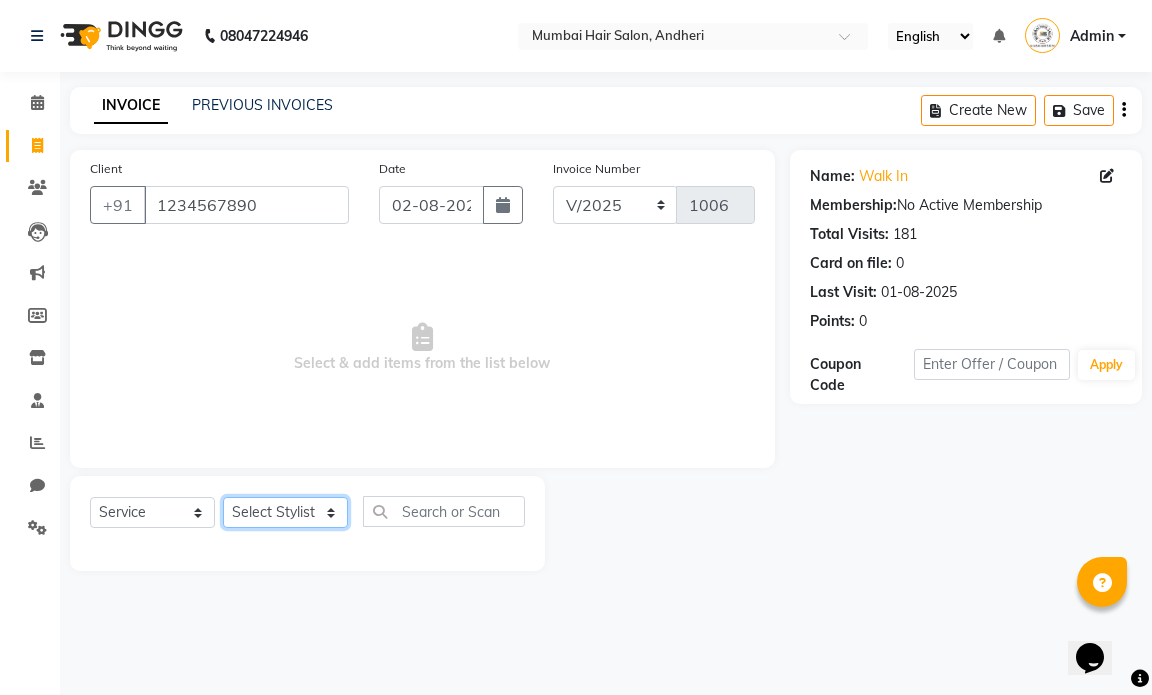select on "66019" 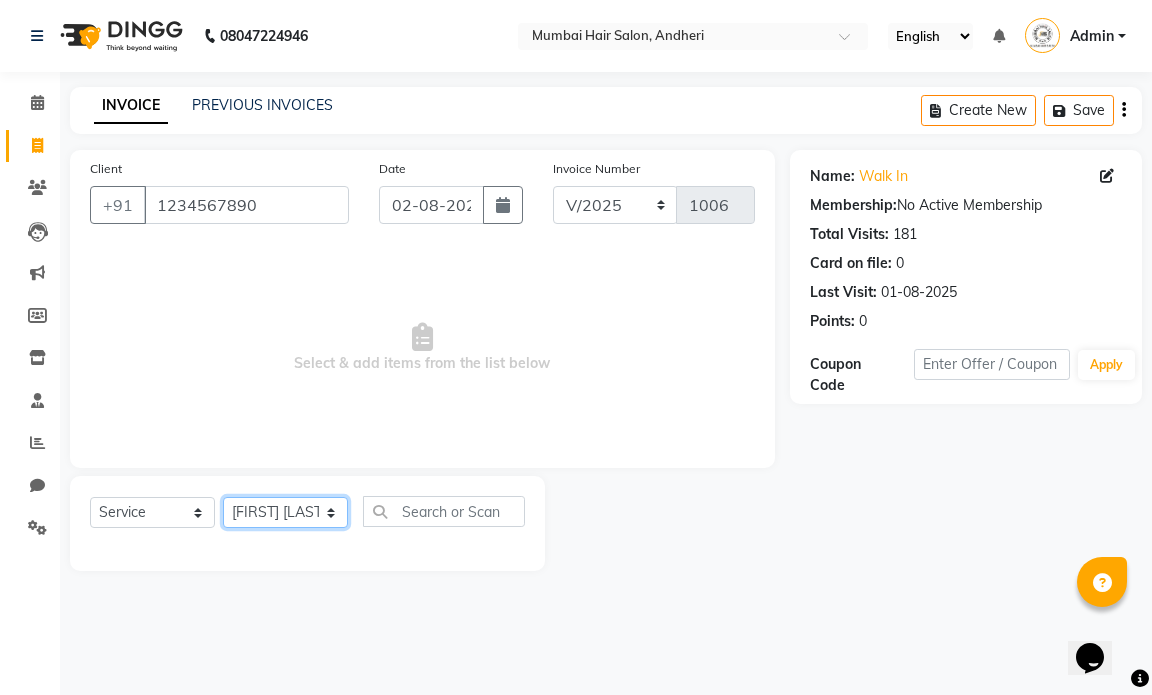 click on "Select Stylist Amol Dinkar Pawar Arman Ansari Atish Kadel Mohd Shamshad  MUMBAI HAIR SALON Payal Kalyan Rehan Ansari Salam Ansari Sameer Khan Shuab Ansari Swara Bamne" 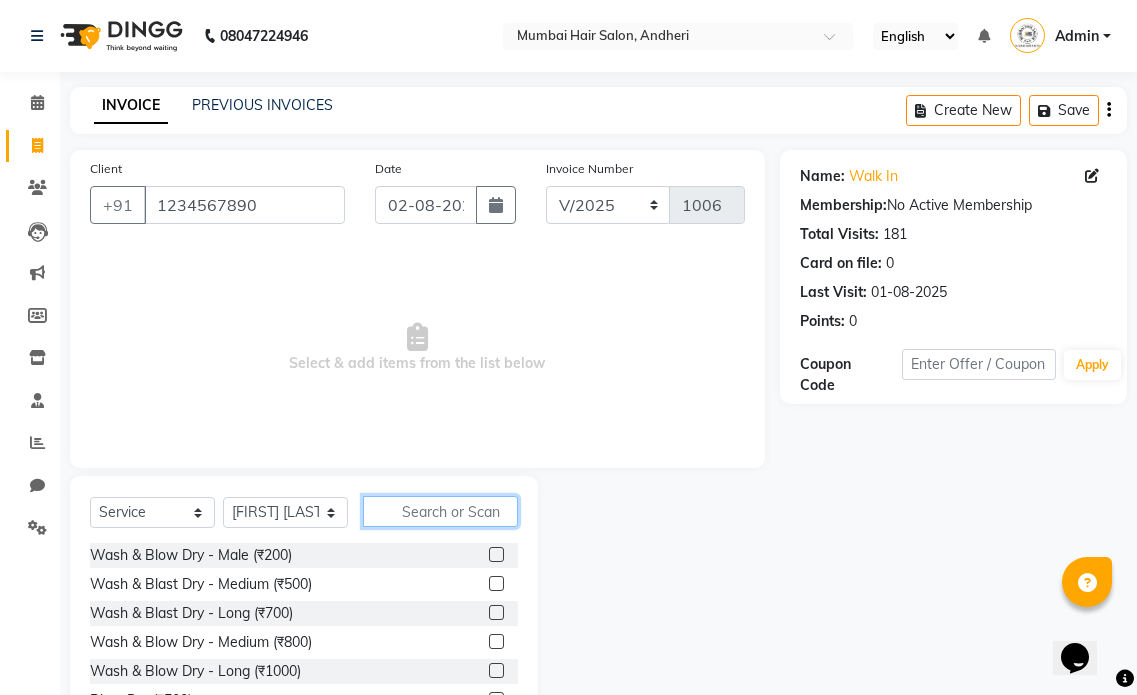 click 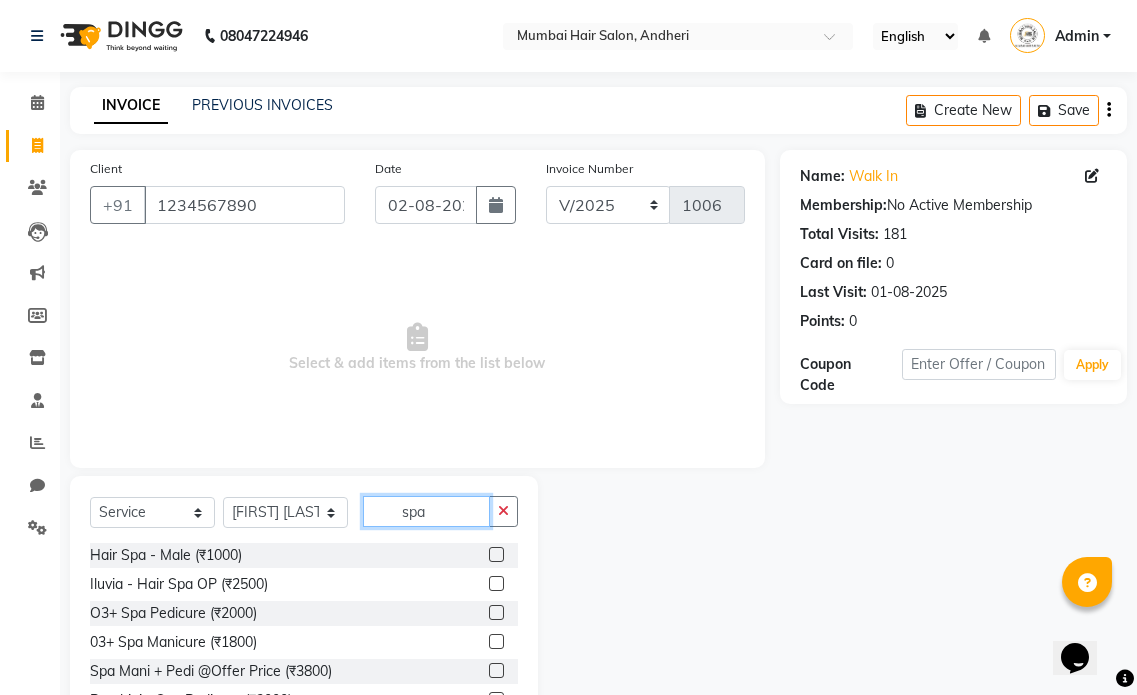 scroll, scrollTop: 61, scrollLeft: 0, axis: vertical 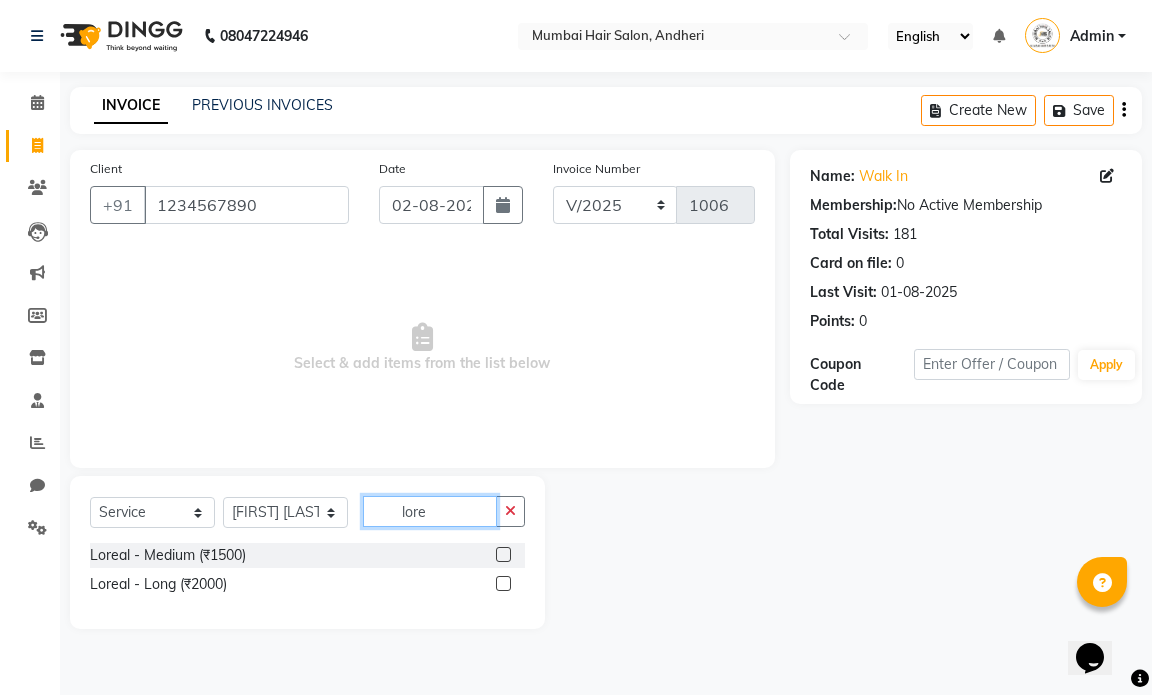 type on "lore" 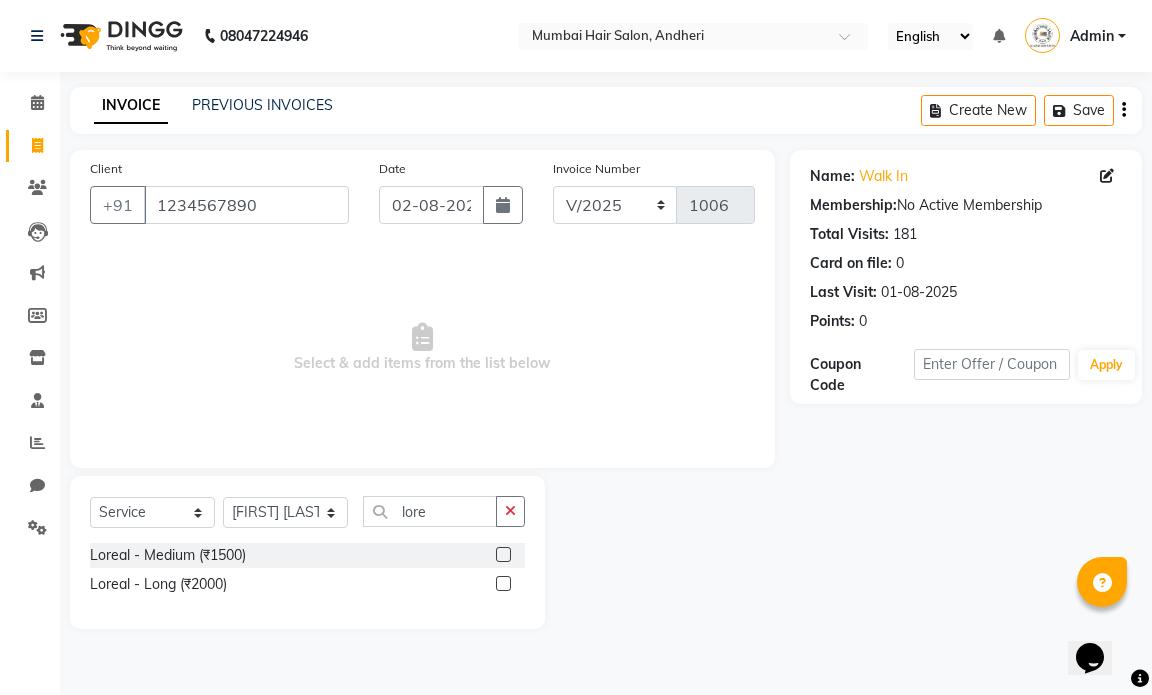 click 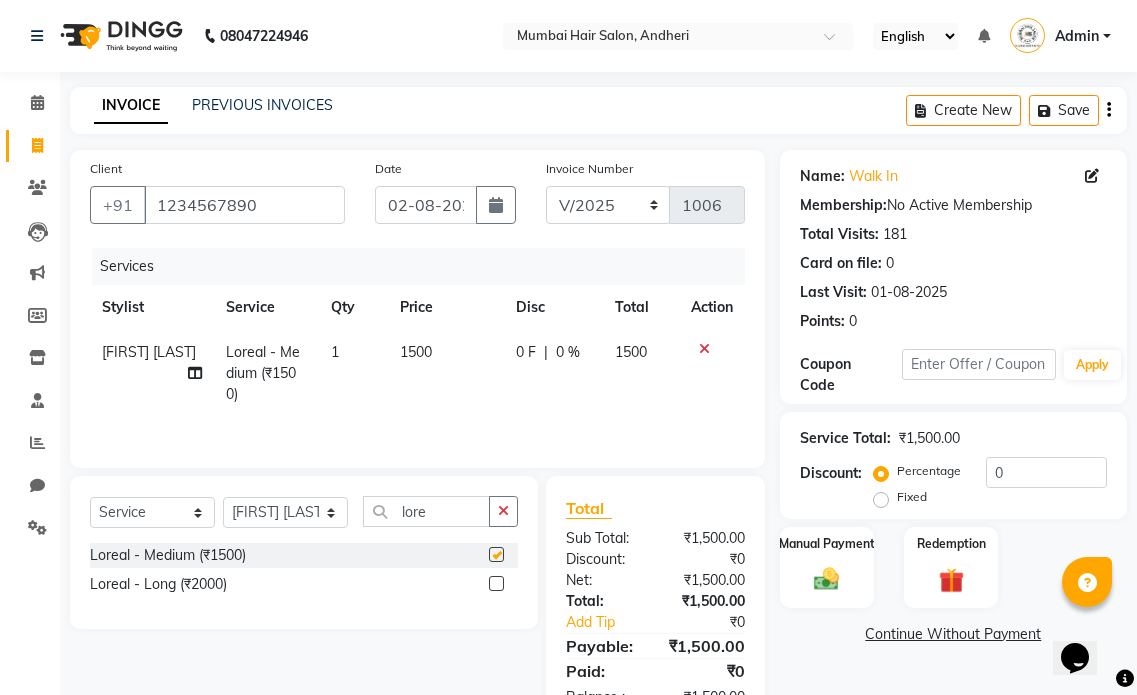 checkbox on "false" 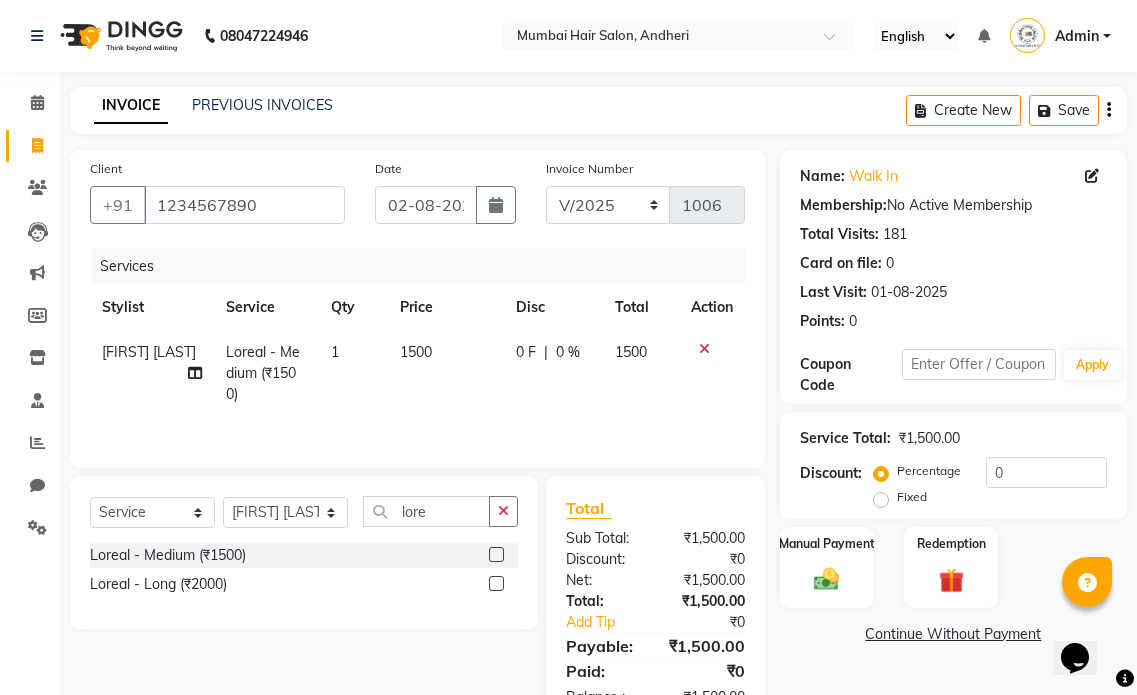 click on "1500" 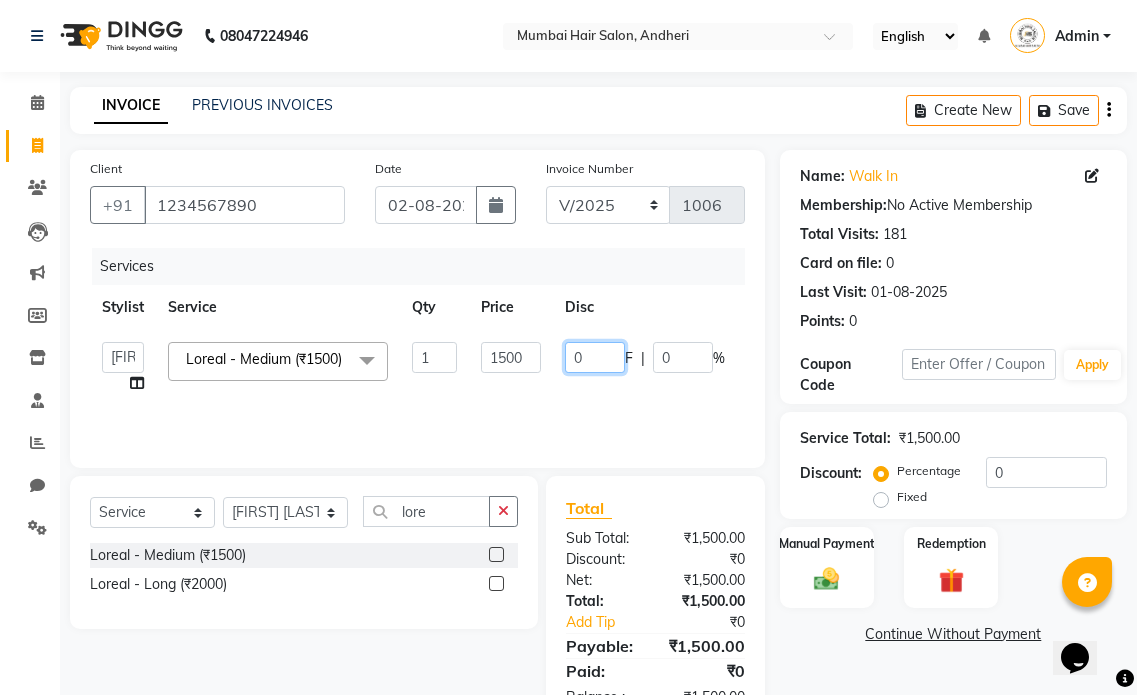 drag, startPoint x: 593, startPoint y: 358, endPoint x: 551, endPoint y: 377, distance: 46.09772 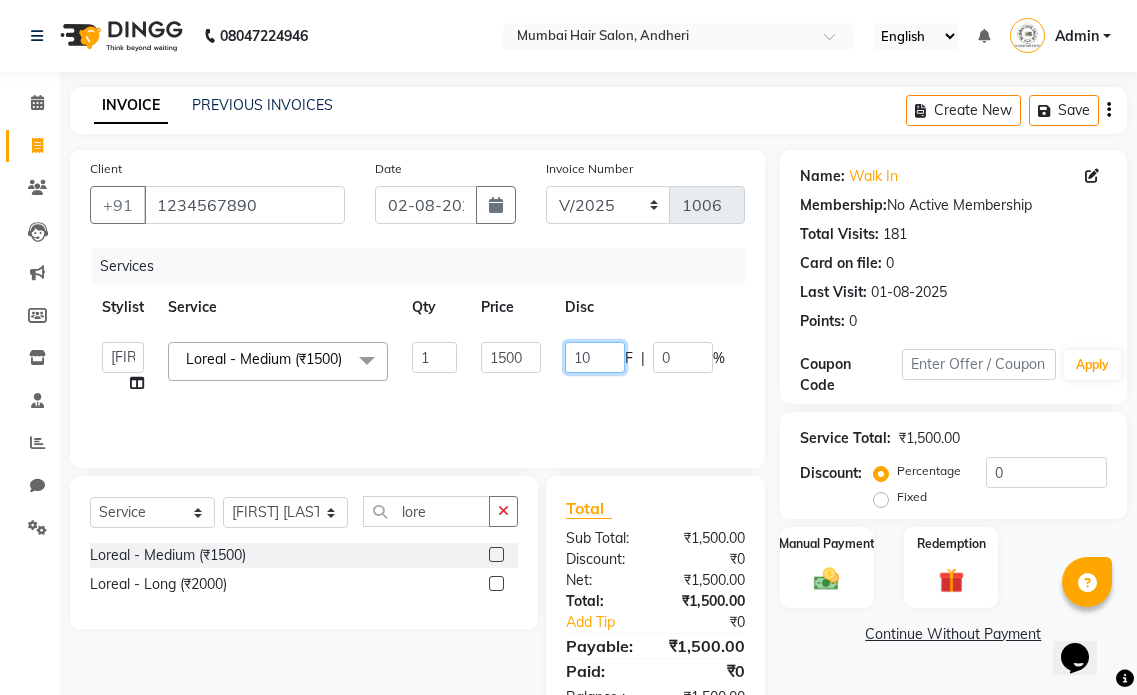 type on "100" 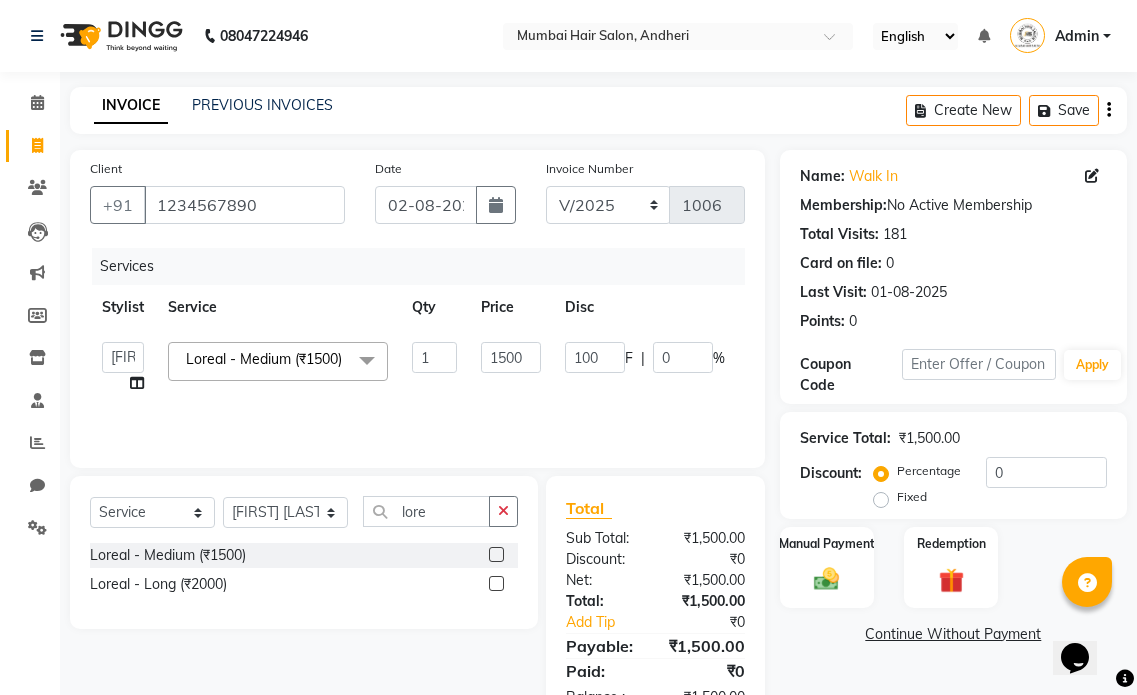 click on "Services Stylist Service Qty Price Disc Total Action  [FIRST] [LAST]   [FIRST] [LAST]   [FIRST] [LAST]    MUMBAI HAIR SALON   [FIRST] [LAST]   [FIRST] [LAST]   [FIRST] [LAST]   [FIRST] [LAST]   [FIRST] [LAST]   [FIRST] [LAST]  Loreal - Medium   (₹1500)  x Wash & Blow Dry - Male (₹200) Wash & Blast Dry - Medium  (₹500) Wash & Blast Dry - Long  (₹700) Wash & Blow Dry - Medium  (₹800) Wash & Blow Dry - Long  (₹1000) Blow Dry (₹500) Deep conditioning  (₹1000) Head Shave (₹1500) Senior Haircut - Male (₹300) Director Haircut - Male (₹500) Aditional Wash Male  (₹200) Senior Haircut - Female (₹1200) Director Haircut - Female (₹2000) Aditional Wash Female  (₹300) Beard / Shave (₹200) Hair Trim - Female (₹600) Bangs - Female  (₹500) Male Hair Setting (₹100) Ironing/Tong/Crimping - Medium (₹1500) Ironing/Tong/Crimping - Long  (₹2000) Ironing/Tong/Crimping - Below Waist   (₹2500) Glitter - Per strand (₹50) Touch-up 1 Inches - Majirel  (₹1400) Global - Male (₹1500) 1 1500" 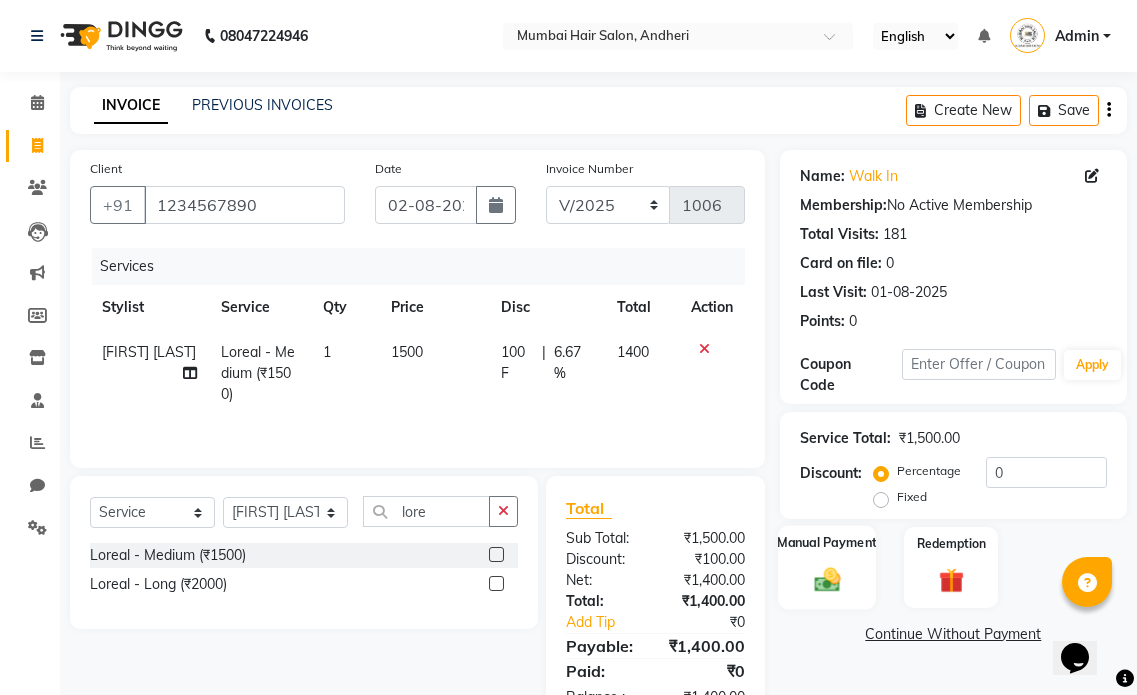 click 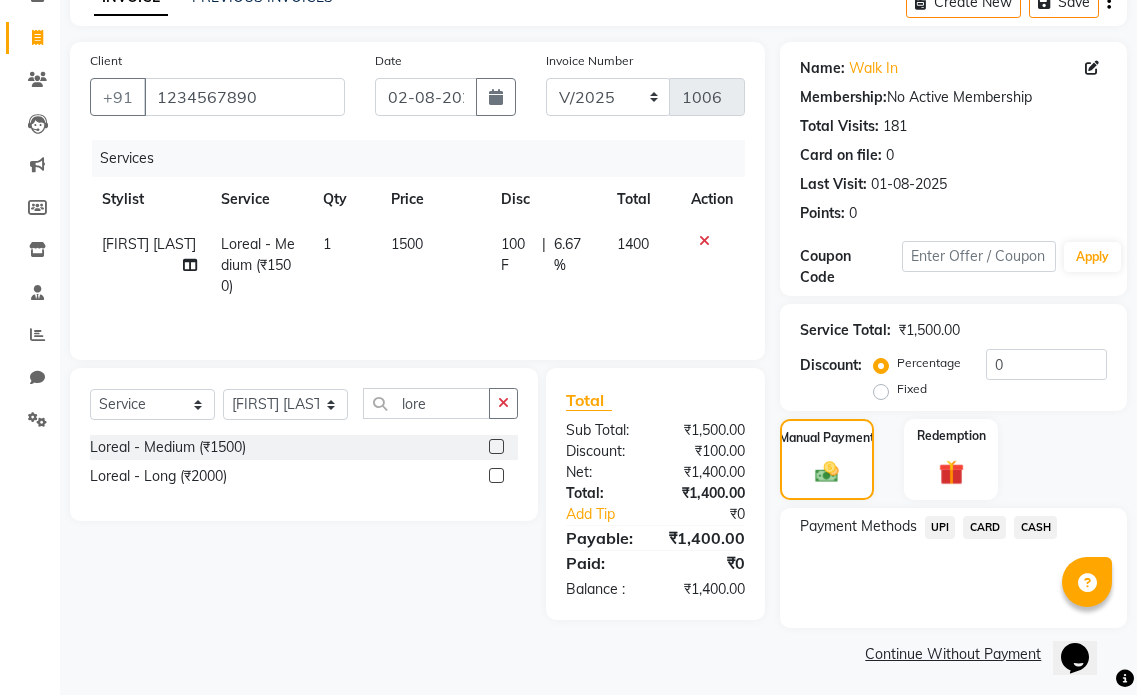 scroll, scrollTop: 112, scrollLeft: 0, axis: vertical 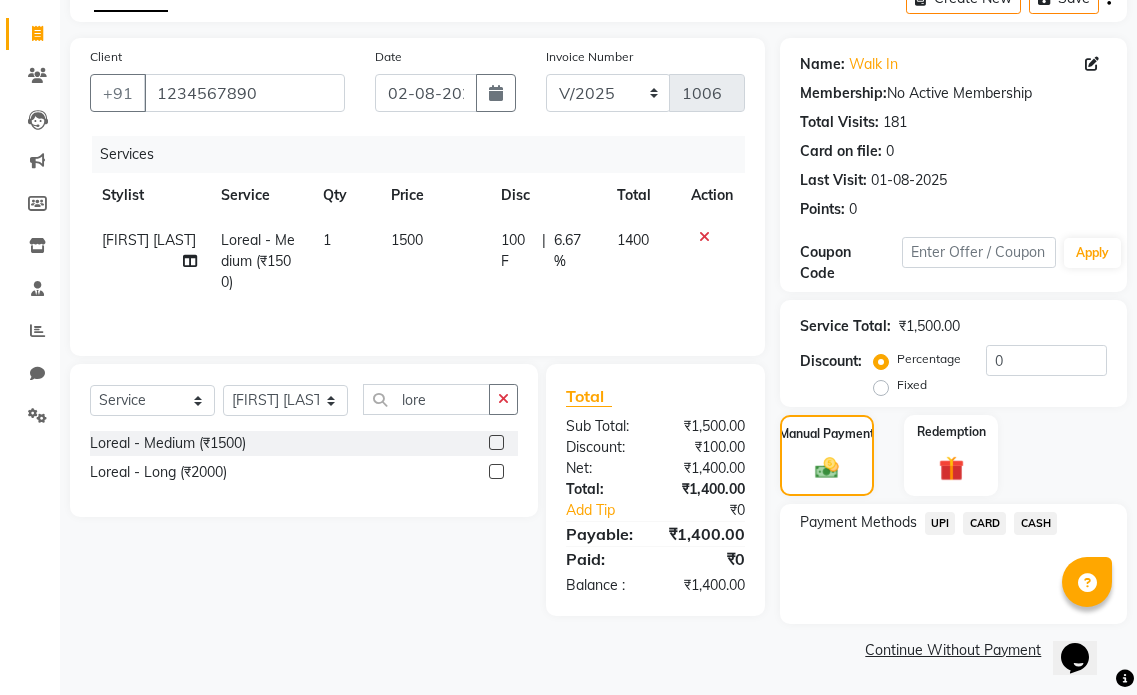 click on "1500" 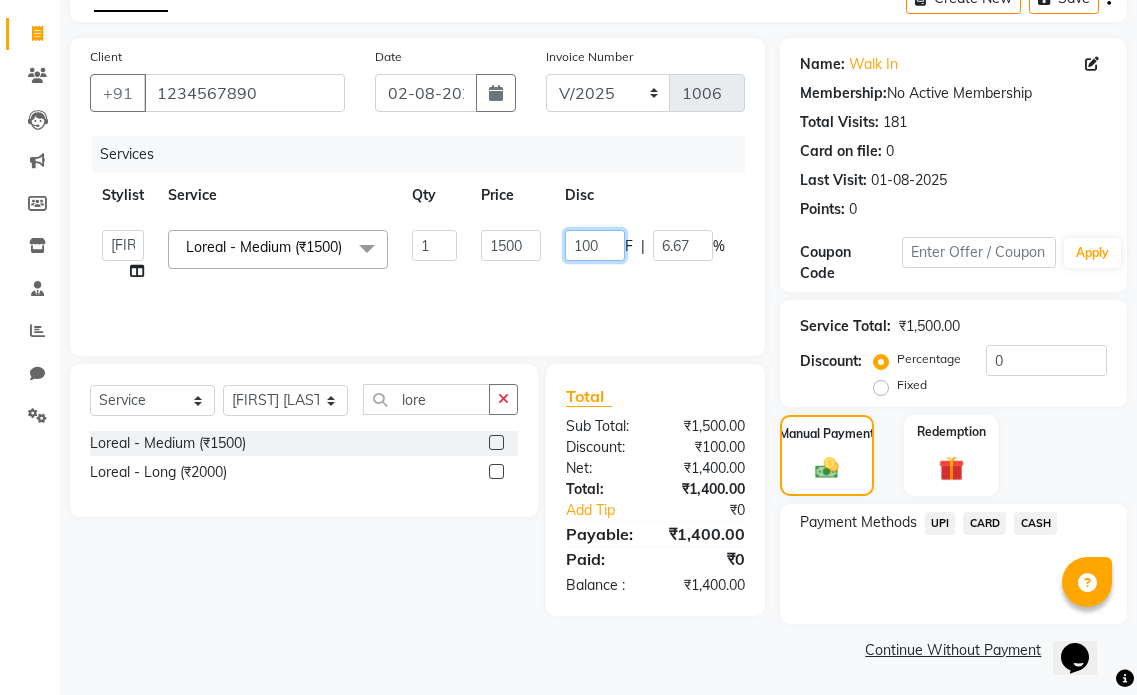 click on "100" 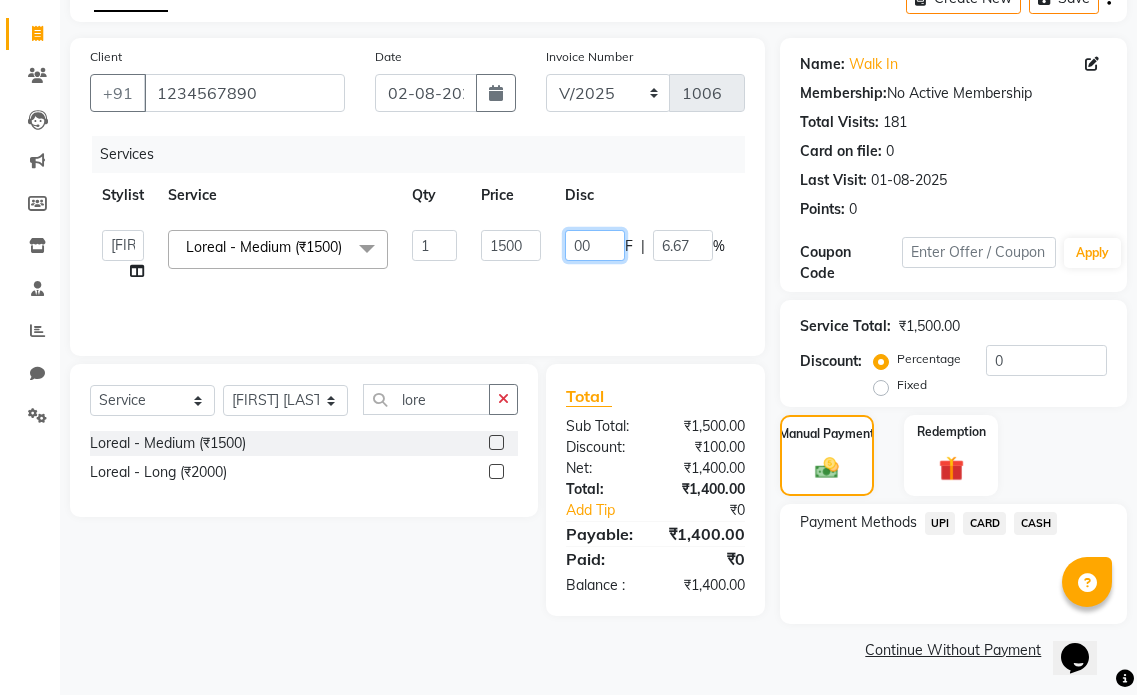 type on "500" 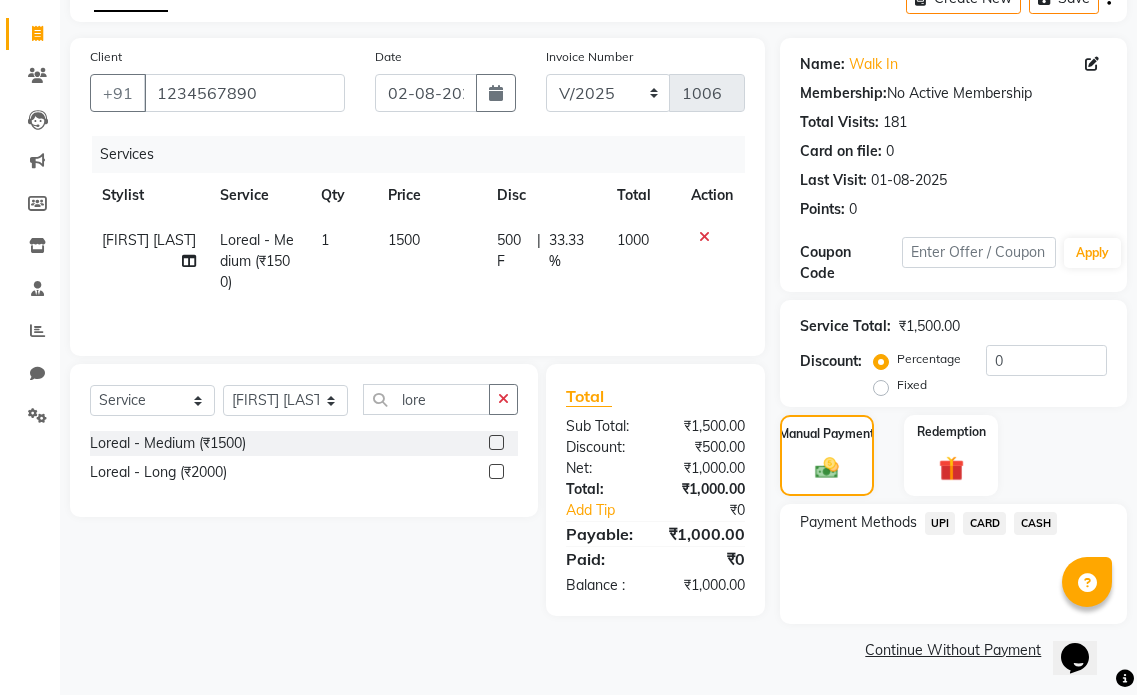 click on "[FIRST] [LAST] Loreal - Medium   (₹1500) 1 1500 500 F | 33.33 % 1000" 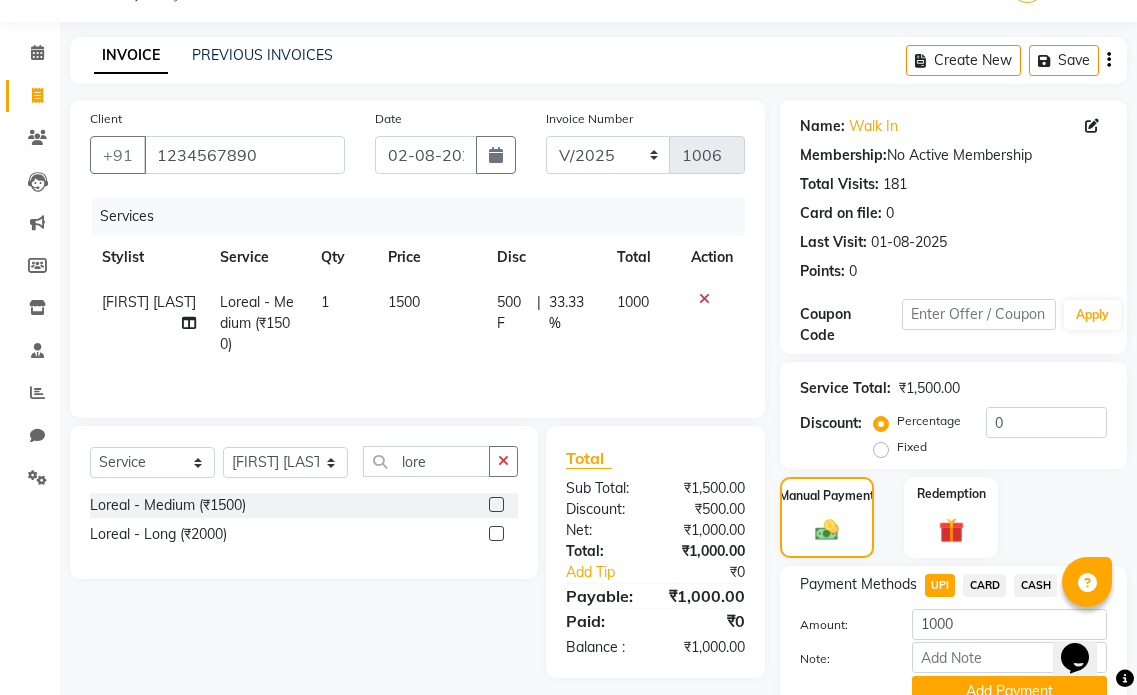 scroll, scrollTop: 0, scrollLeft: 0, axis: both 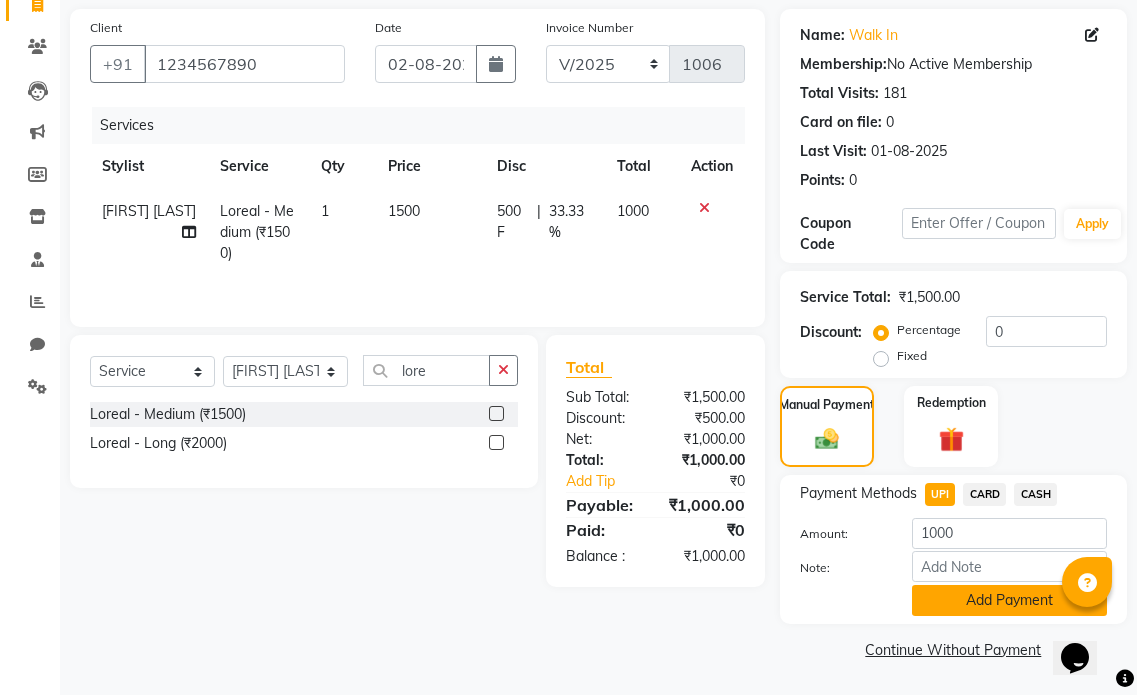 click on "Add Payment" 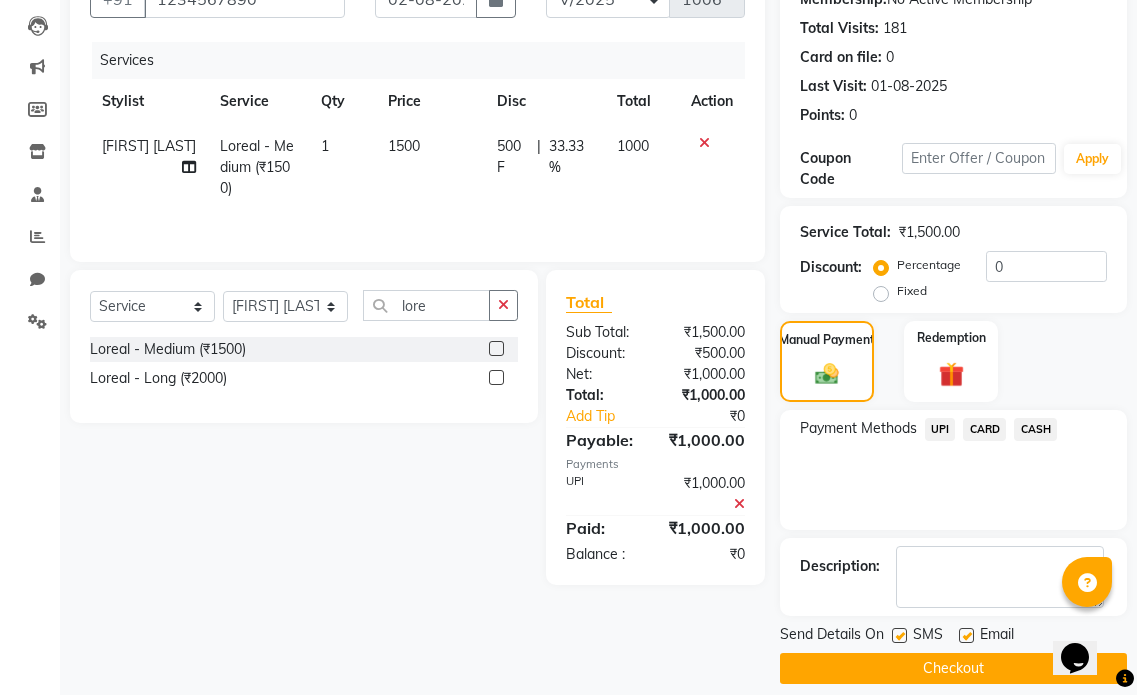 scroll, scrollTop: 225, scrollLeft: 0, axis: vertical 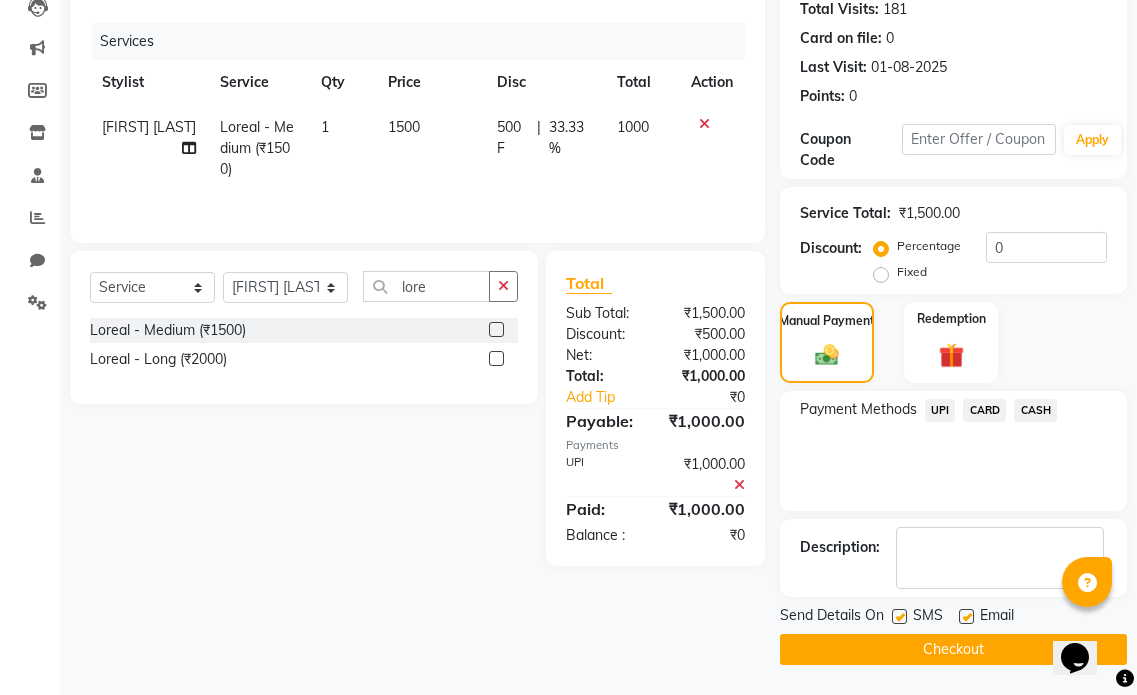 click 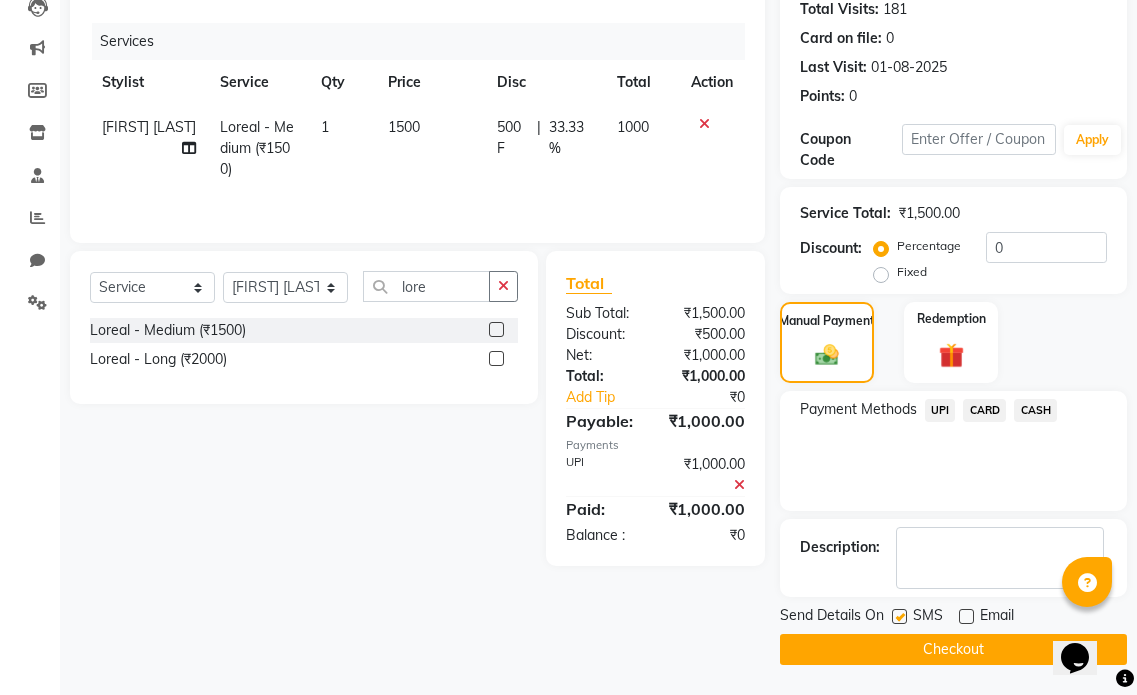click 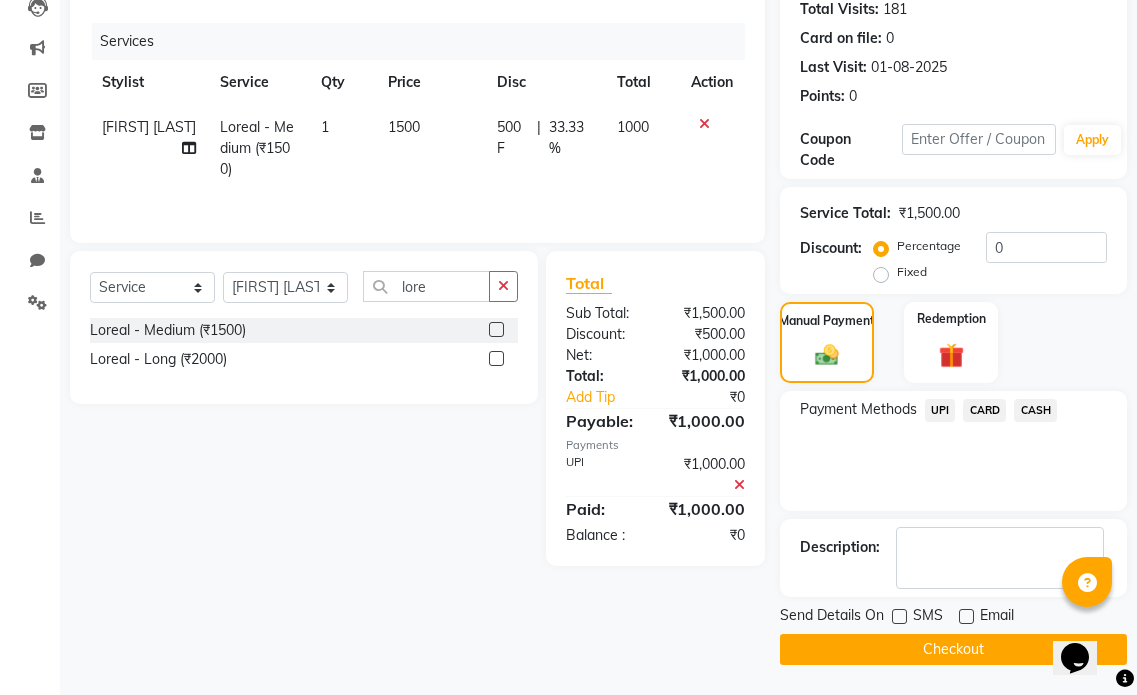 click on "Checkout" 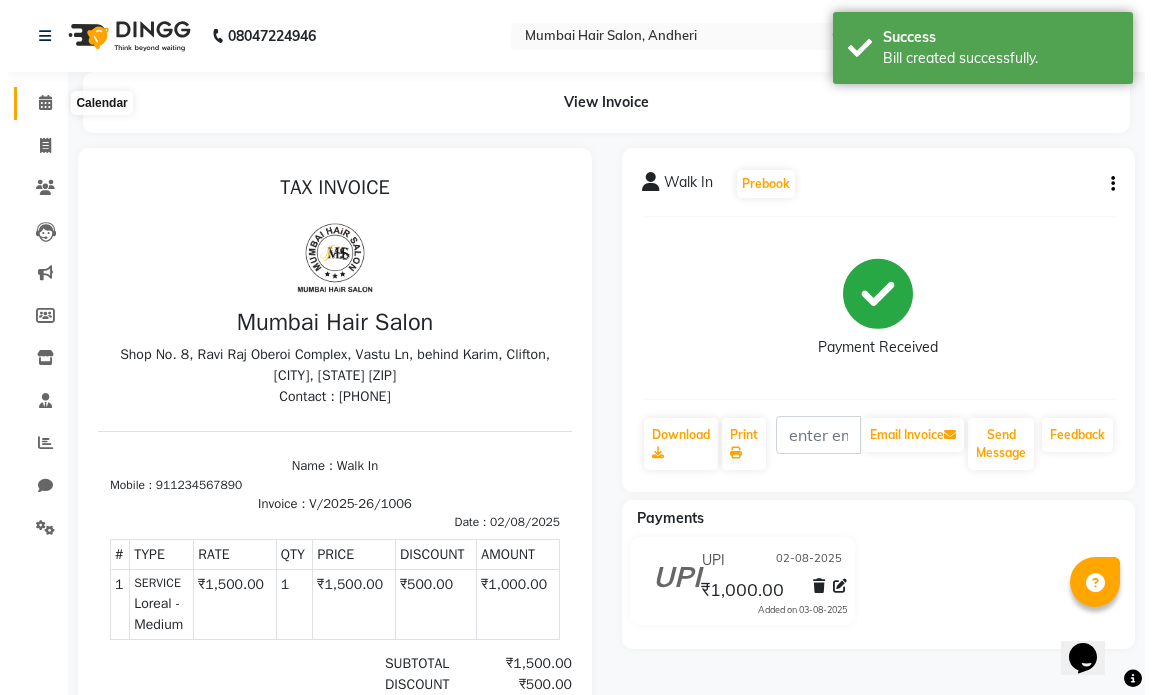 scroll, scrollTop: 0, scrollLeft: 0, axis: both 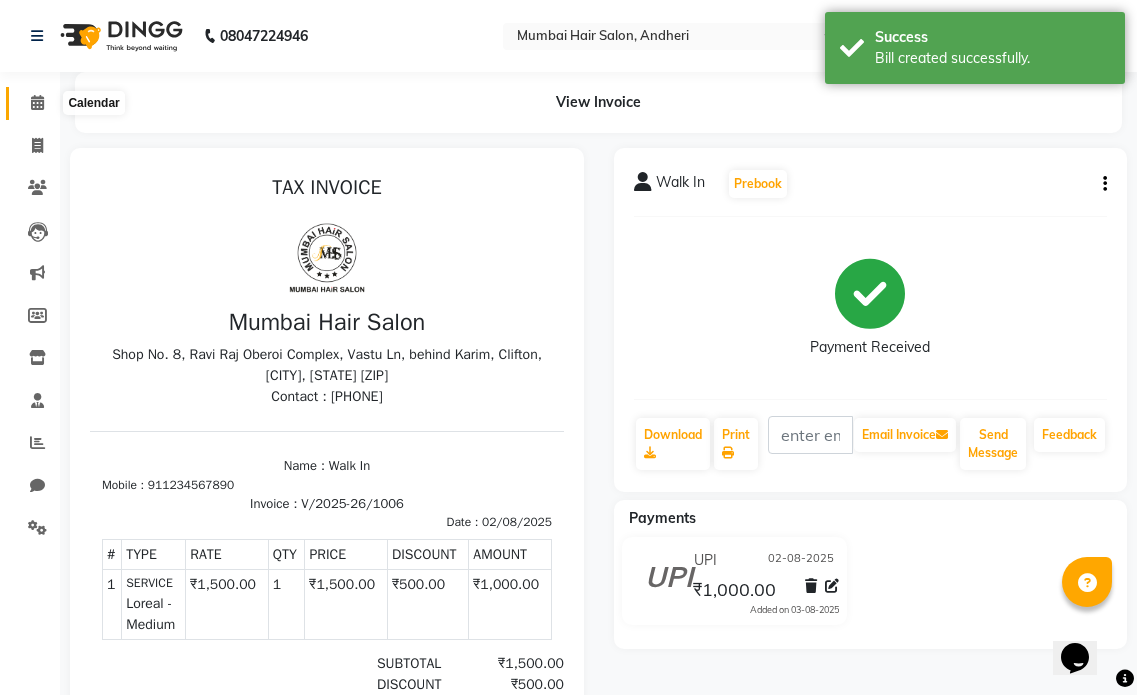 click 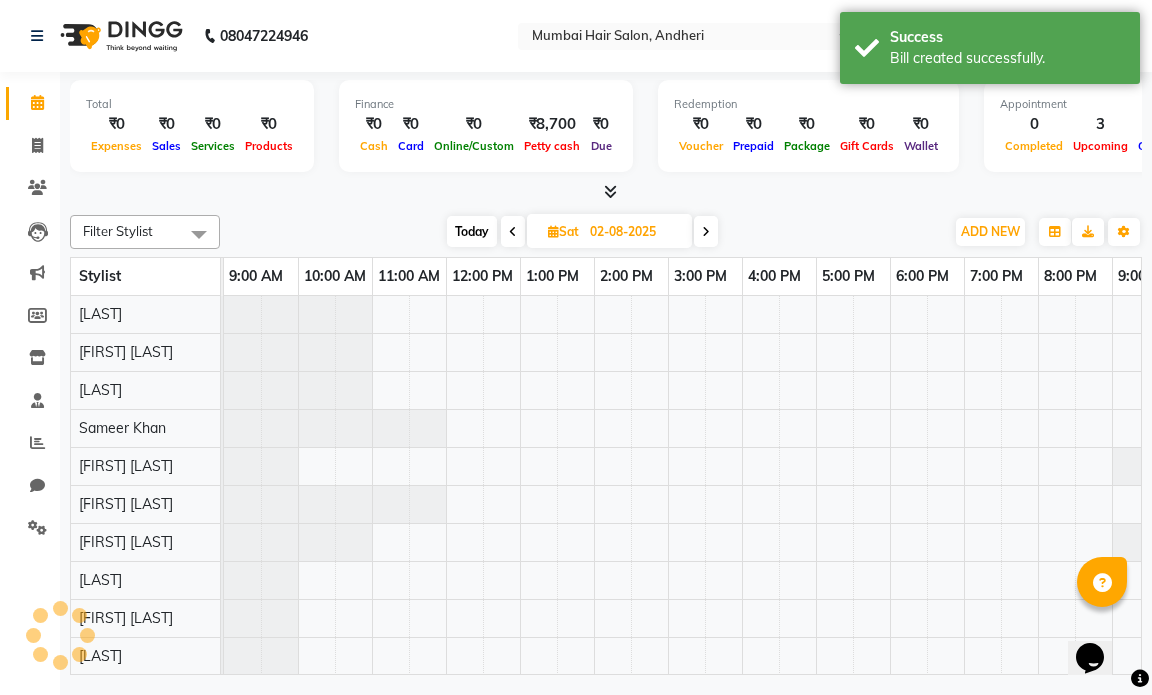 scroll, scrollTop: 0, scrollLeft: 0, axis: both 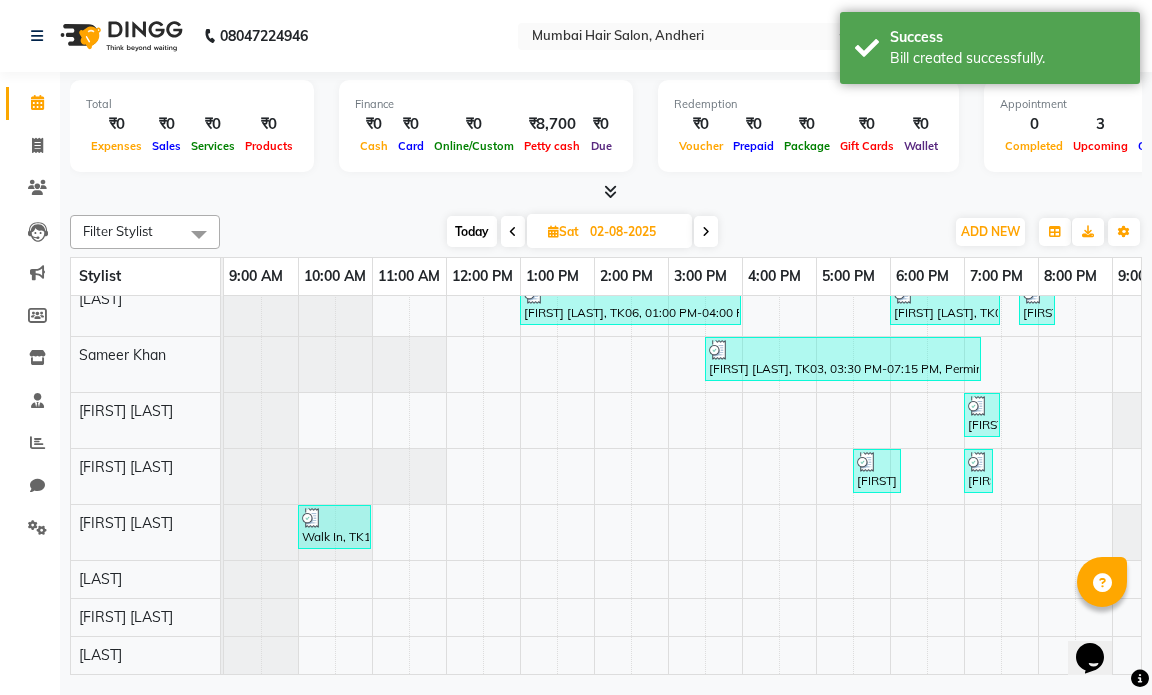 click at bounding box center (706, 231) 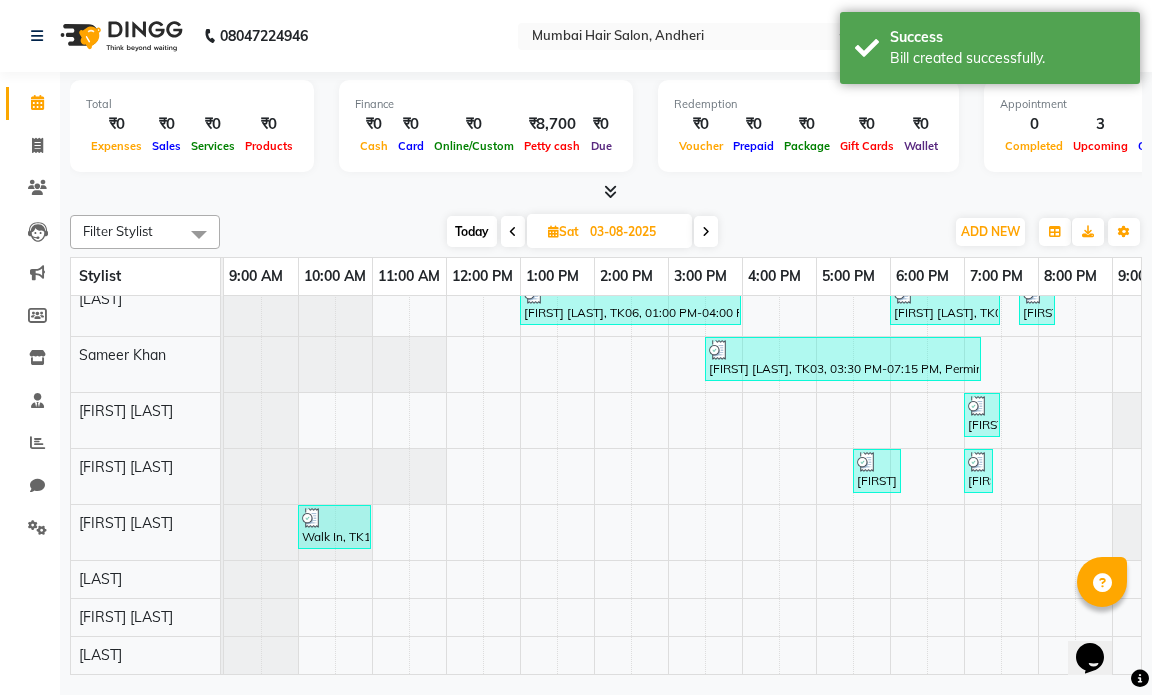 scroll, scrollTop: 16, scrollLeft: 0, axis: vertical 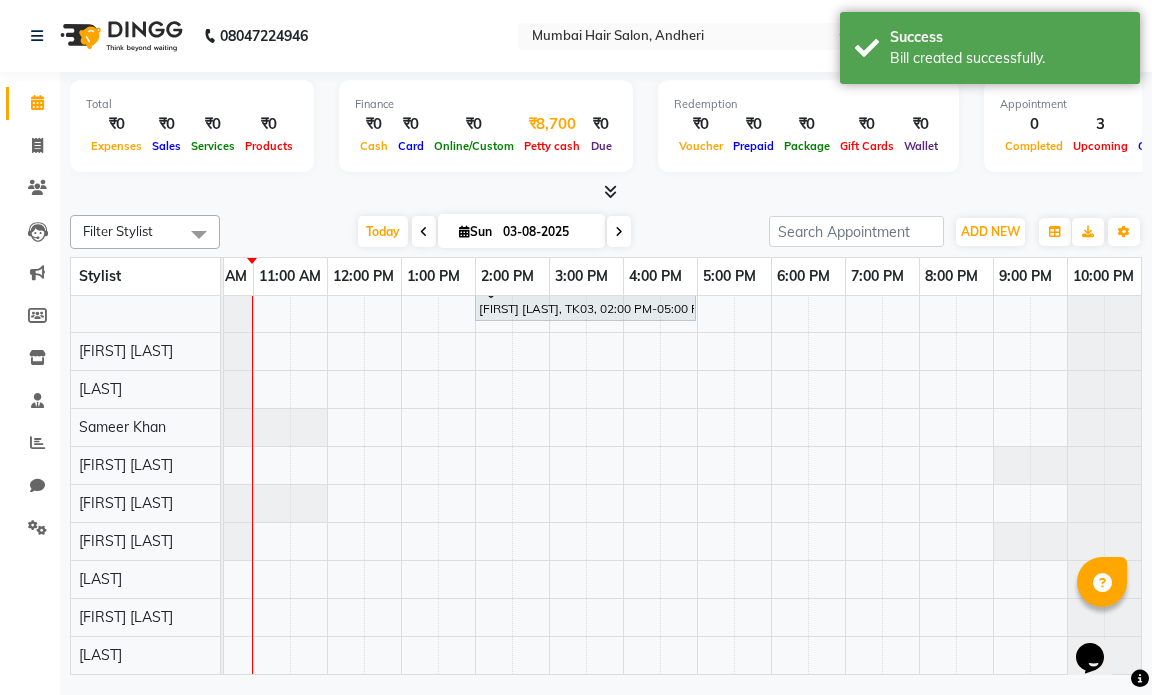 click on "₹8,700" at bounding box center (552, 124) 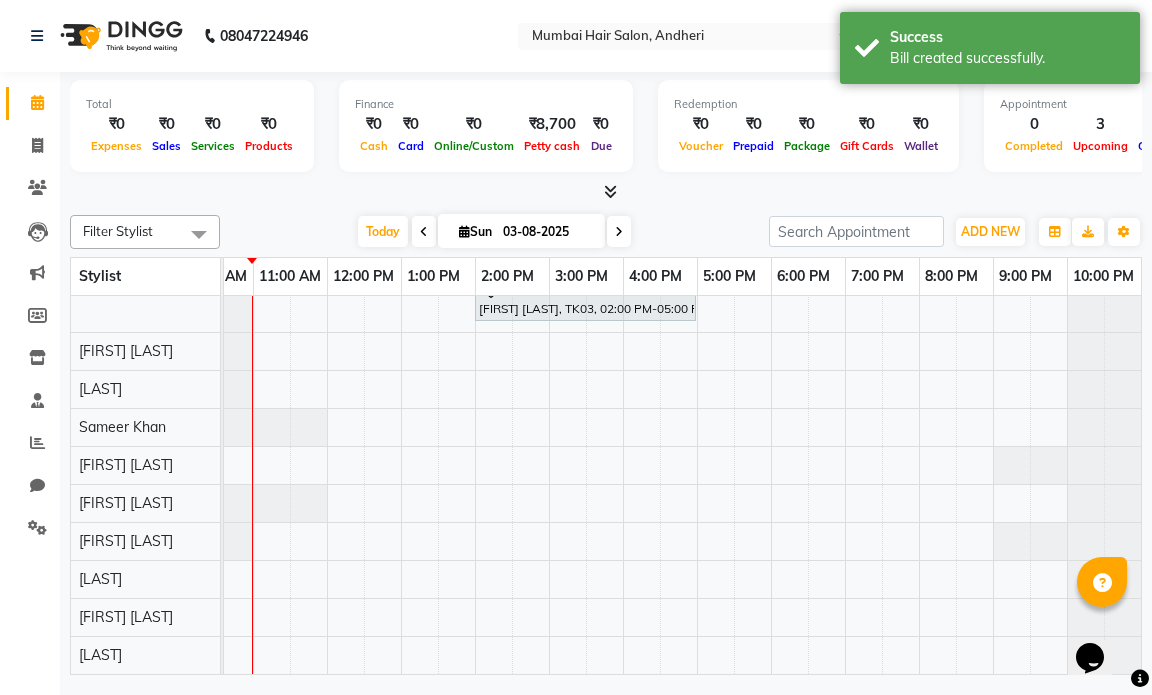 select on "6600" 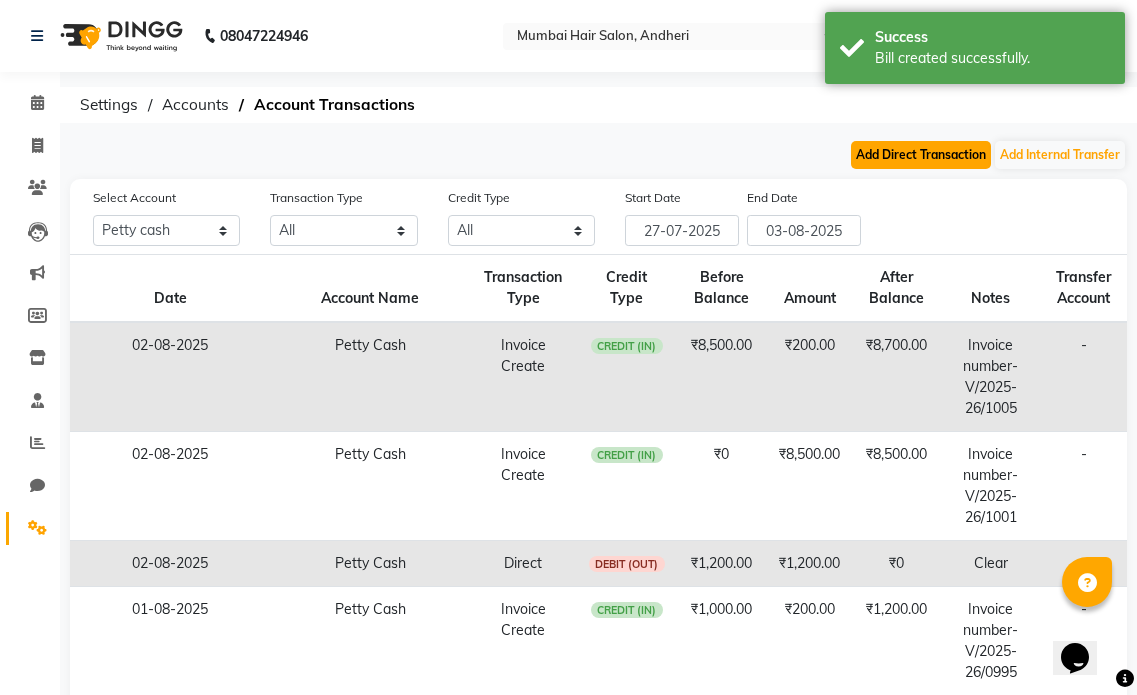 click on "Add Direct Transaction" 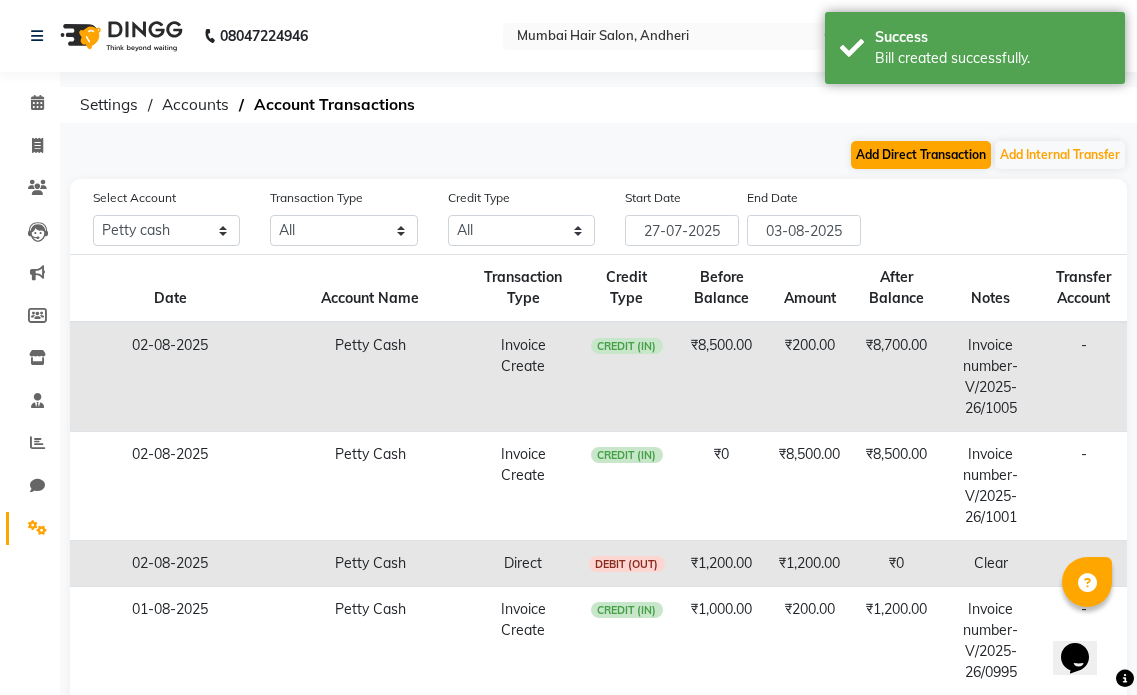 select on "direct" 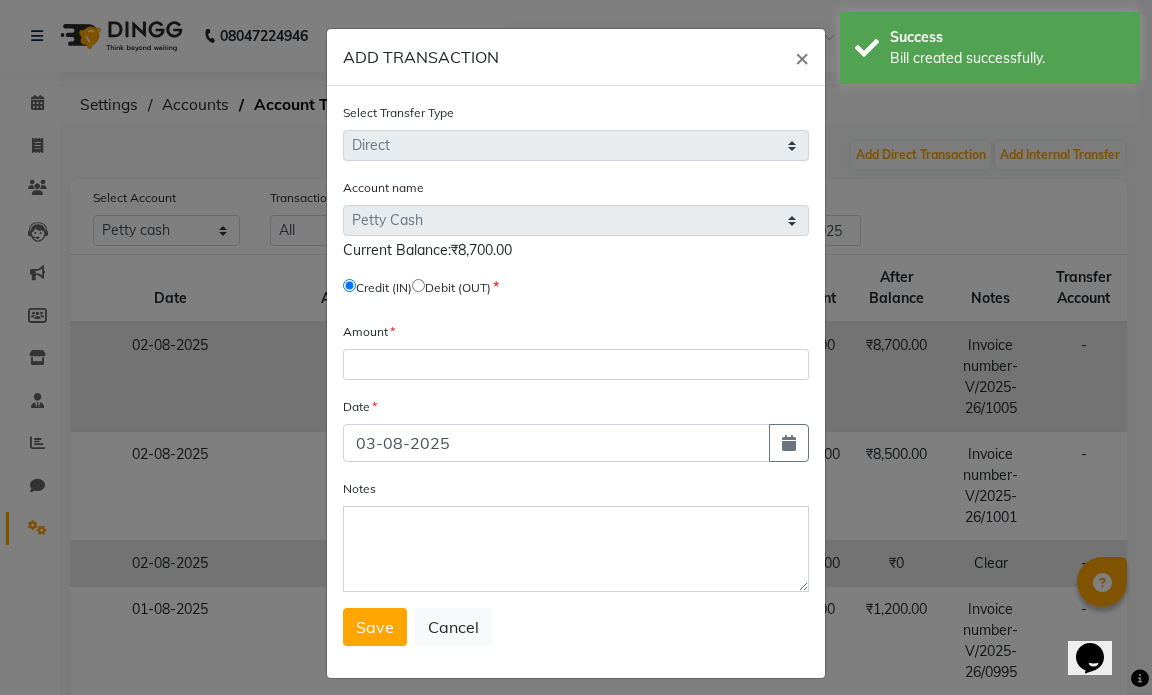 click 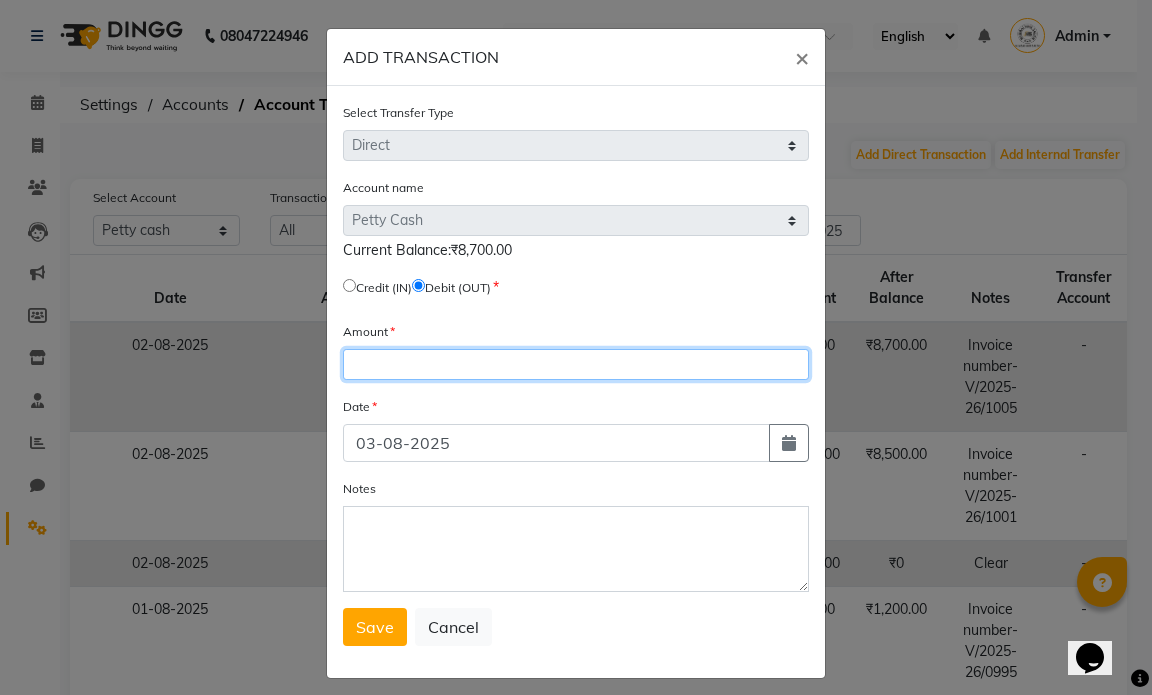 click 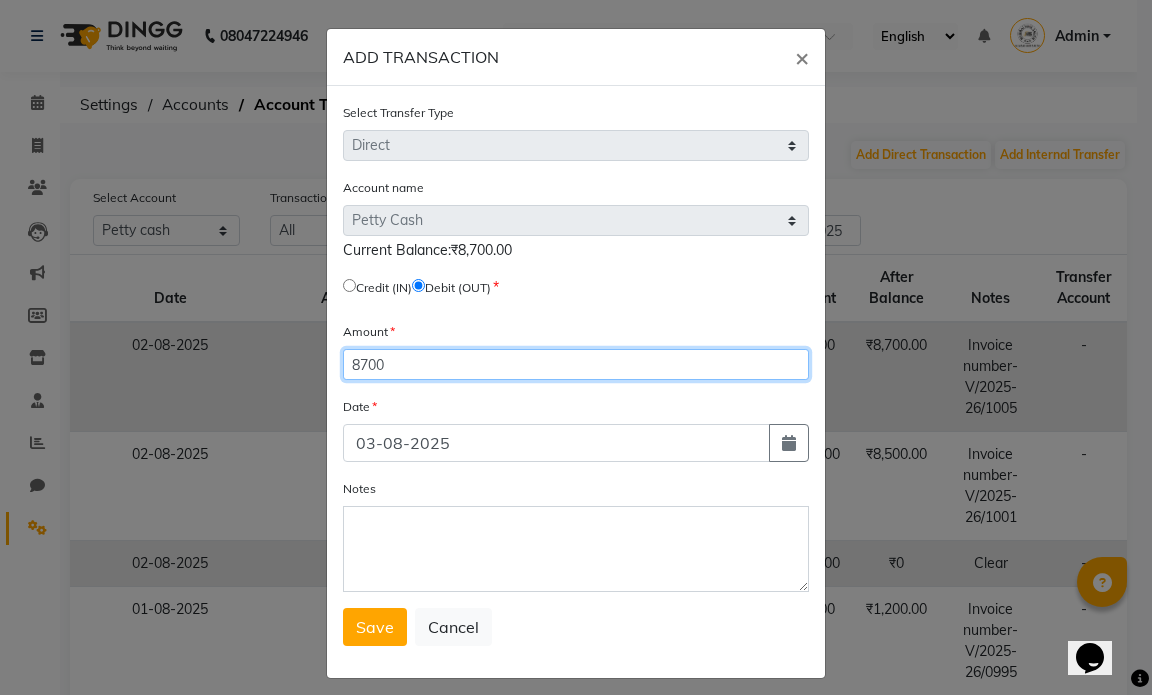 type on "8700" 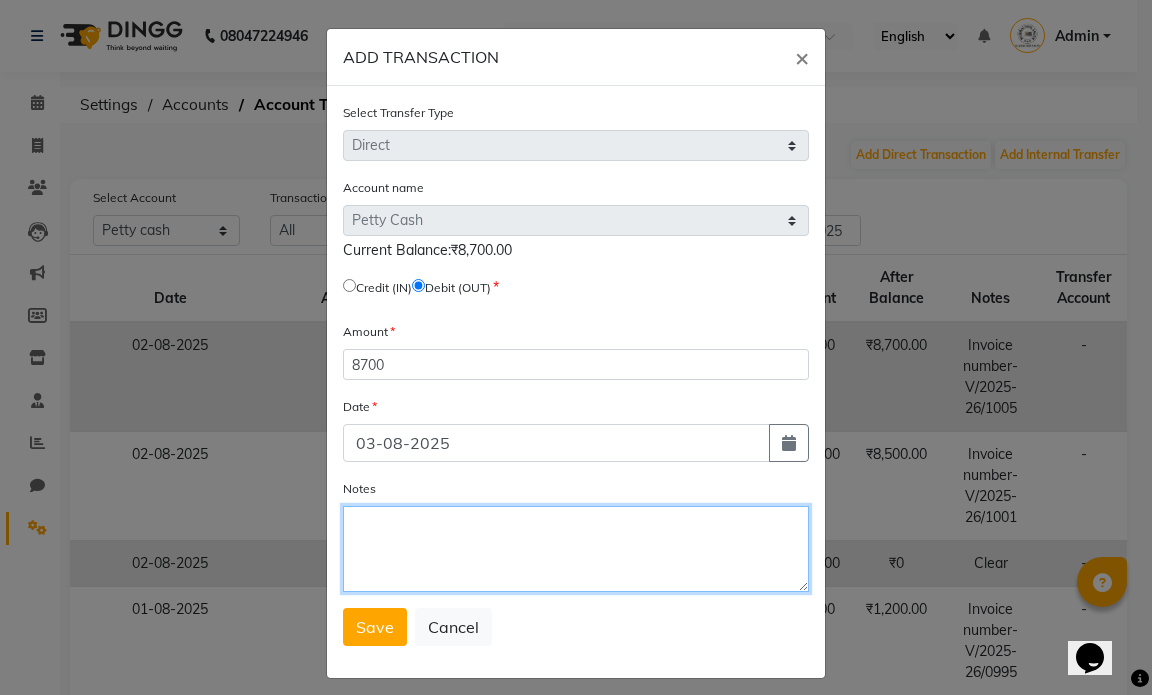 click on "Notes" at bounding box center (576, 549) 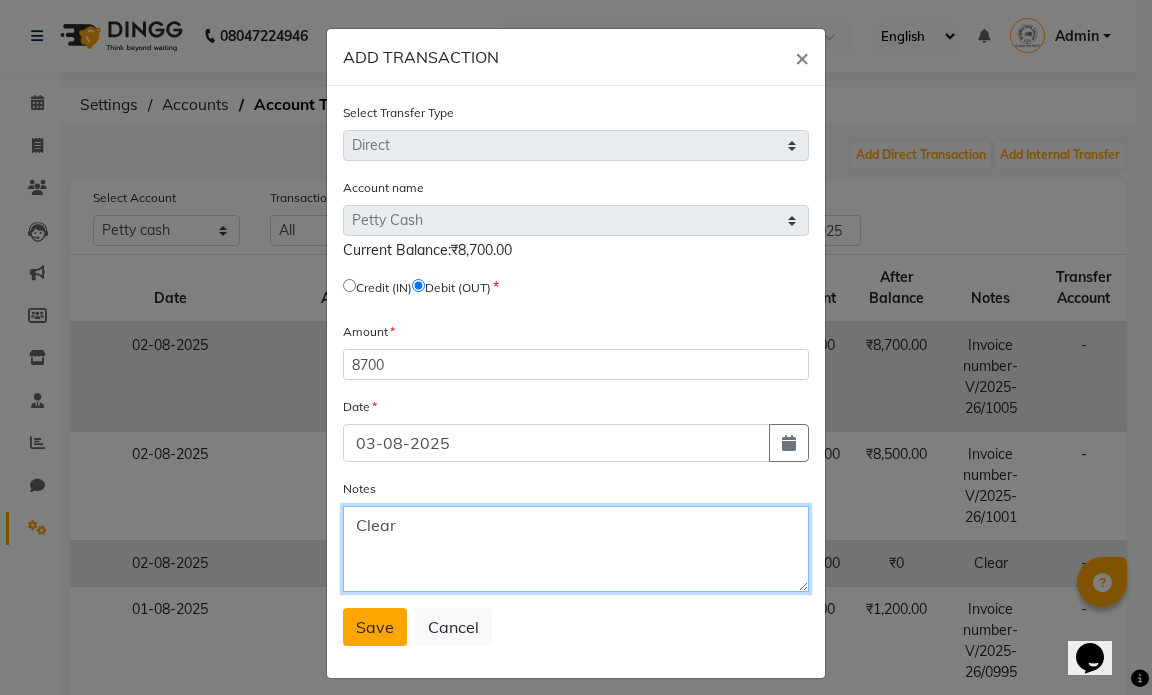 type on "Clear" 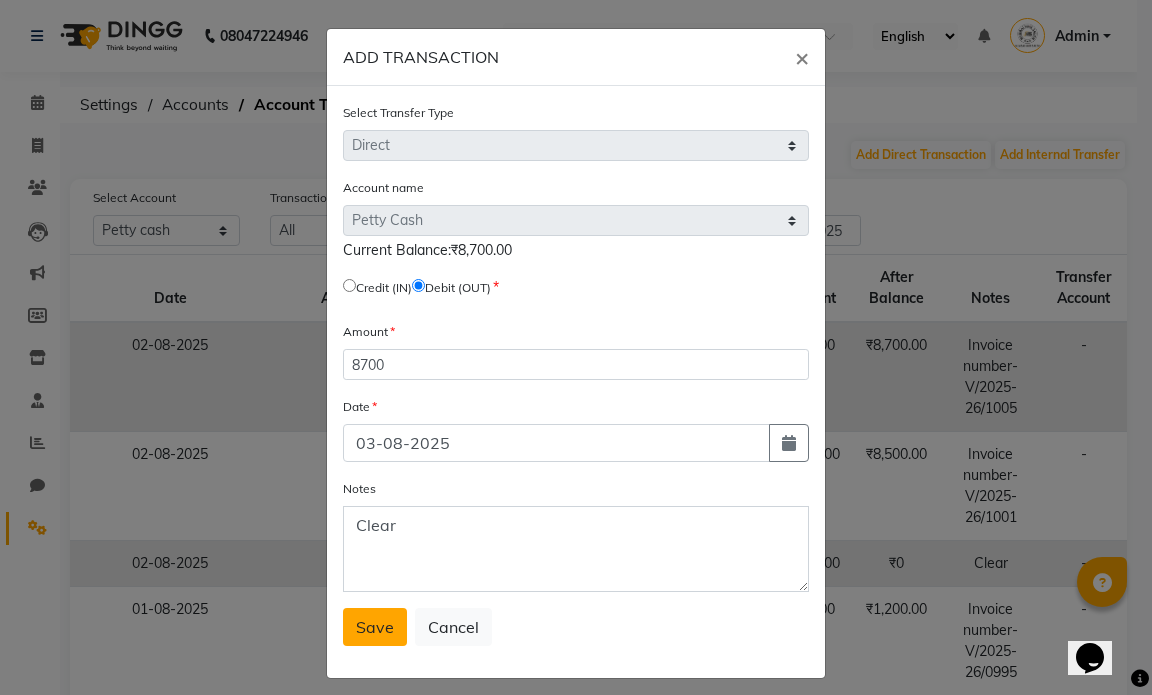 click on "Save" at bounding box center [375, 627] 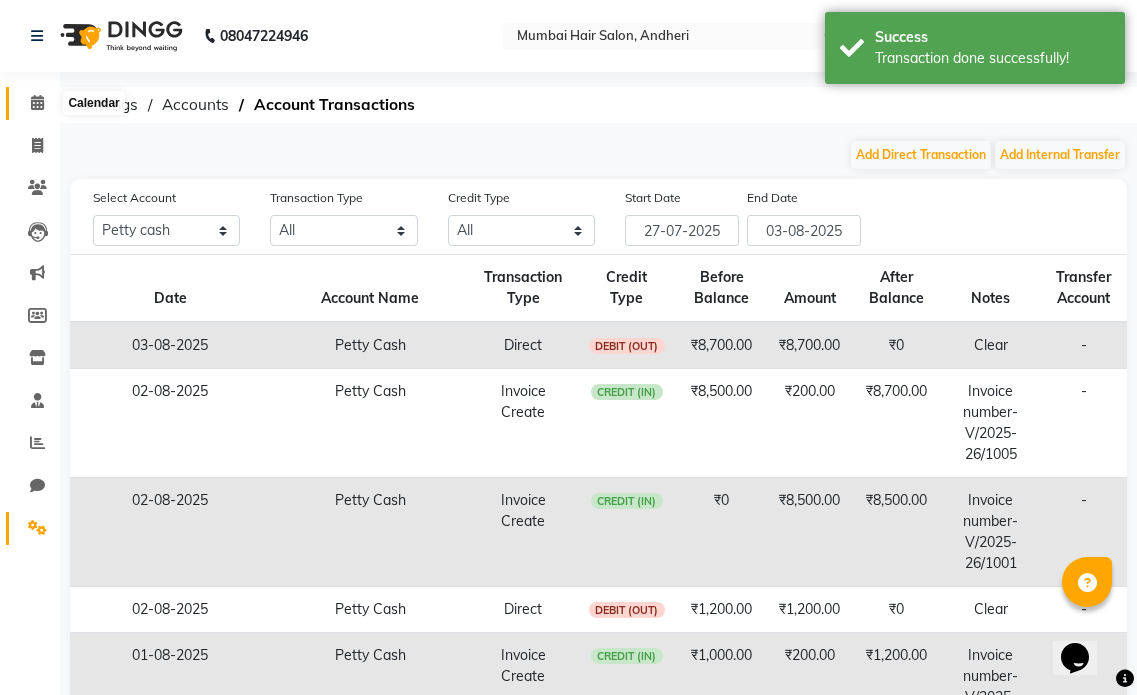 click 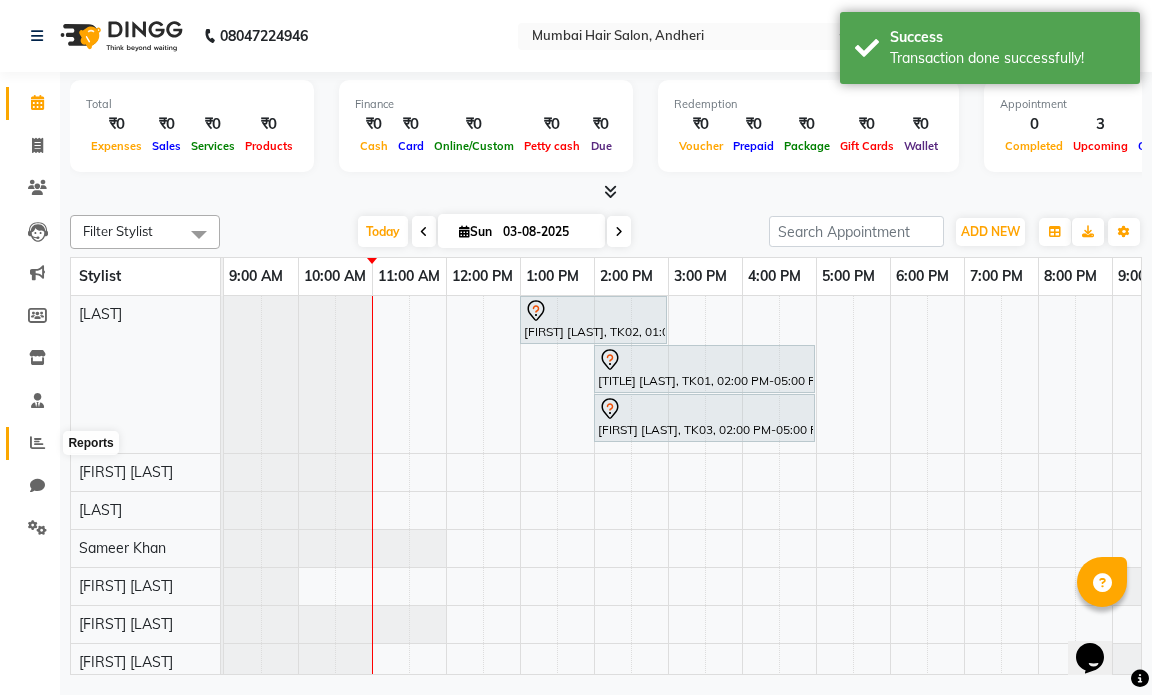 click 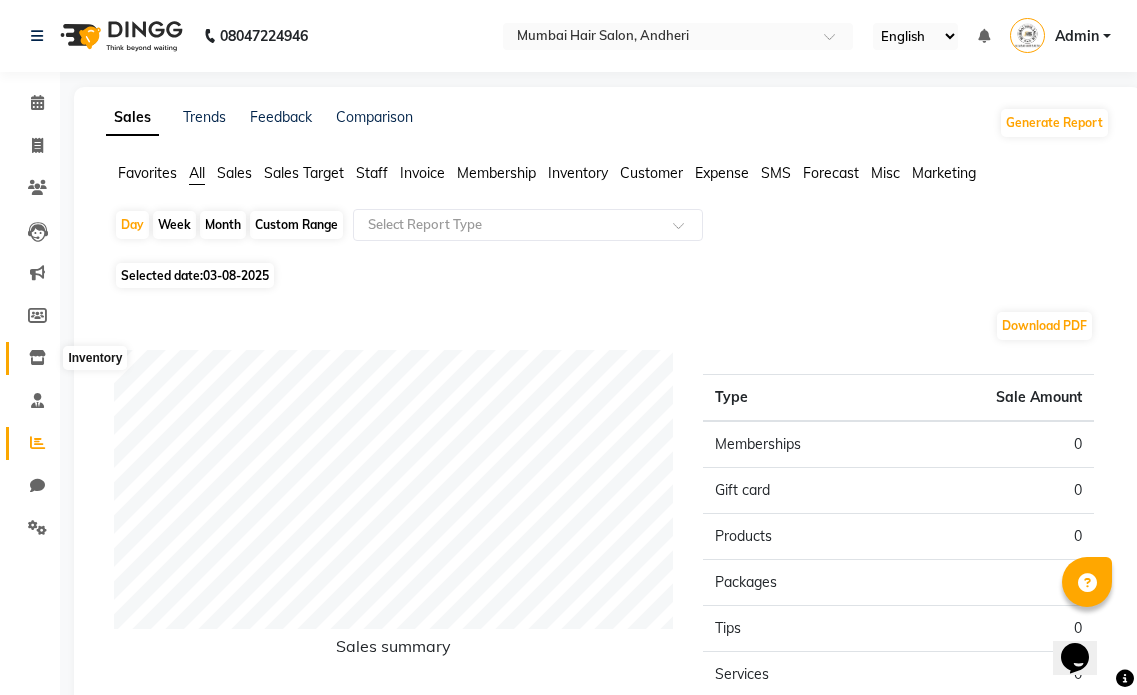 click 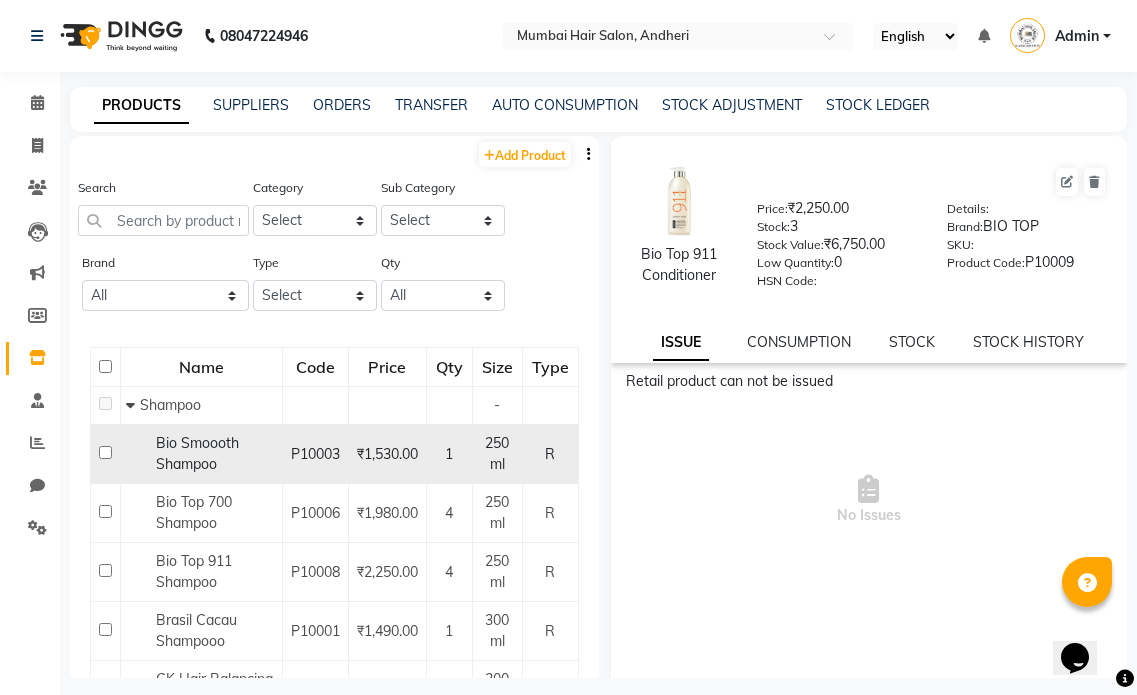 scroll, scrollTop: 100, scrollLeft: 0, axis: vertical 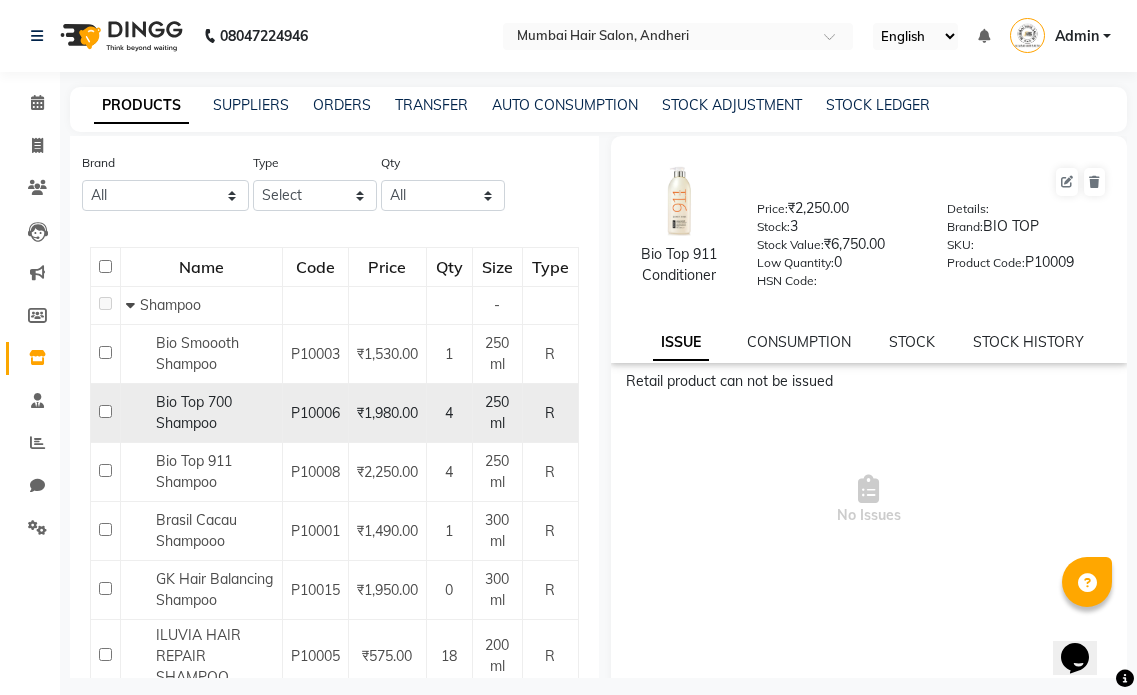 click on "P10006" 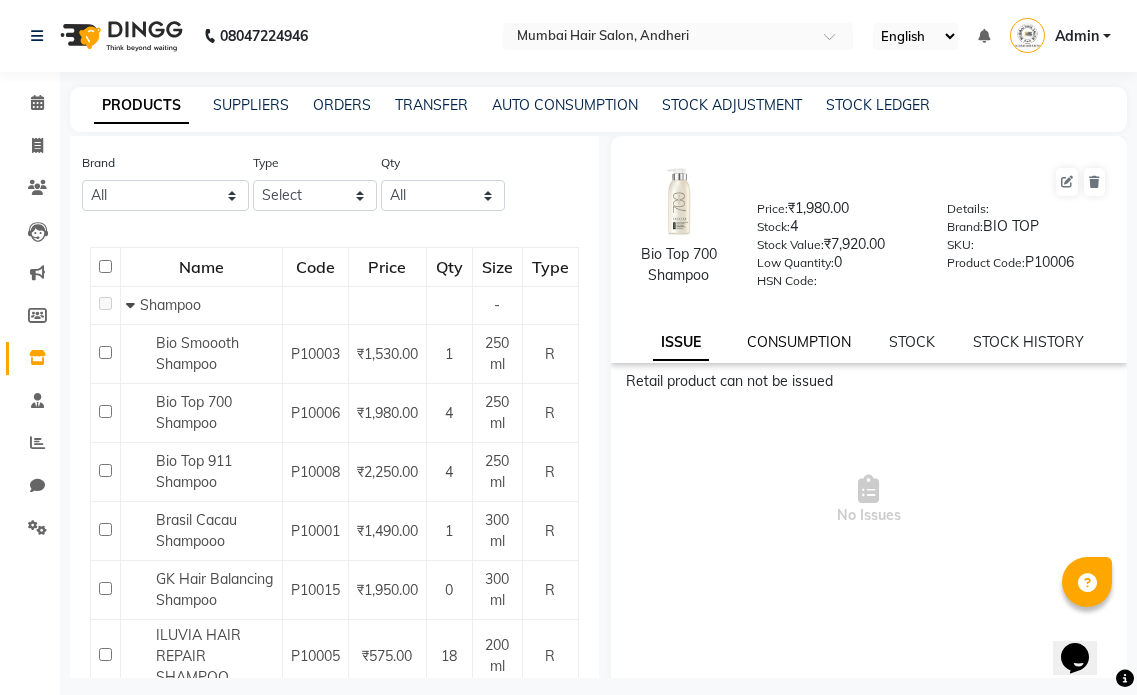 click on "CONSUMPTION" 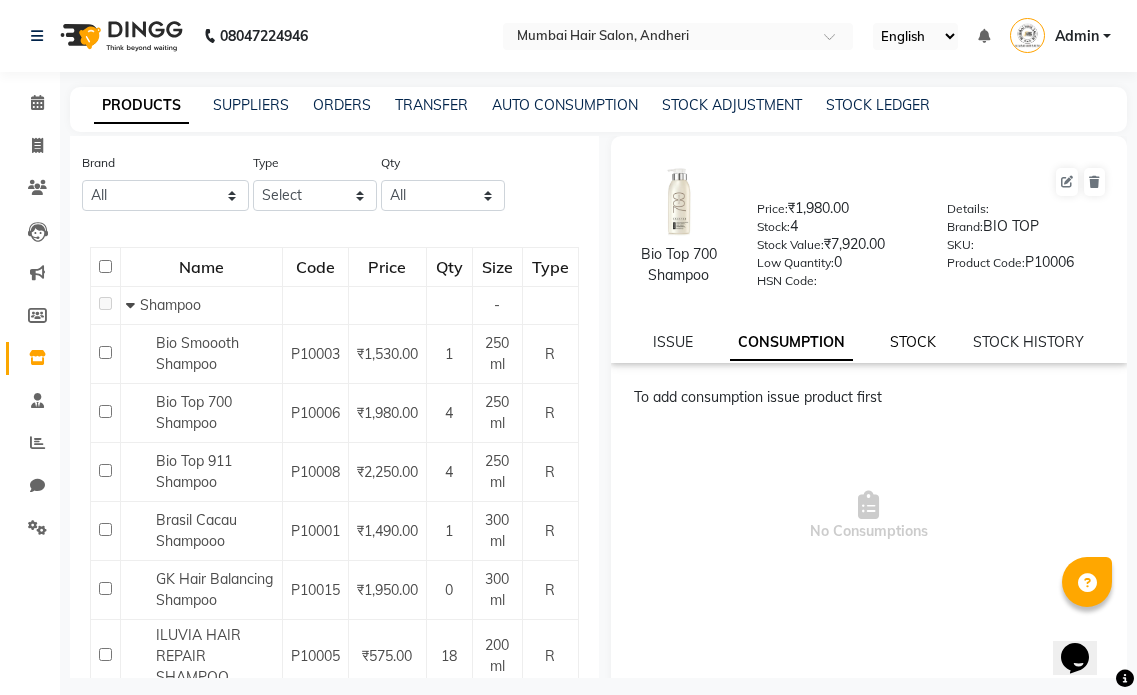 click on "STOCK" 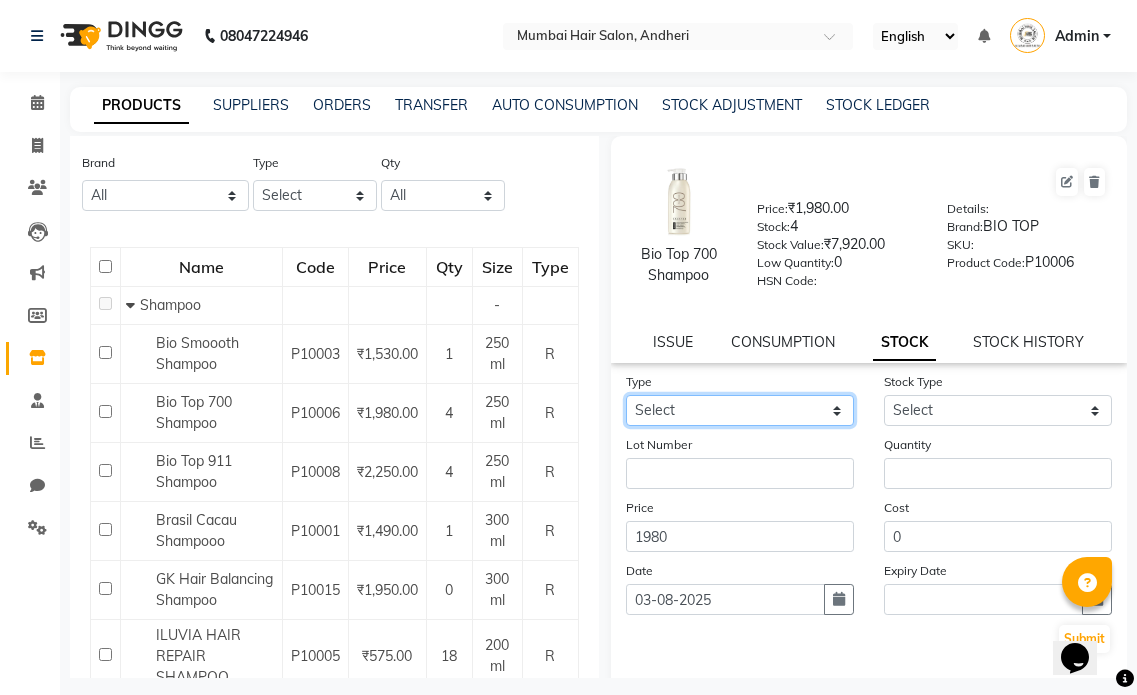drag, startPoint x: 788, startPoint y: 414, endPoint x: 779, endPoint y: 421, distance: 11.401754 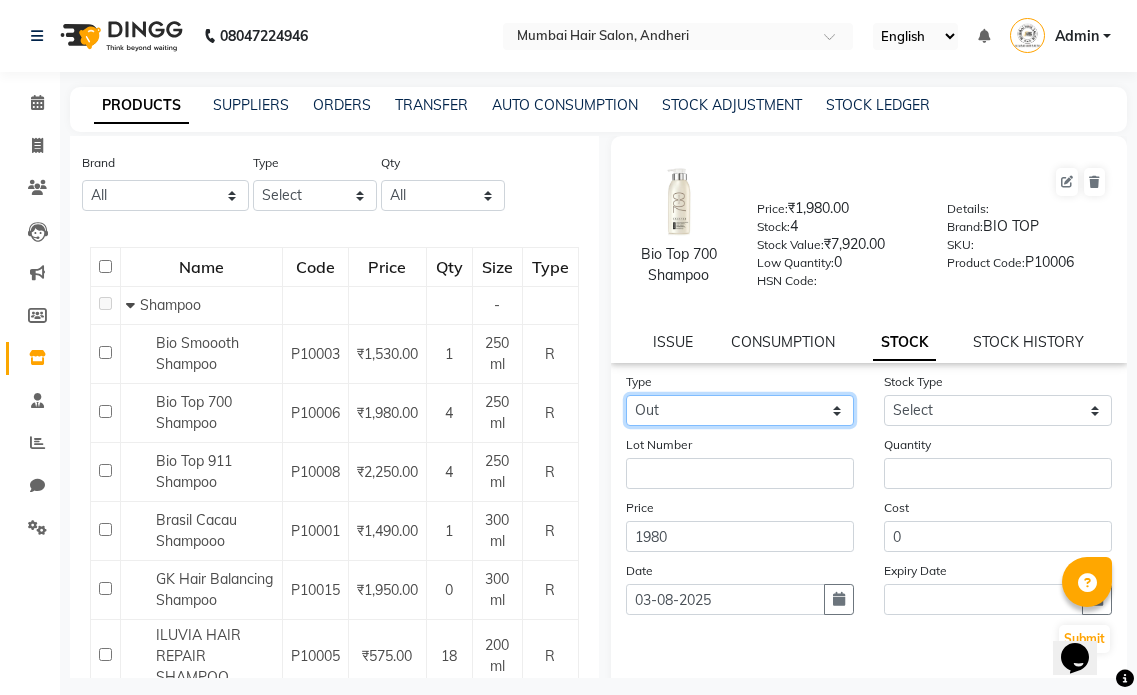 click on "Select In Out" 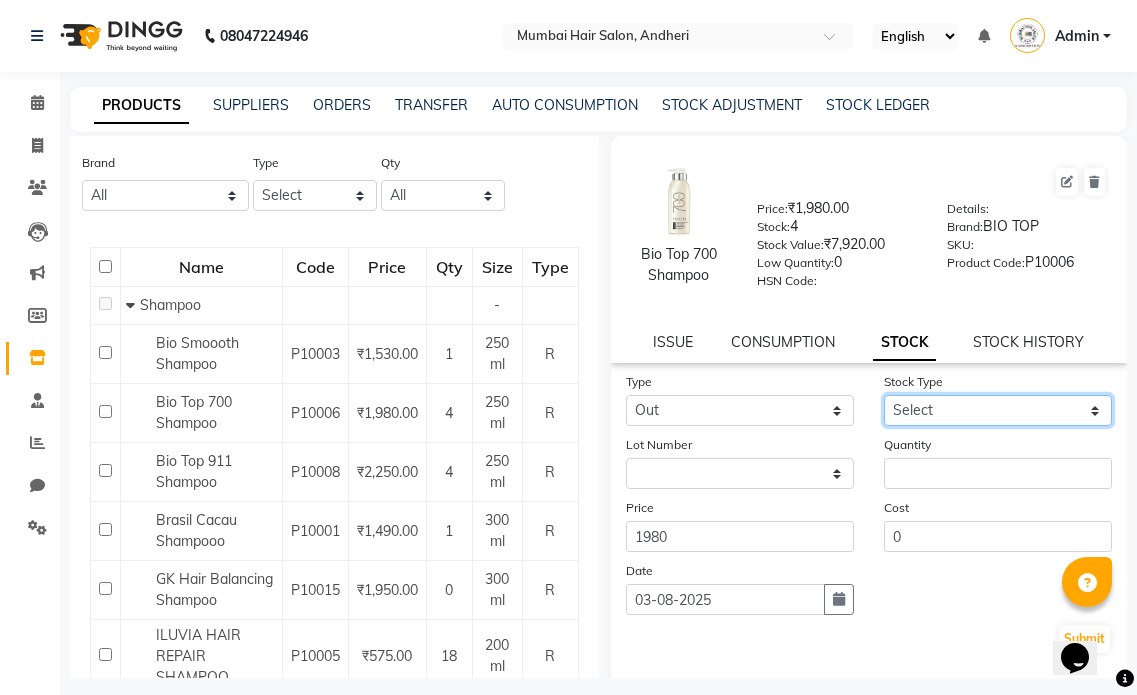 click on "Select Internal Use Damaged Expired Adjustment Return Other" 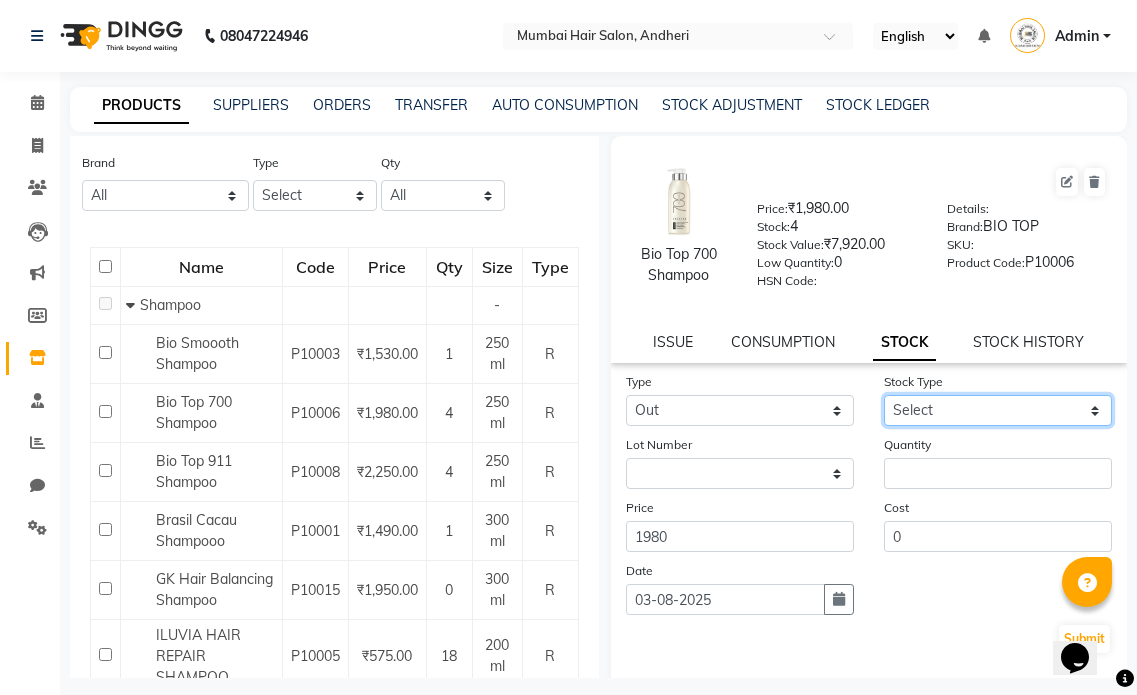 select on "adjustment" 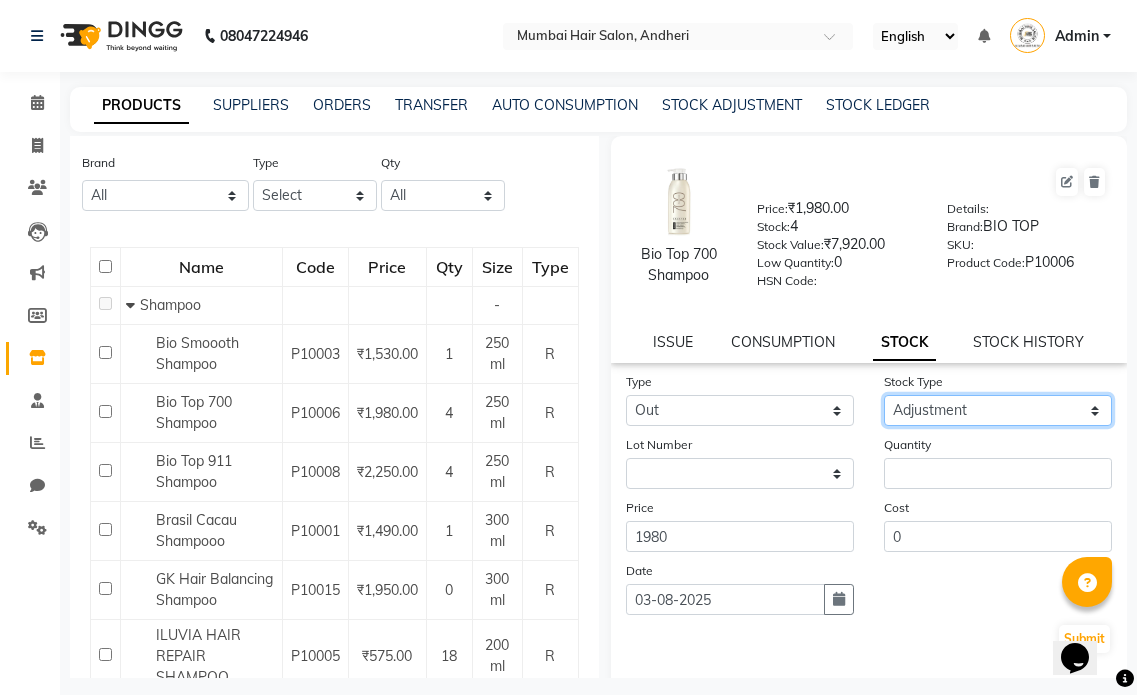 click on "Select Internal Use Damaged Expired Adjustment Return Other" 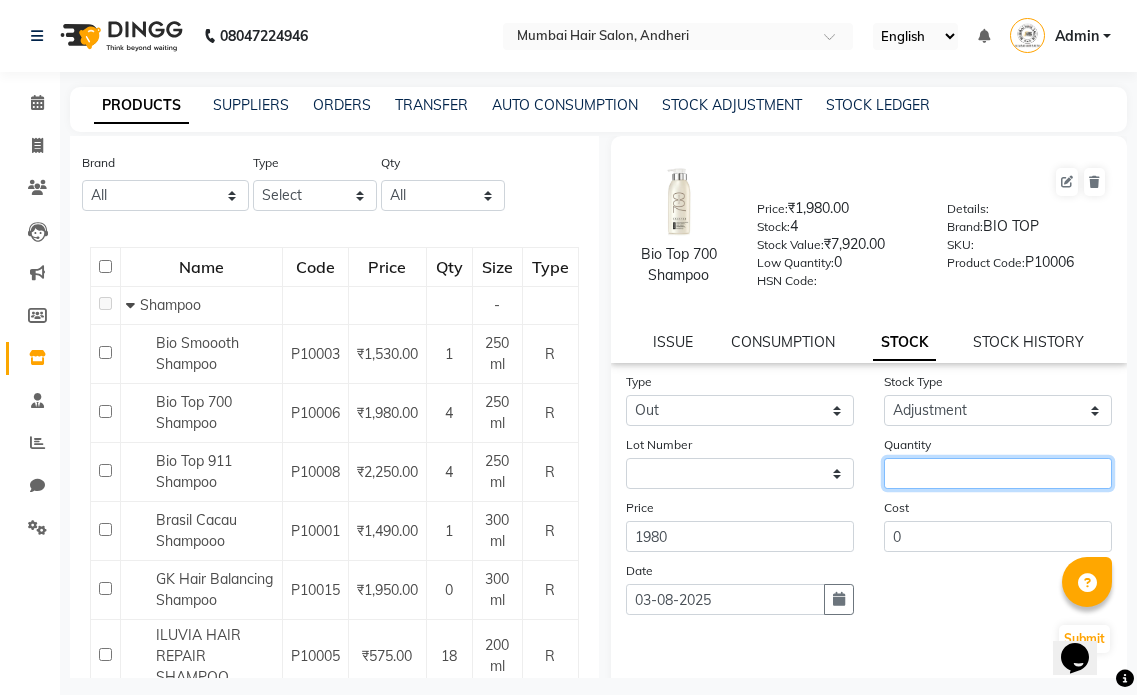 click 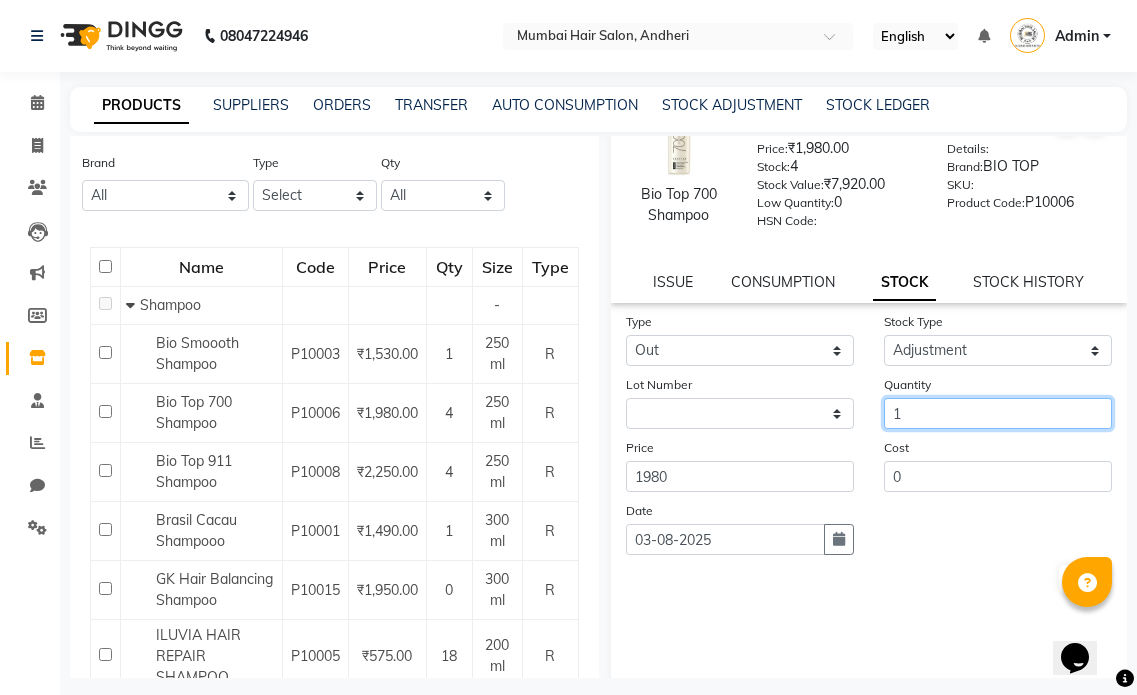 scroll, scrollTop: 93, scrollLeft: 0, axis: vertical 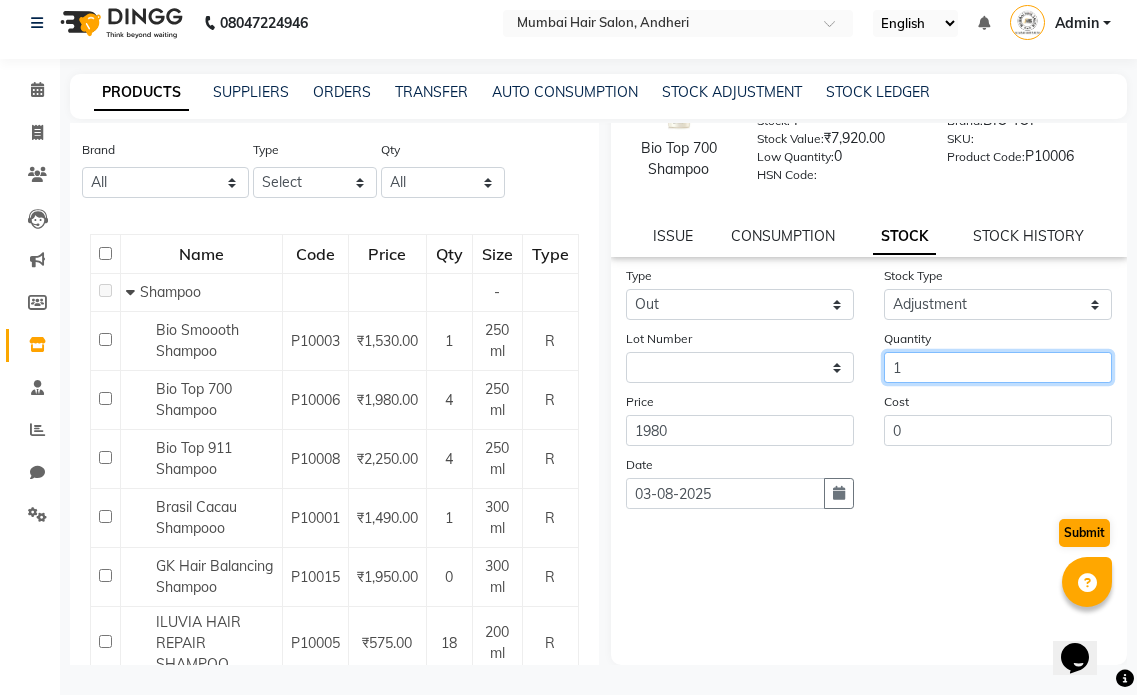 type on "1" 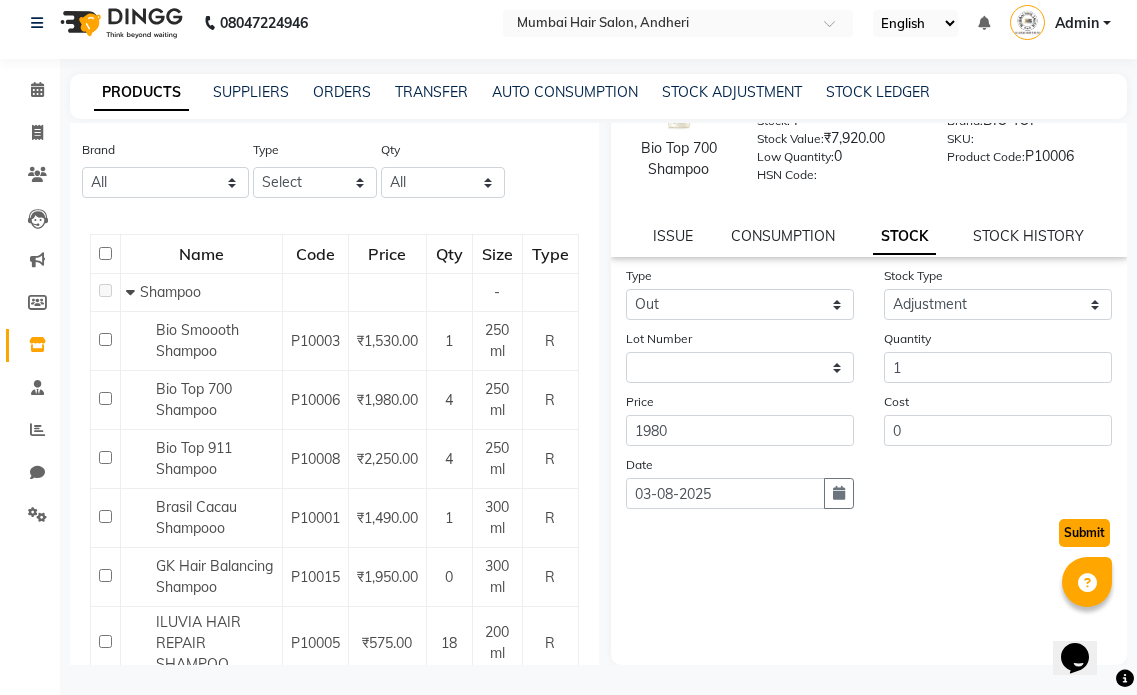 click on "Submit" 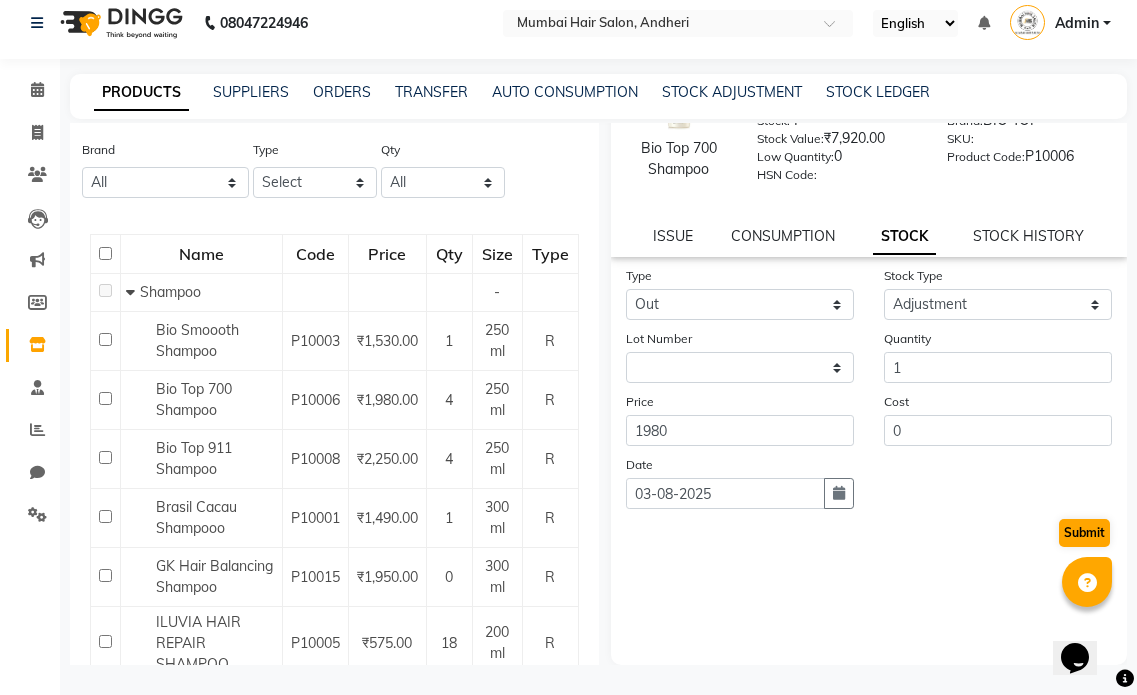 select 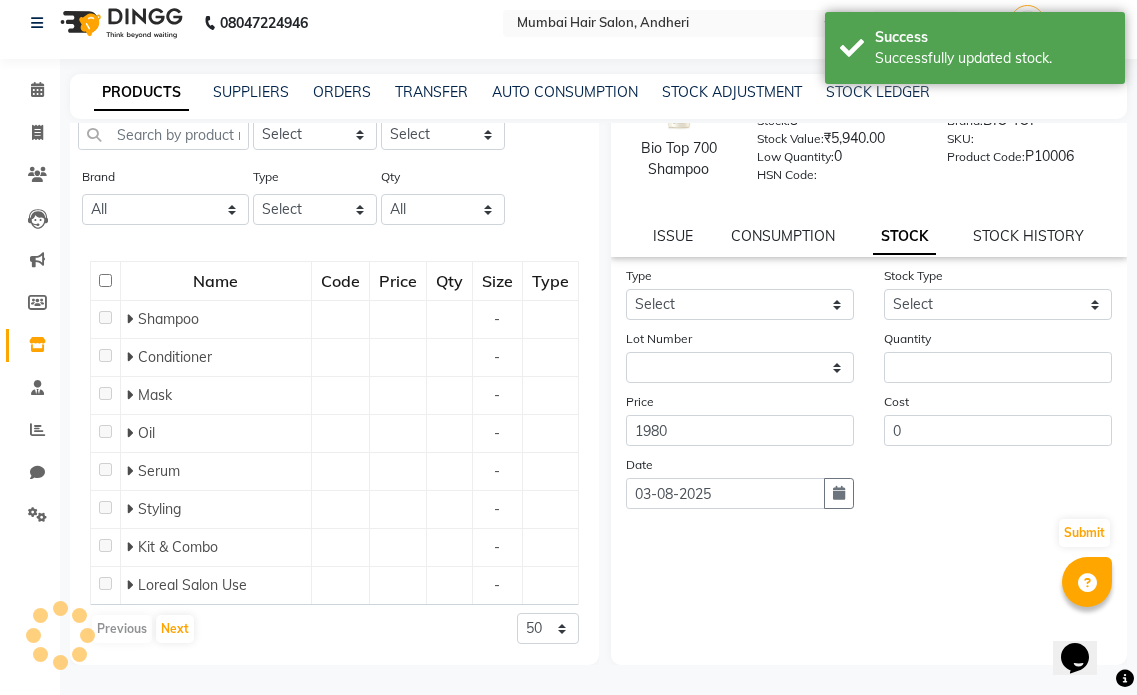 scroll, scrollTop: 100, scrollLeft: 0, axis: vertical 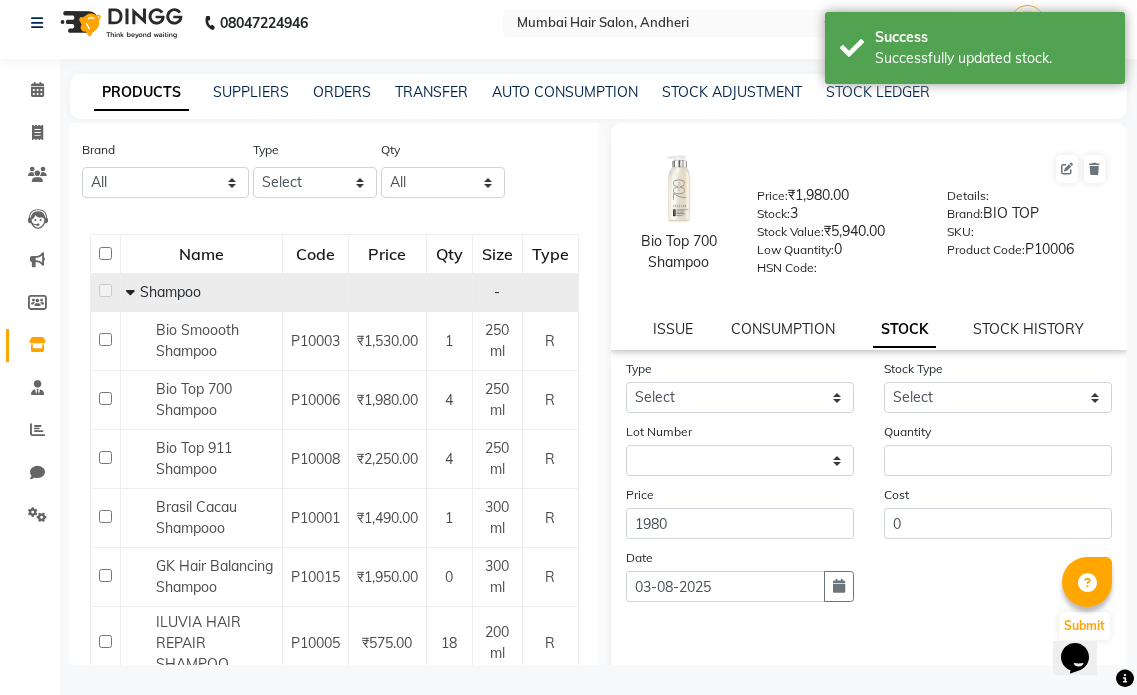 click 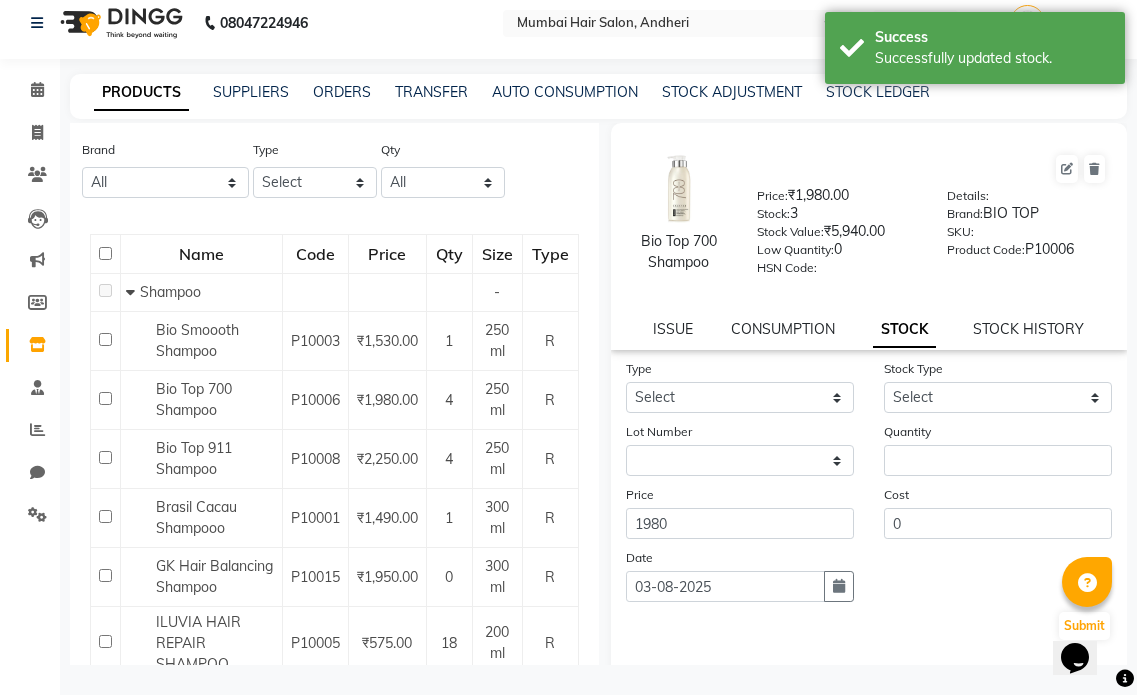 scroll, scrollTop: 73, scrollLeft: 0, axis: vertical 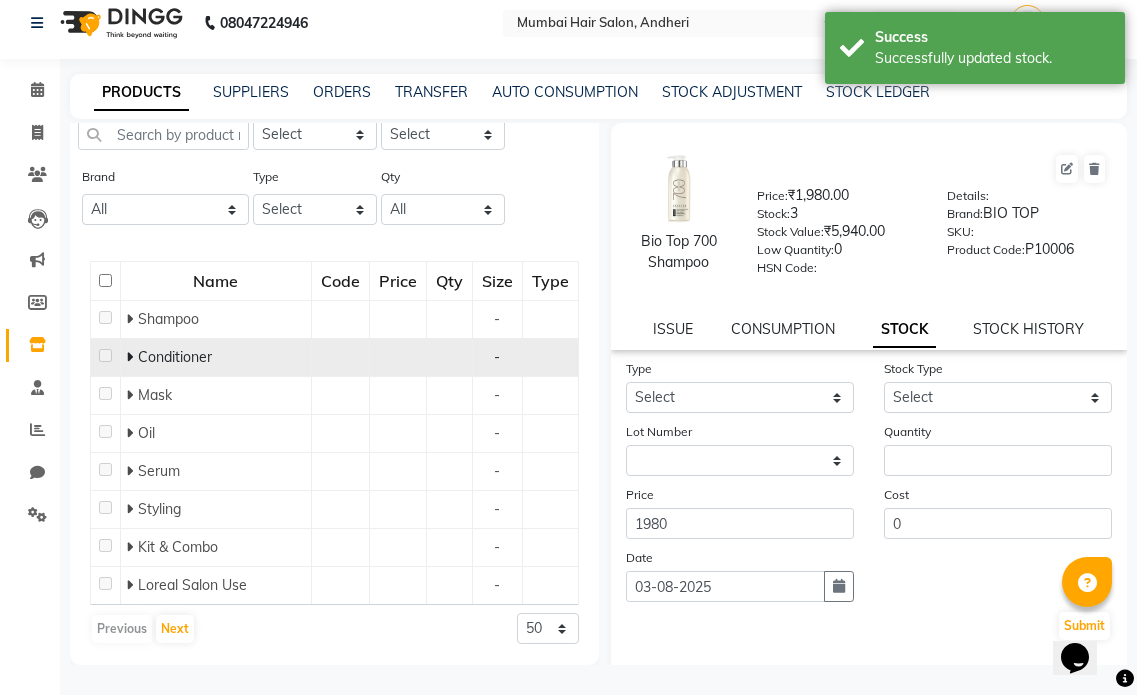 click 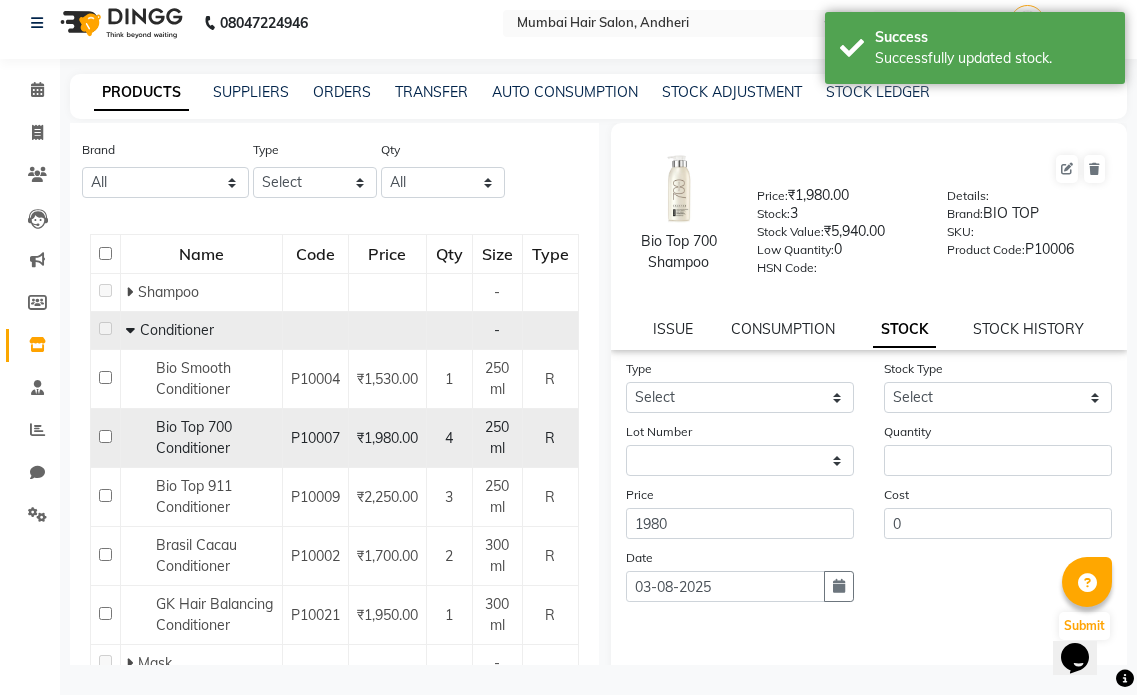drag, startPoint x: 333, startPoint y: 444, endPoint x: 367, endPoint y: 440, distance: 34.234486 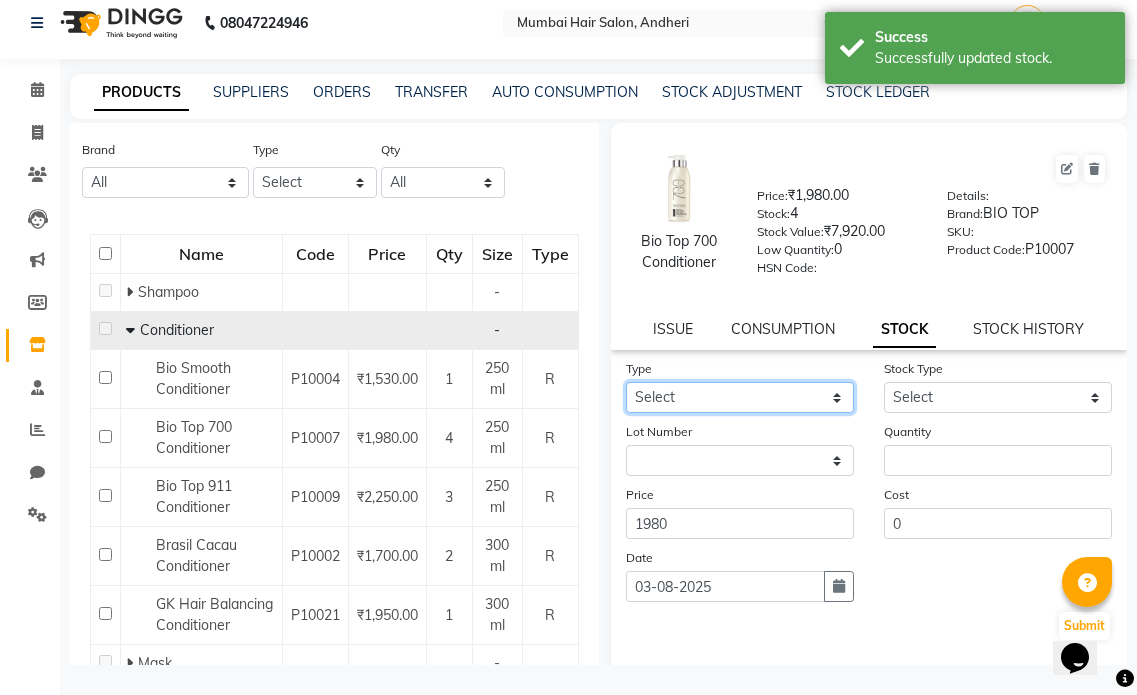 click on "Select In Out" 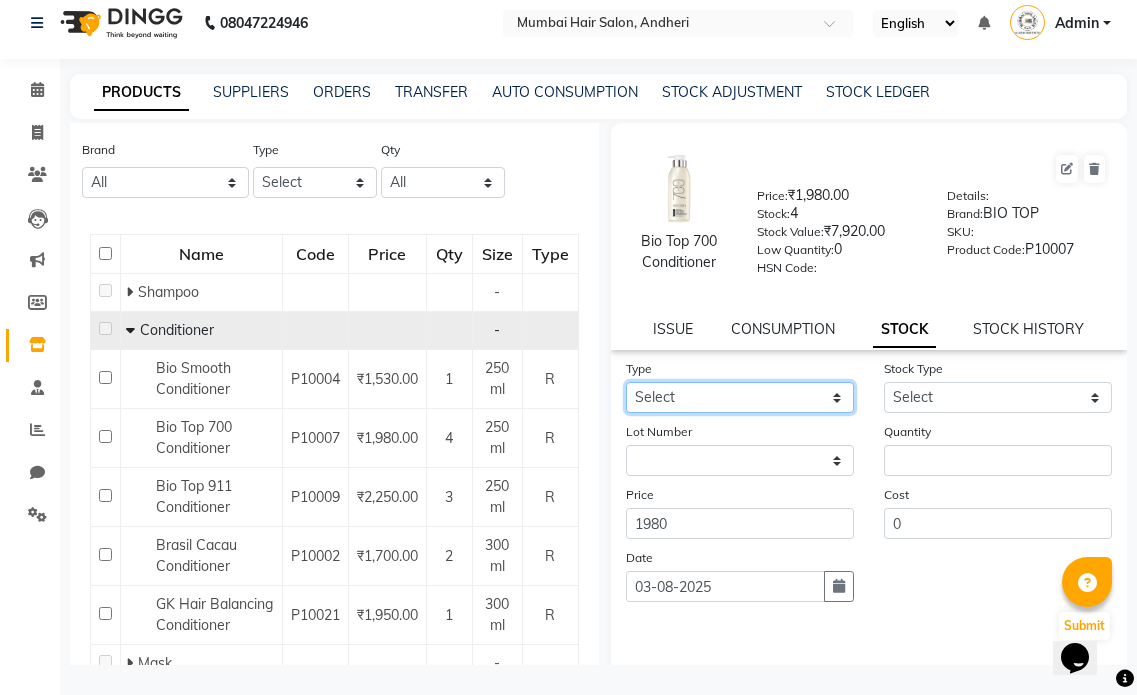 select on "out" 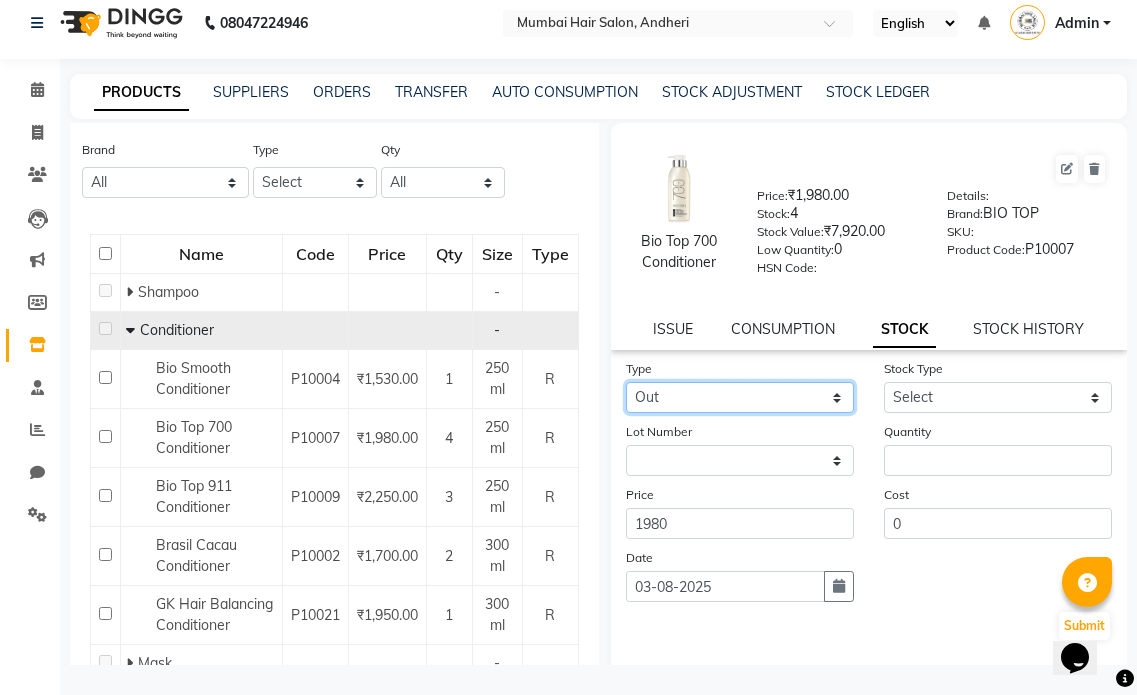 click on "Select In Out" 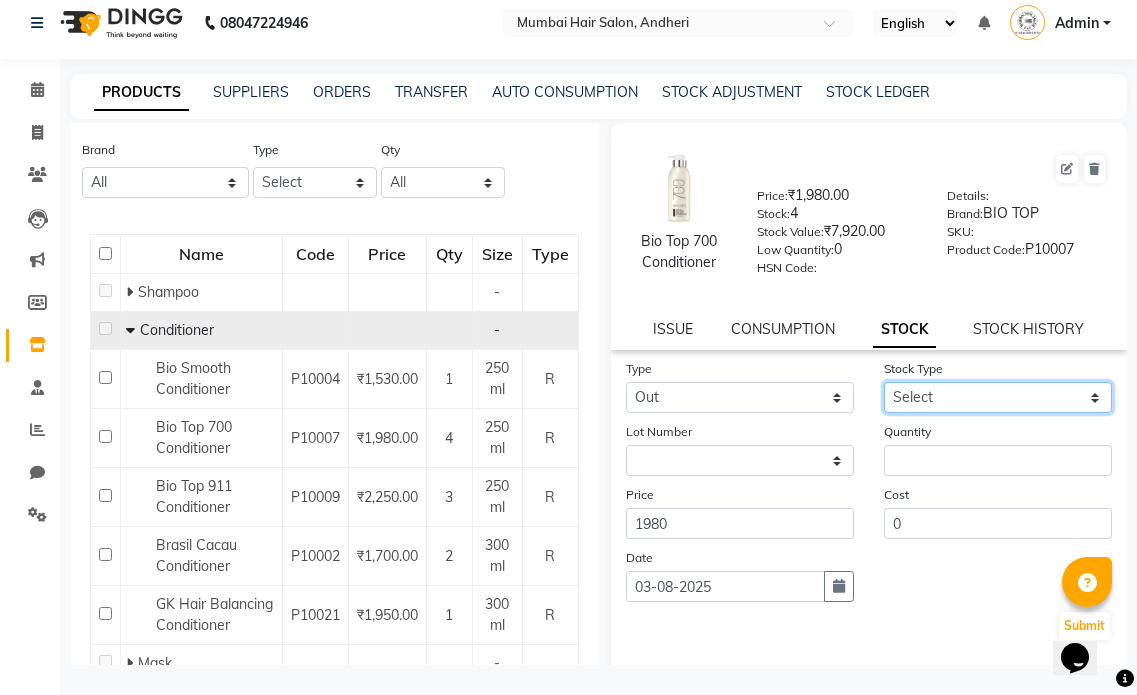 click on "Select Internal Use Damaged Expired Adjustment Return Other" 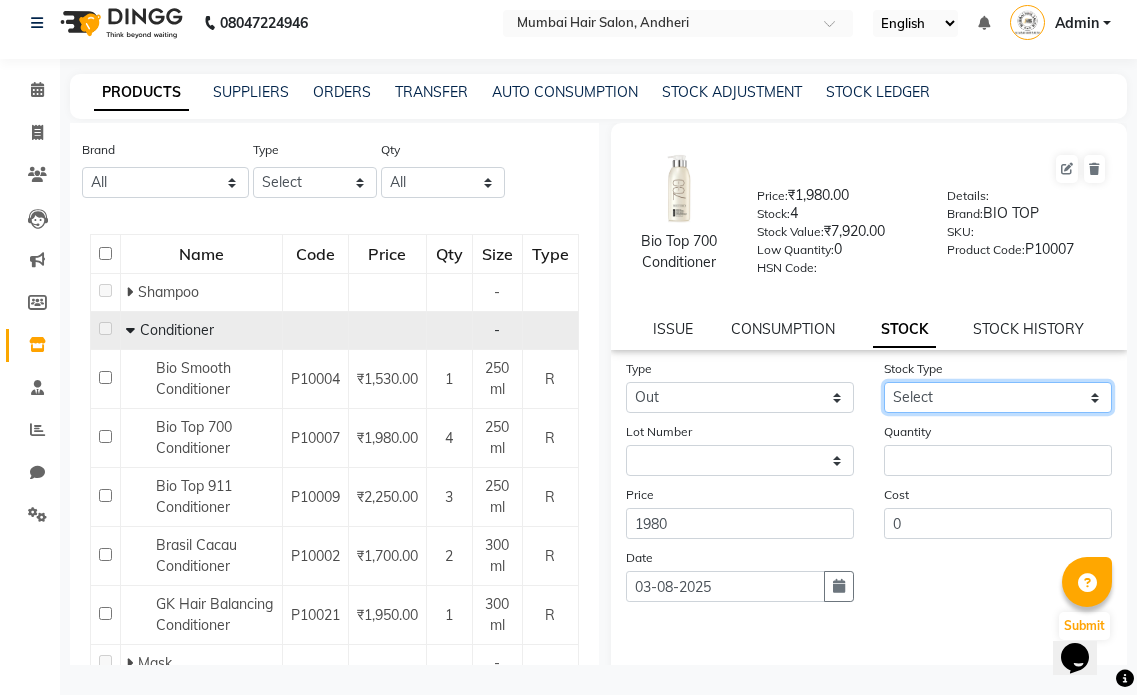 select on "adjustment" 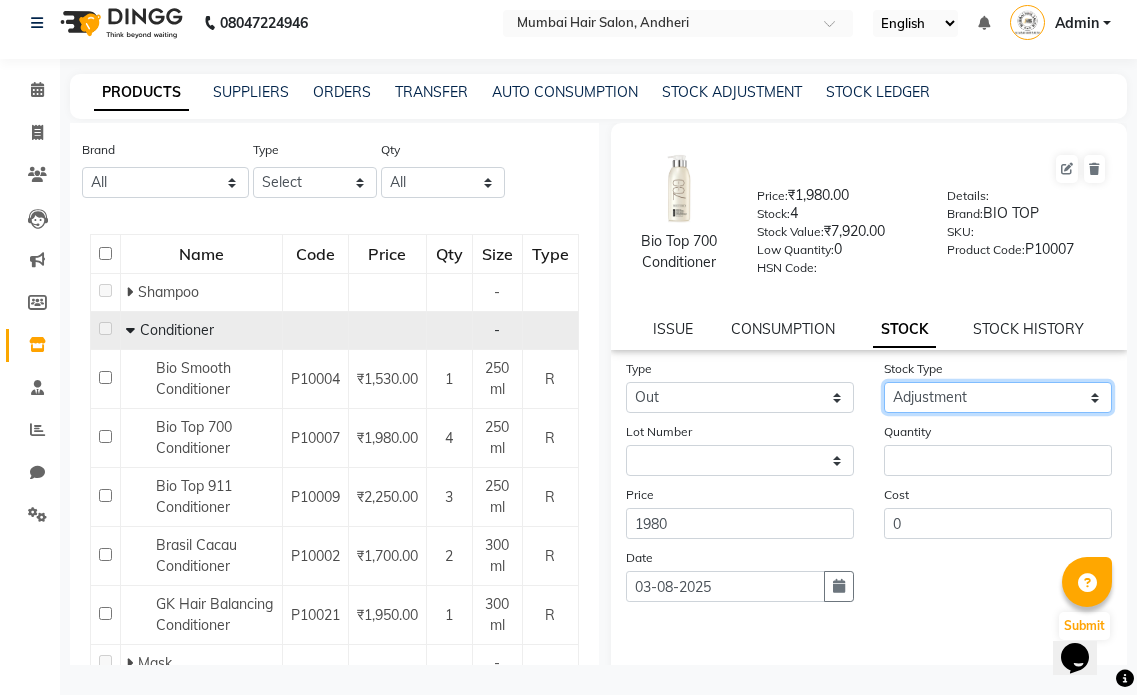 click on "Select Internal Use Damaged Expired Adjustment Return Other" 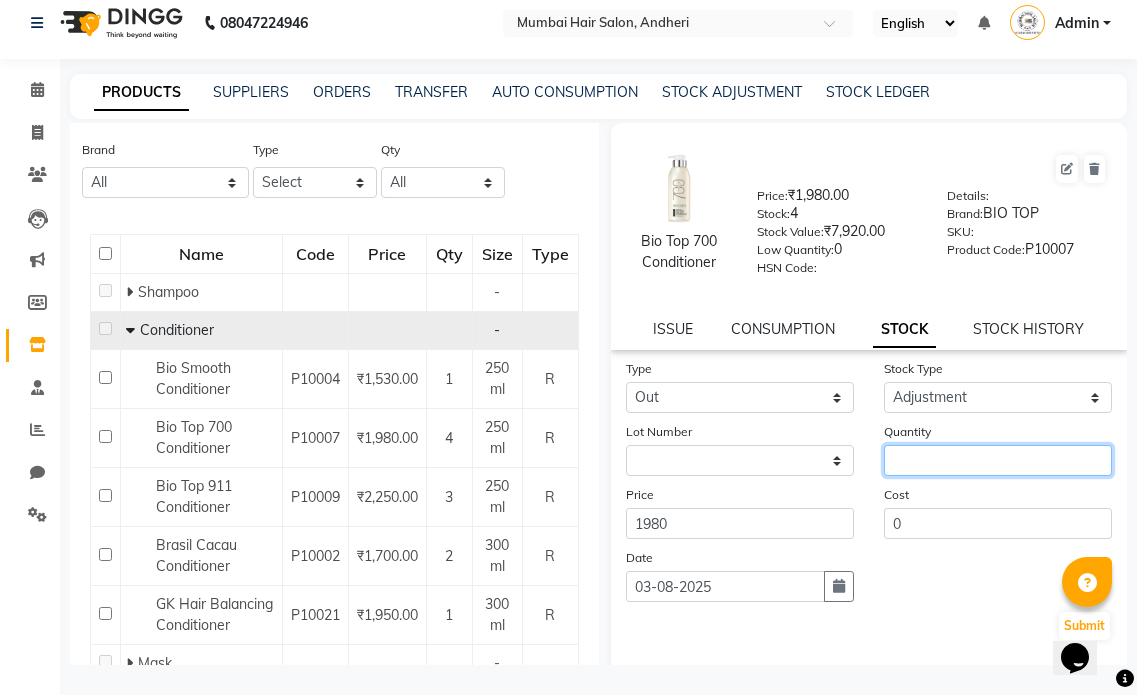 click 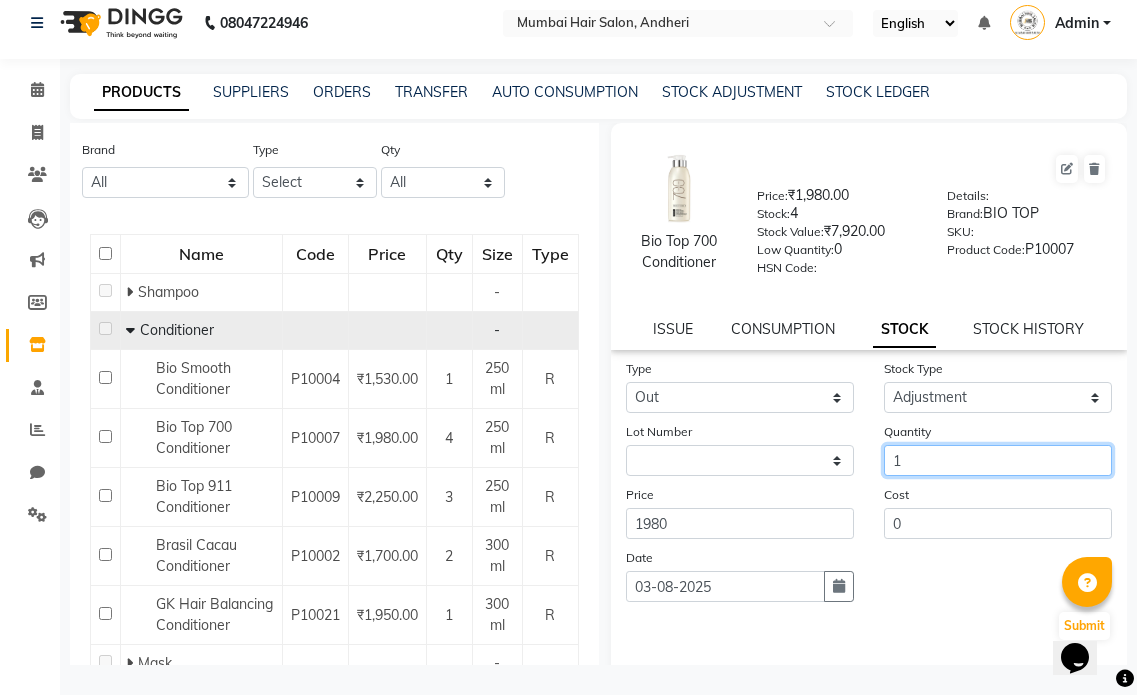 scroll, scrollTop: 93, scrollLeft: 0, axis: vertical 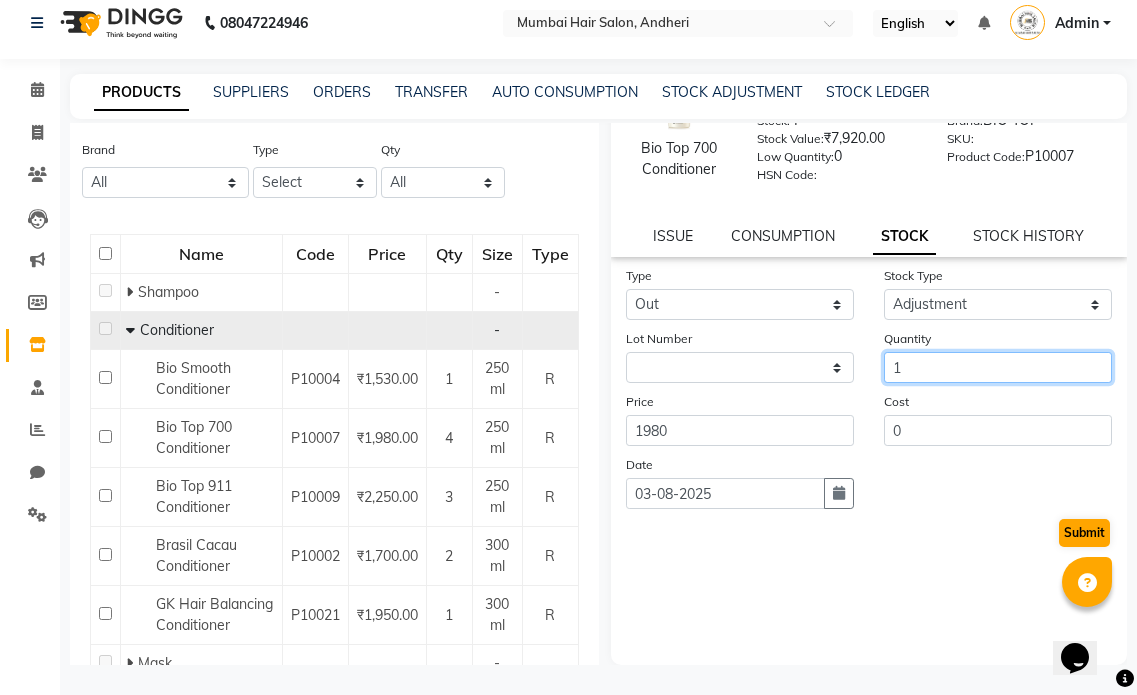 type on "1" 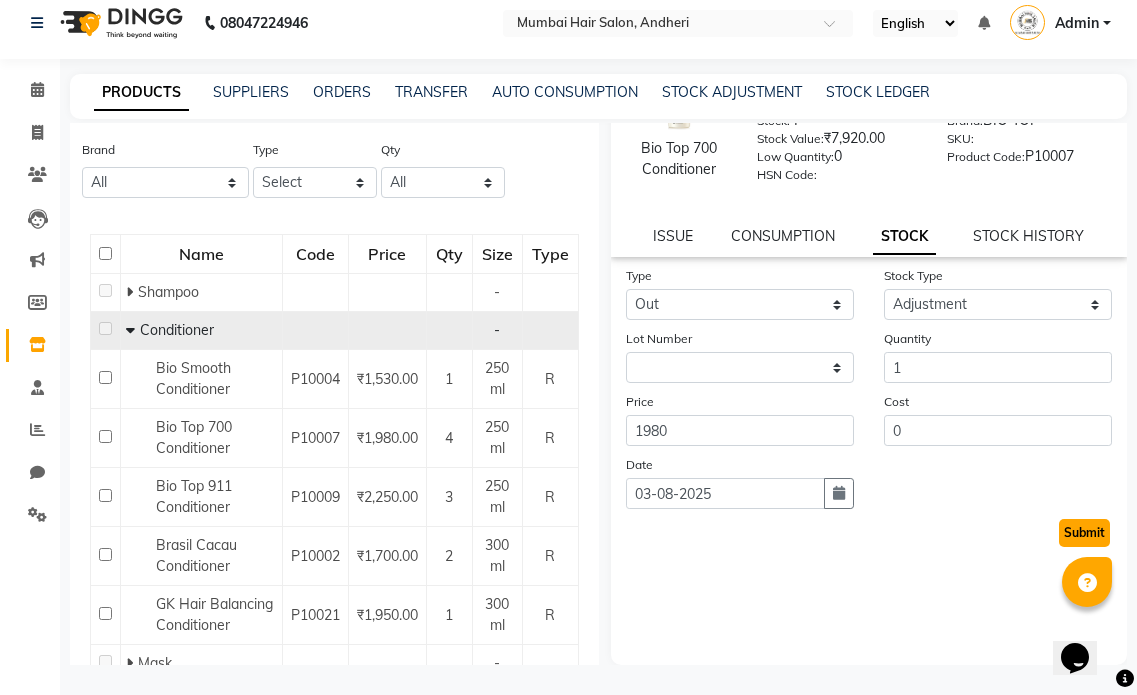 click on "Submit" 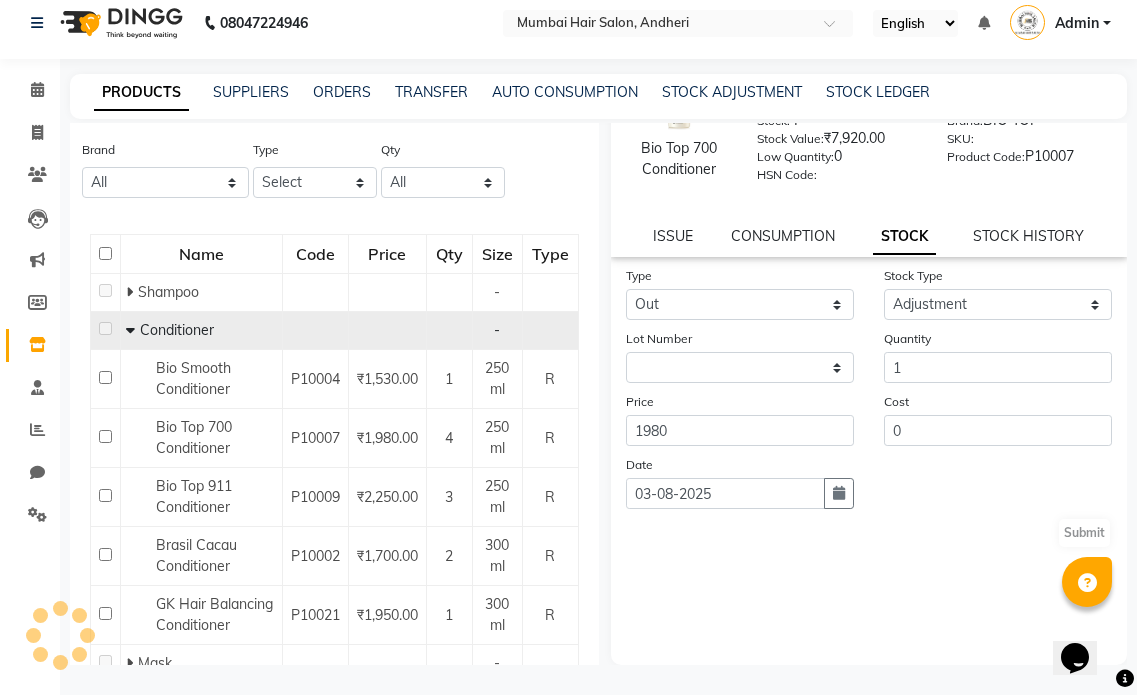 scroll, scrollTop: 100, scrollLeft: 0, axis: vertical 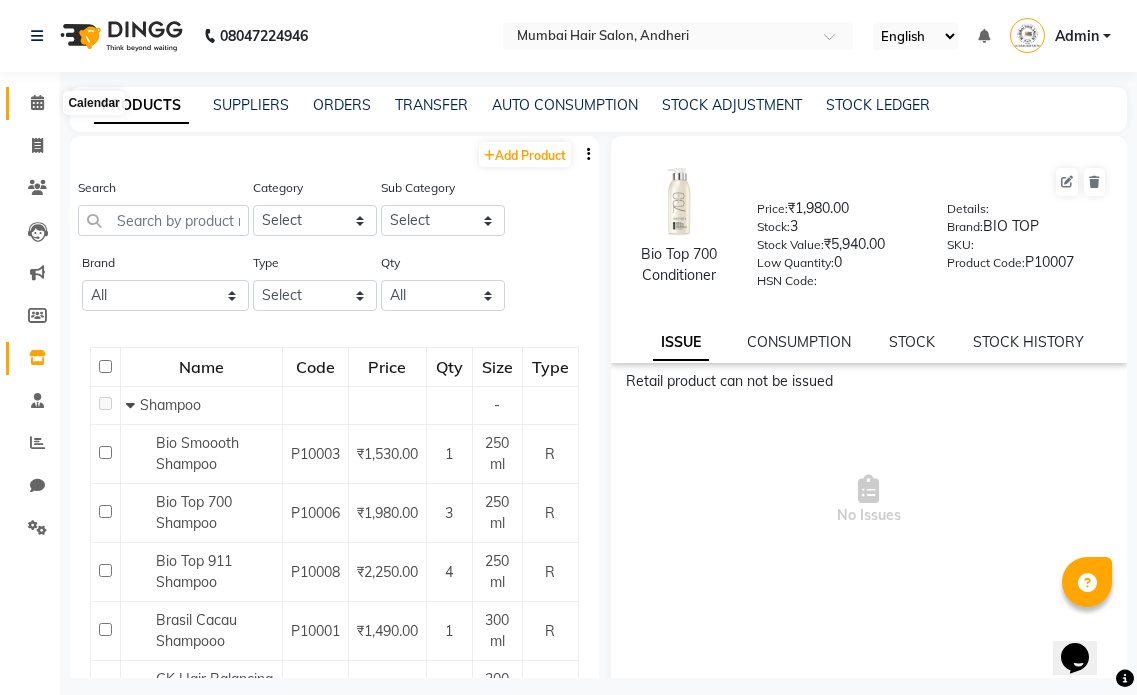 click 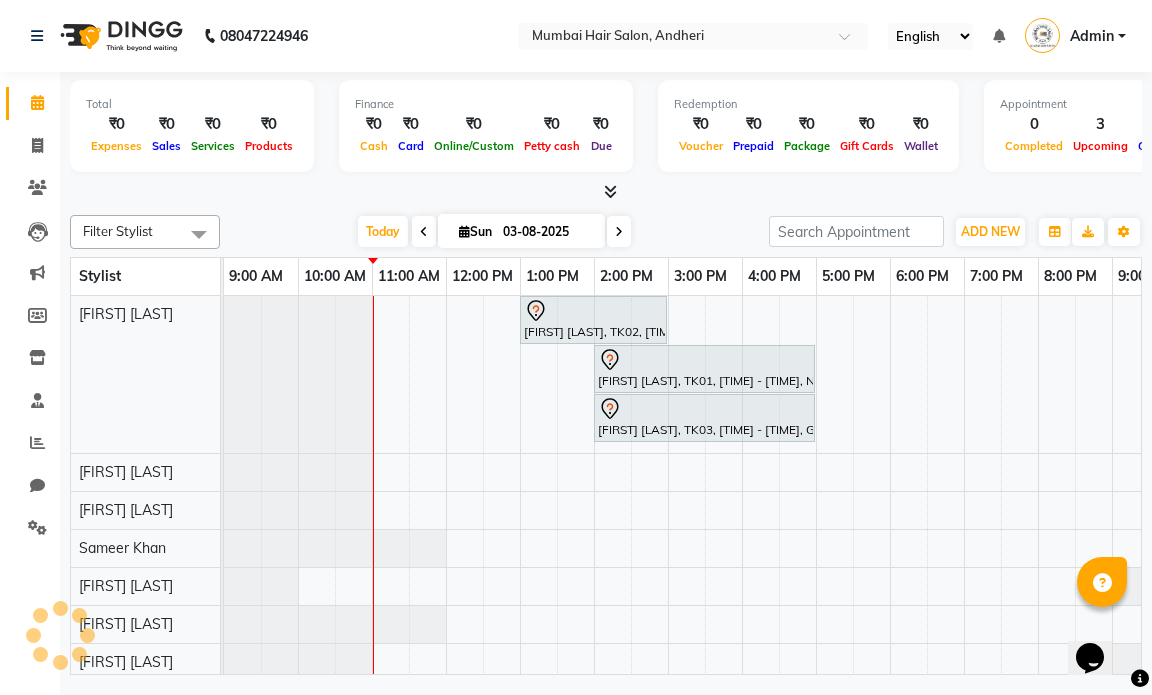 scroll, scrollTop: 0, scrollLeft: 0, axis: both 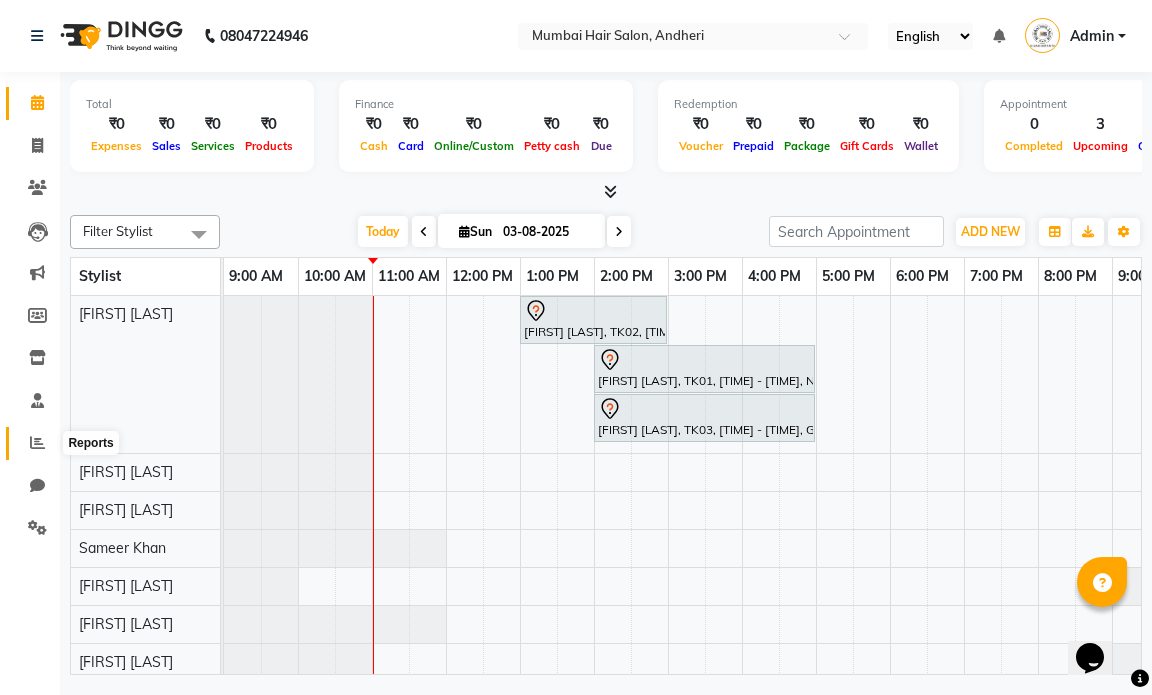 click 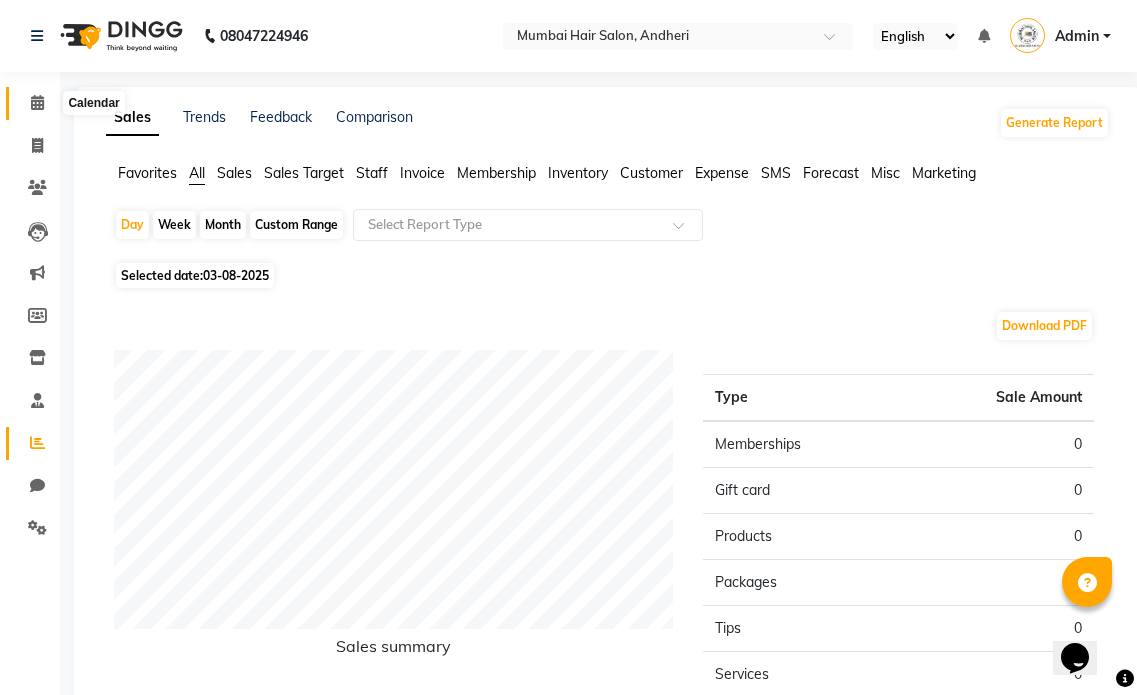 click 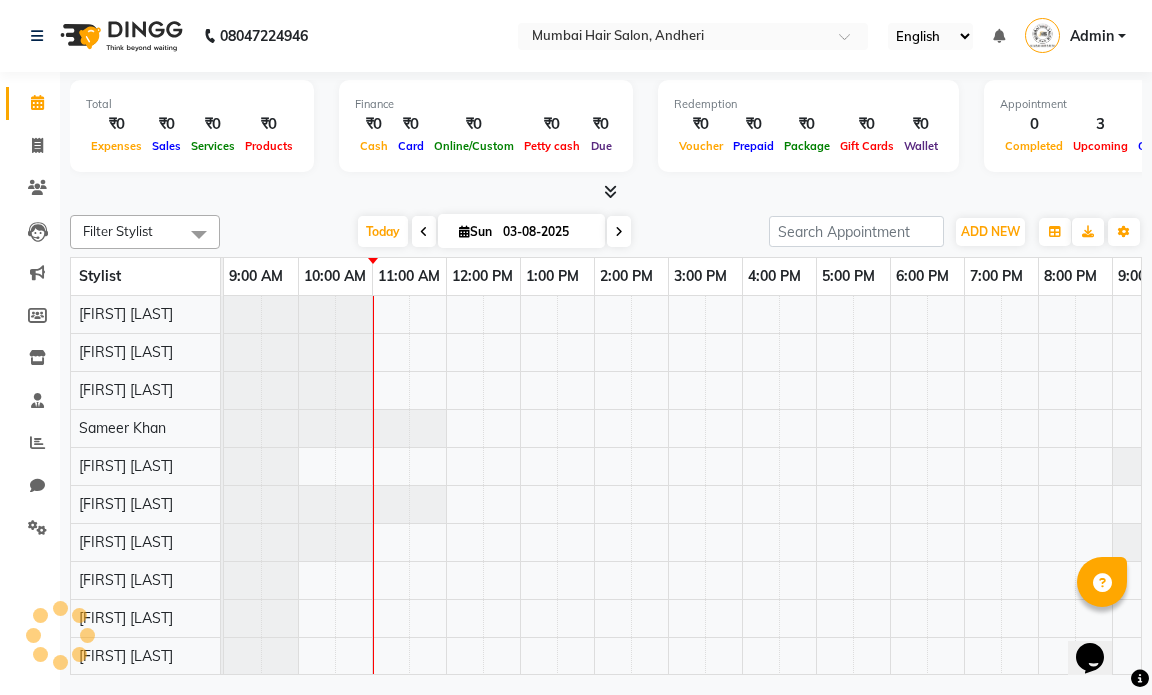 scroll, scrollTop: 0, scrollLeft: 0, axis: both 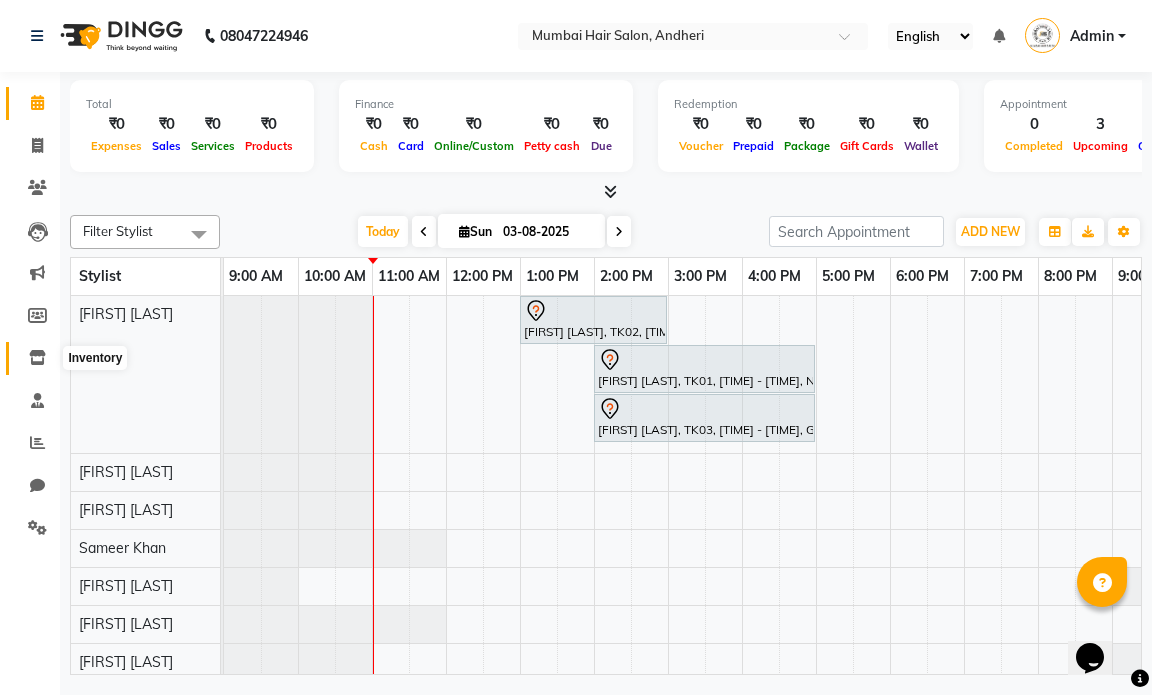 click 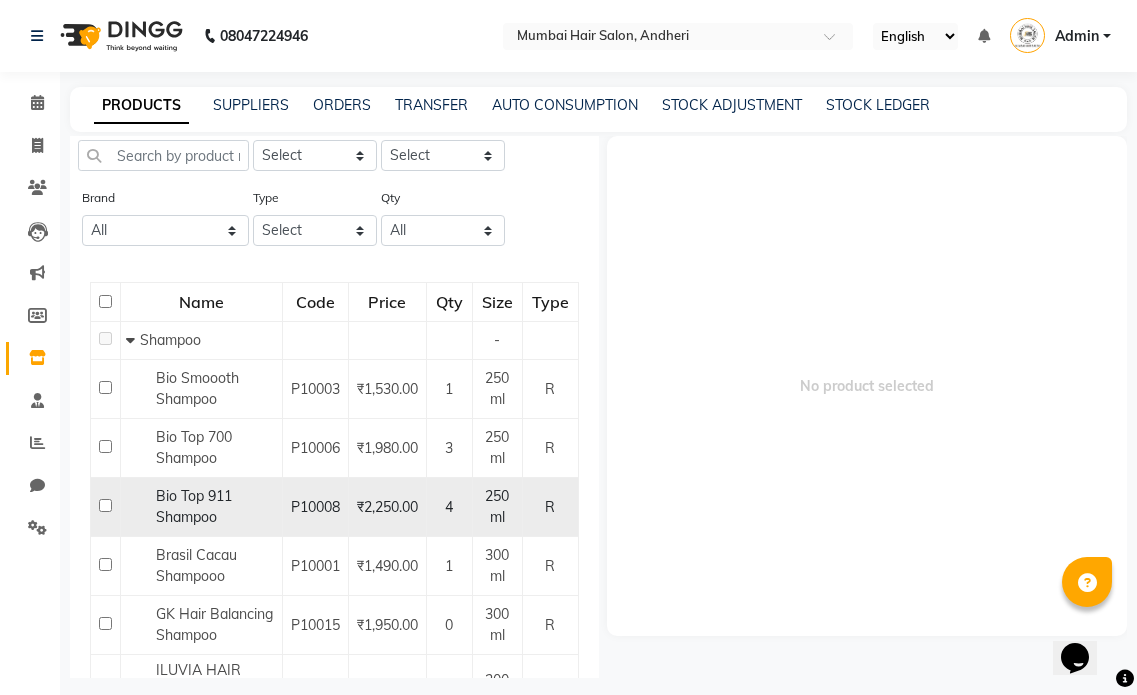scroll, scrollTop: 100, scrollLeft: 0, axis: vertical 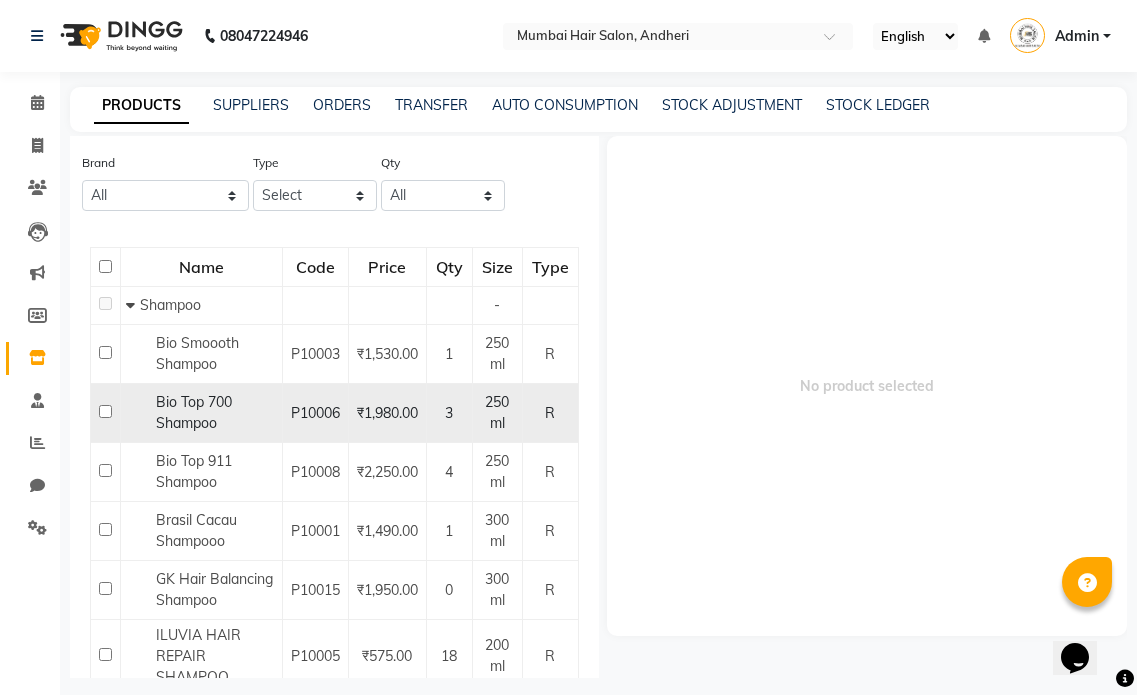 click on "P10006" 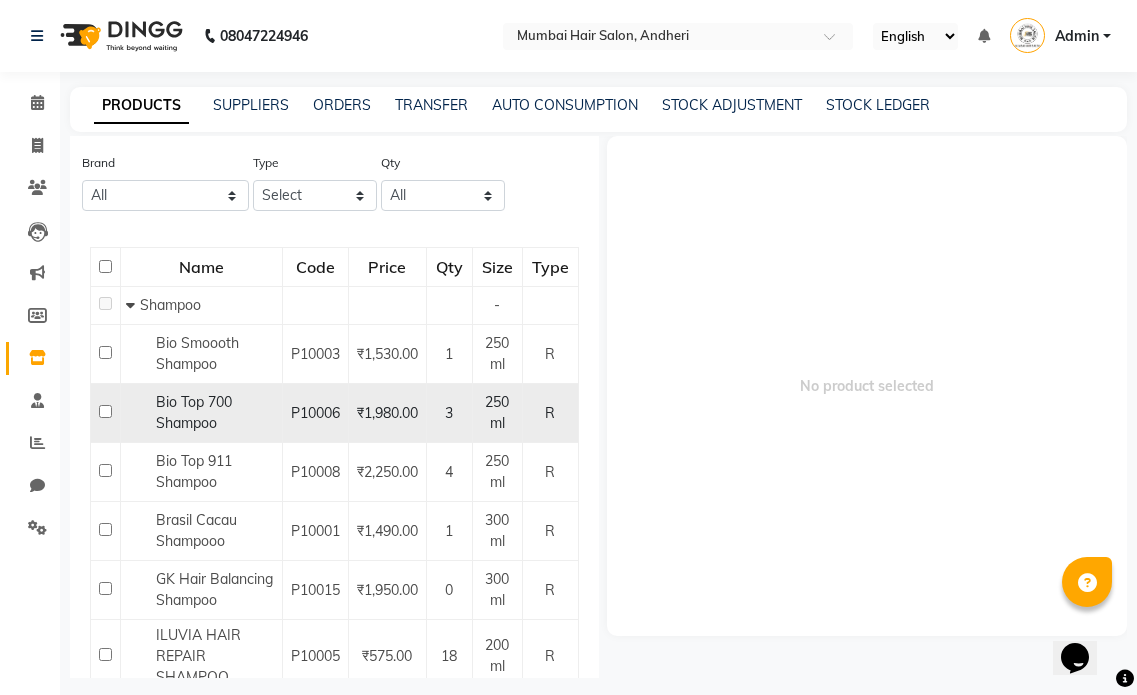 click on "Bio Top 700 Shampoo" 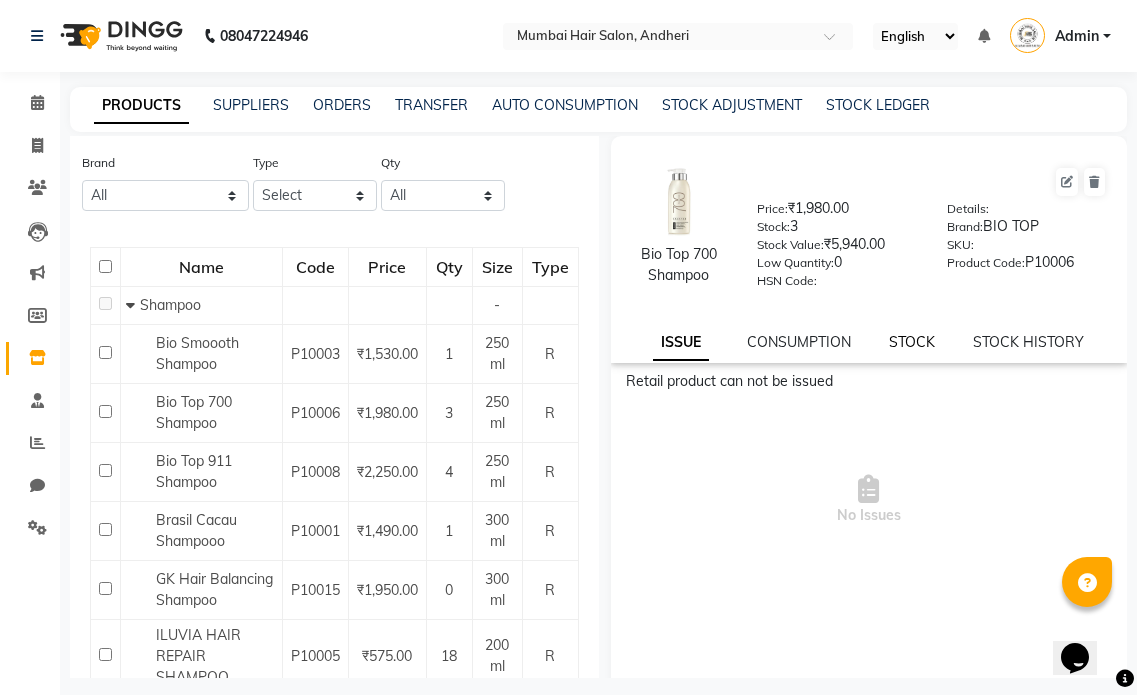 click on "STOCK" 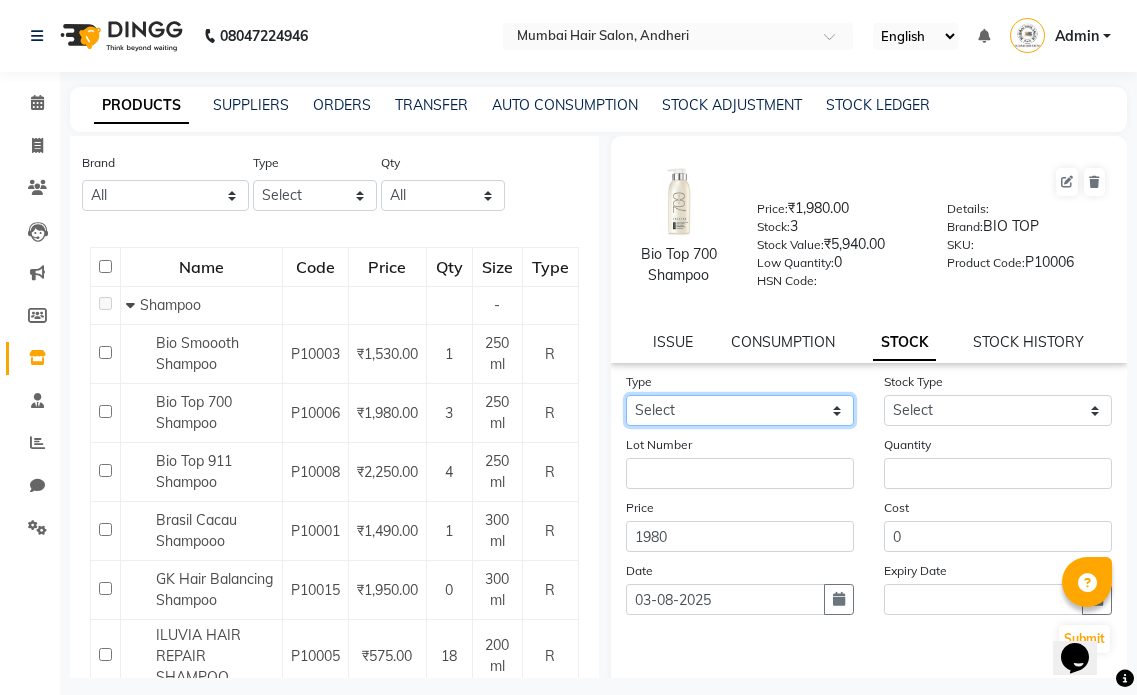 click on "Select In Out" 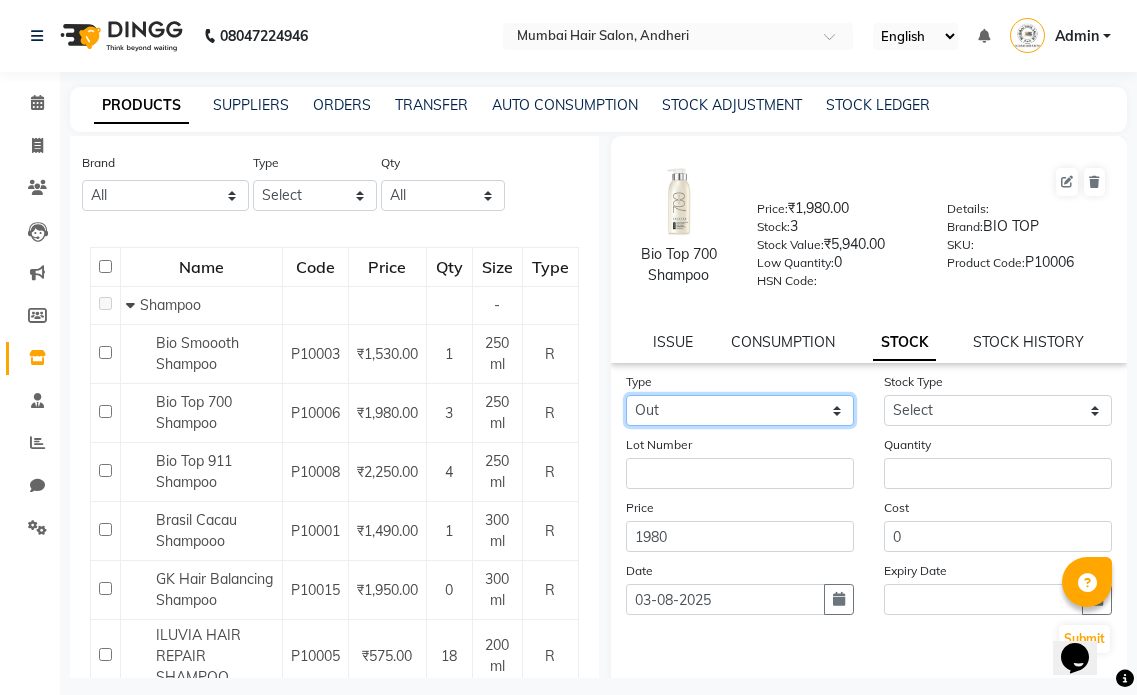 click on "Select In Out" 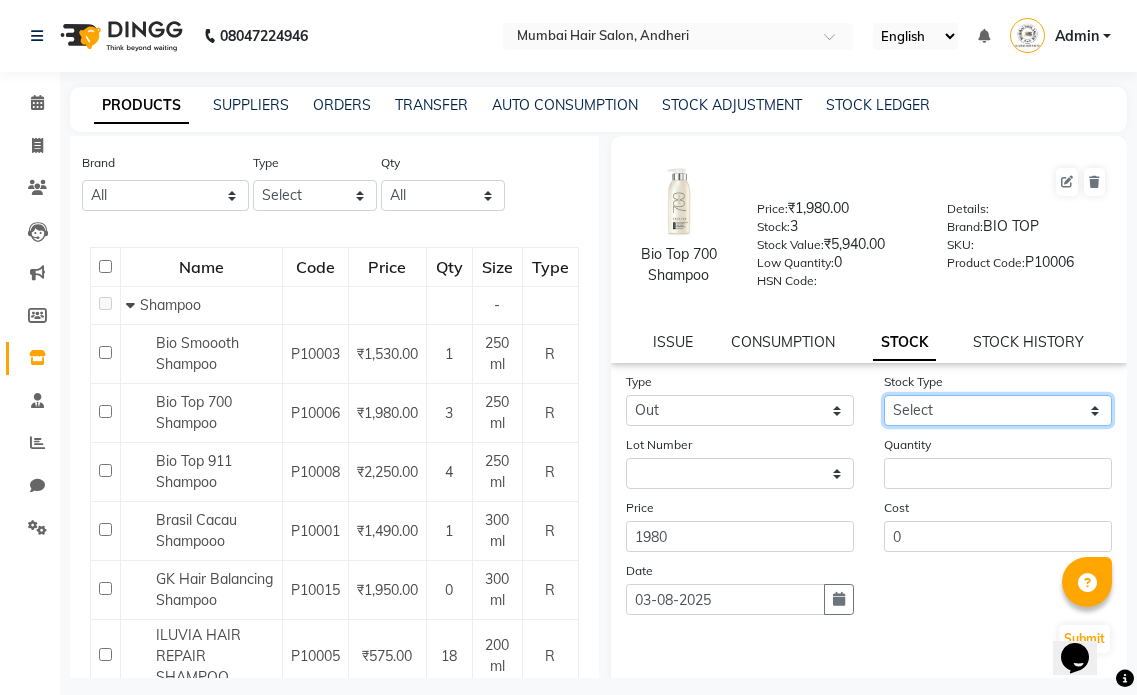 click on "Select Internal Use Damaged Expired Adjustment Return Other" 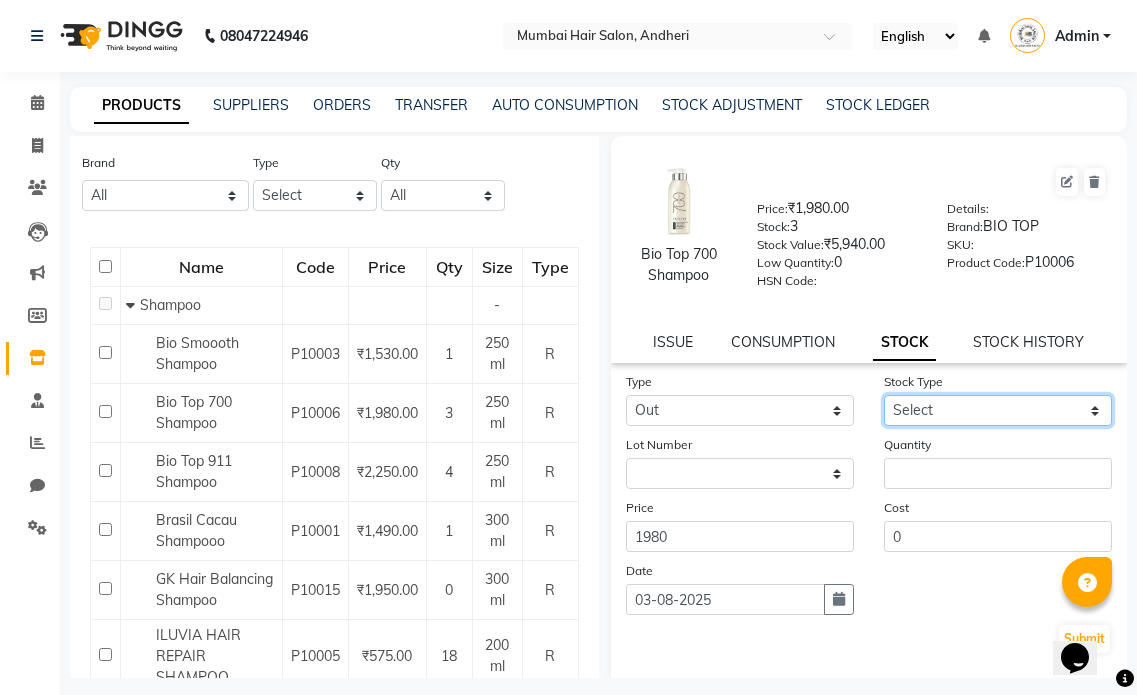 select on "adjustment" 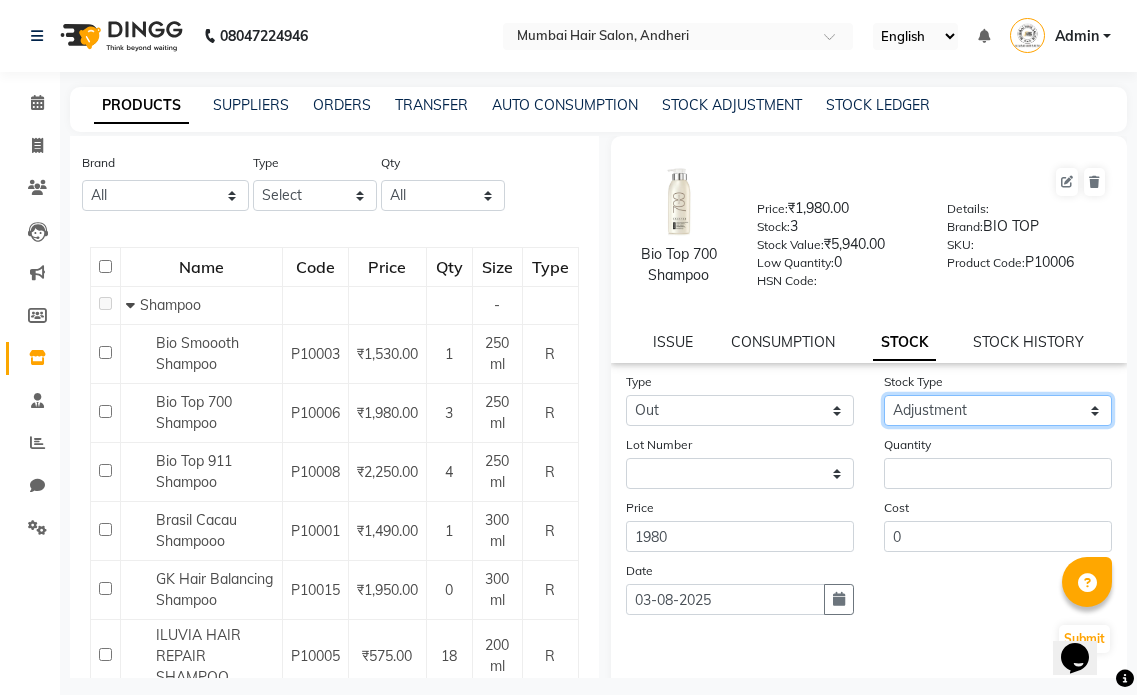 click on "Select Internal Use Damaged Expired Adjustment Return Other" 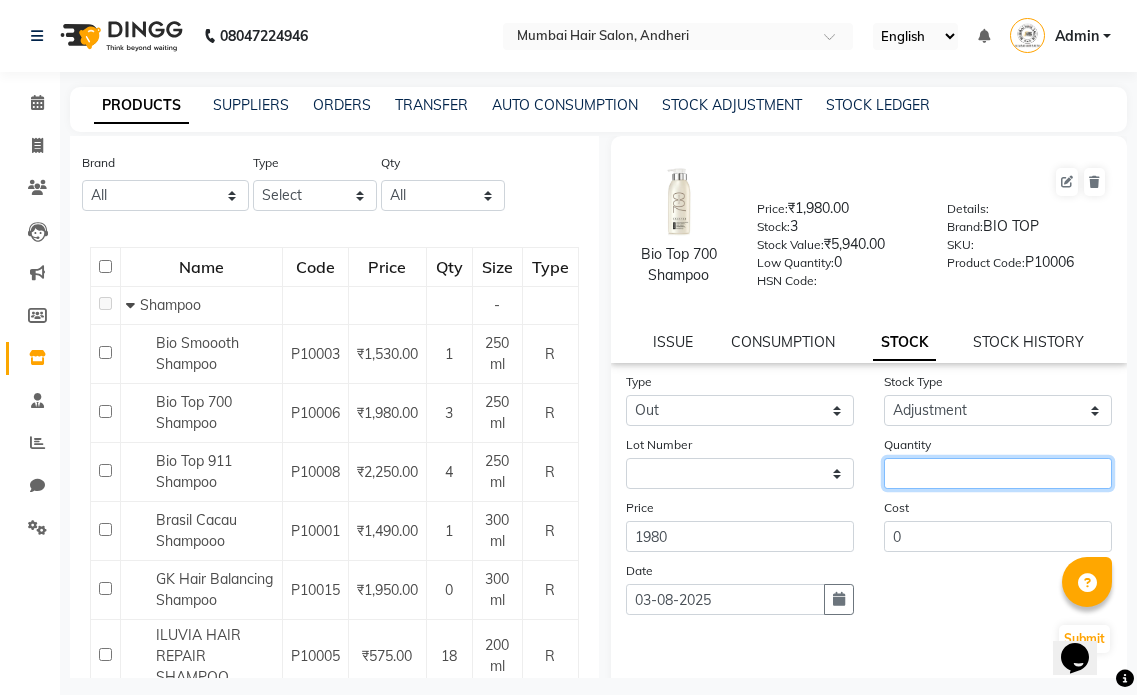 click 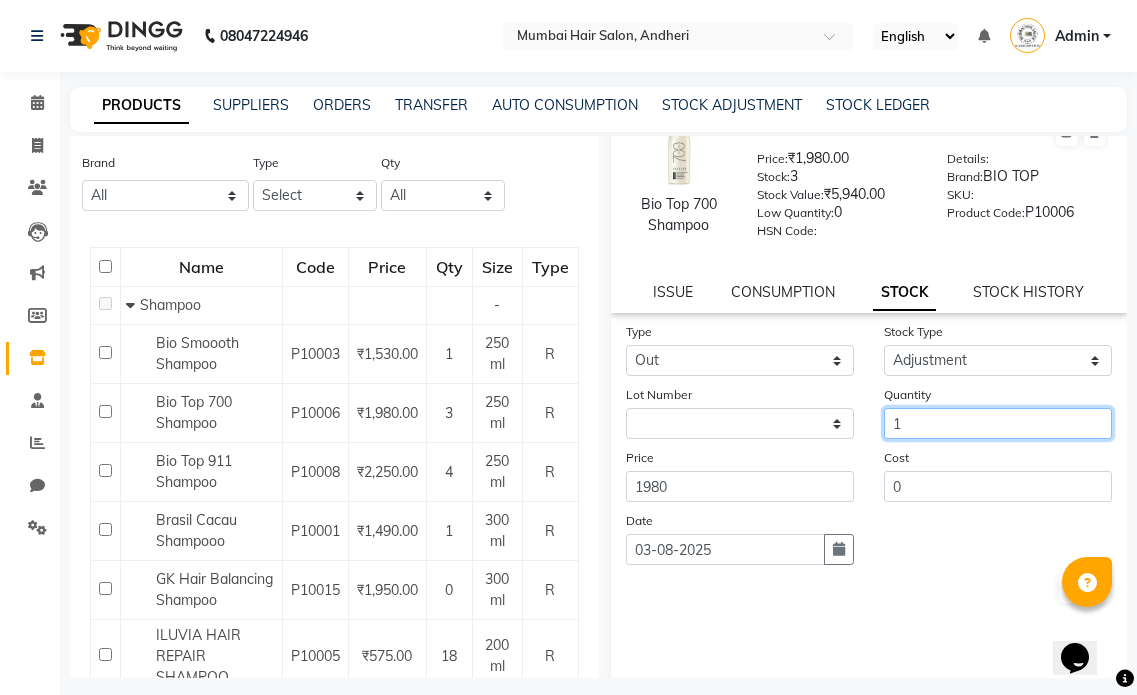scroll, scrollTop: 93, scrollLeft: 0, axis: vertical 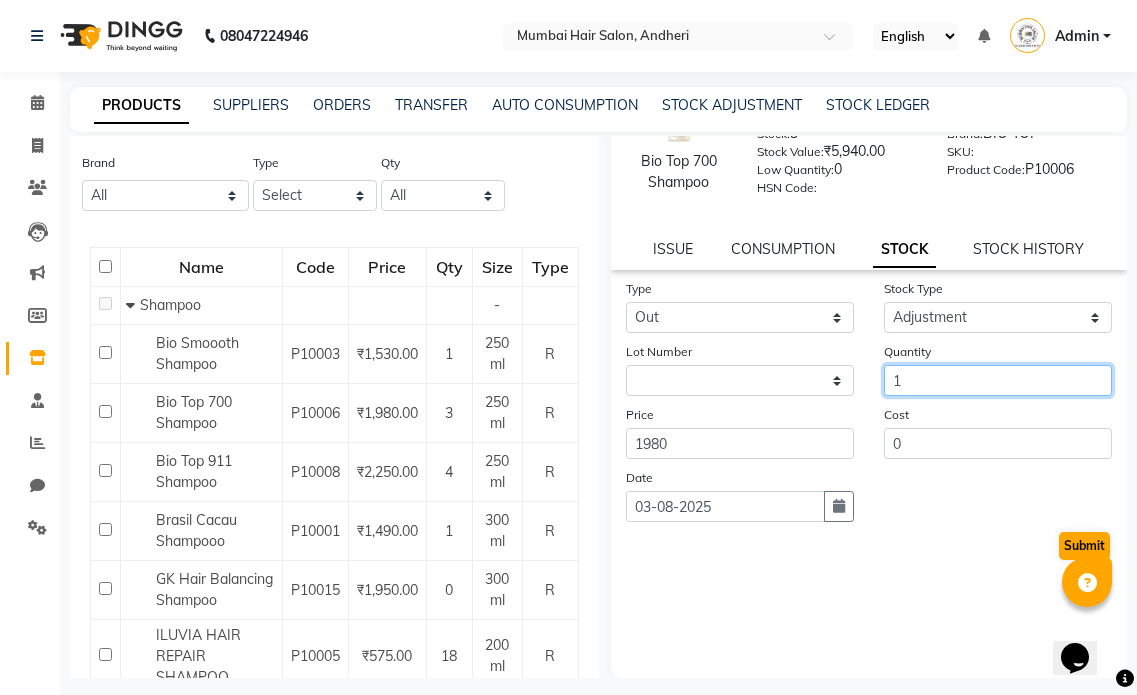 type on "1" 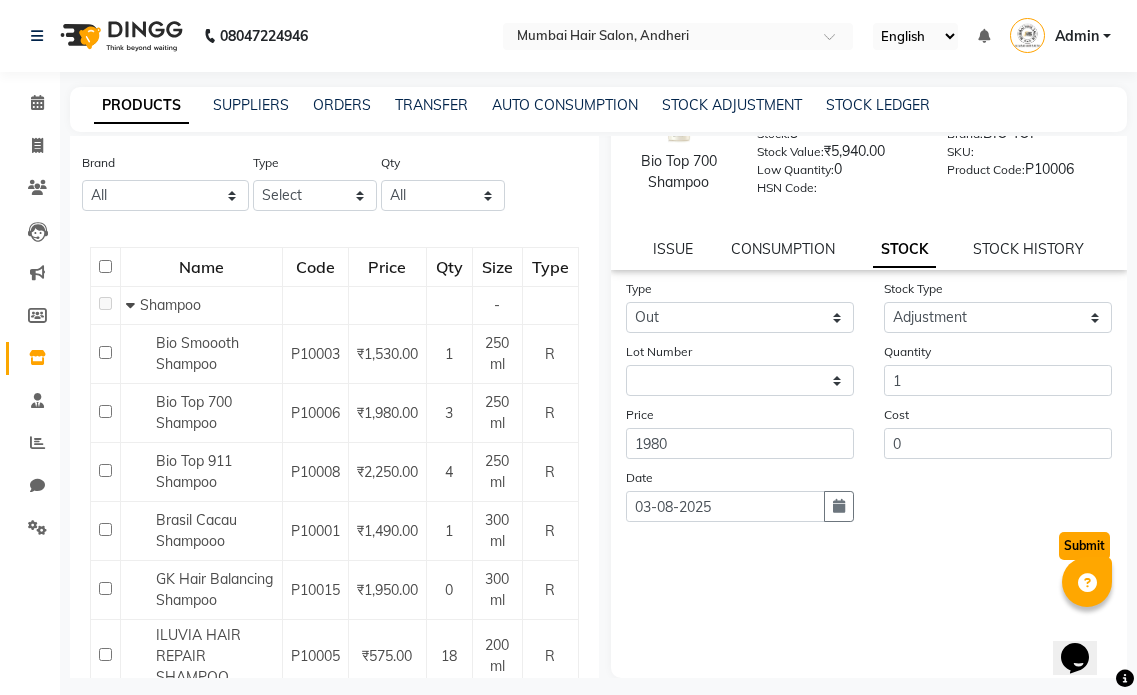 click on "Submit" 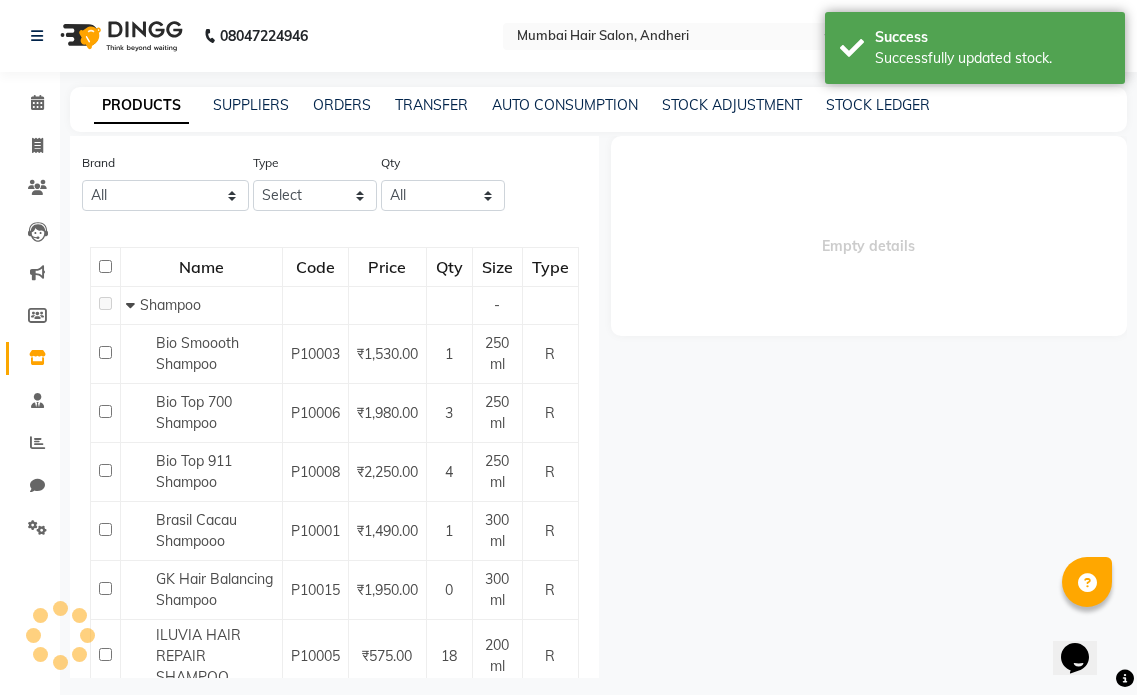 scroll, scrollTop: 100, scrollLeft: 0, axis: vertical 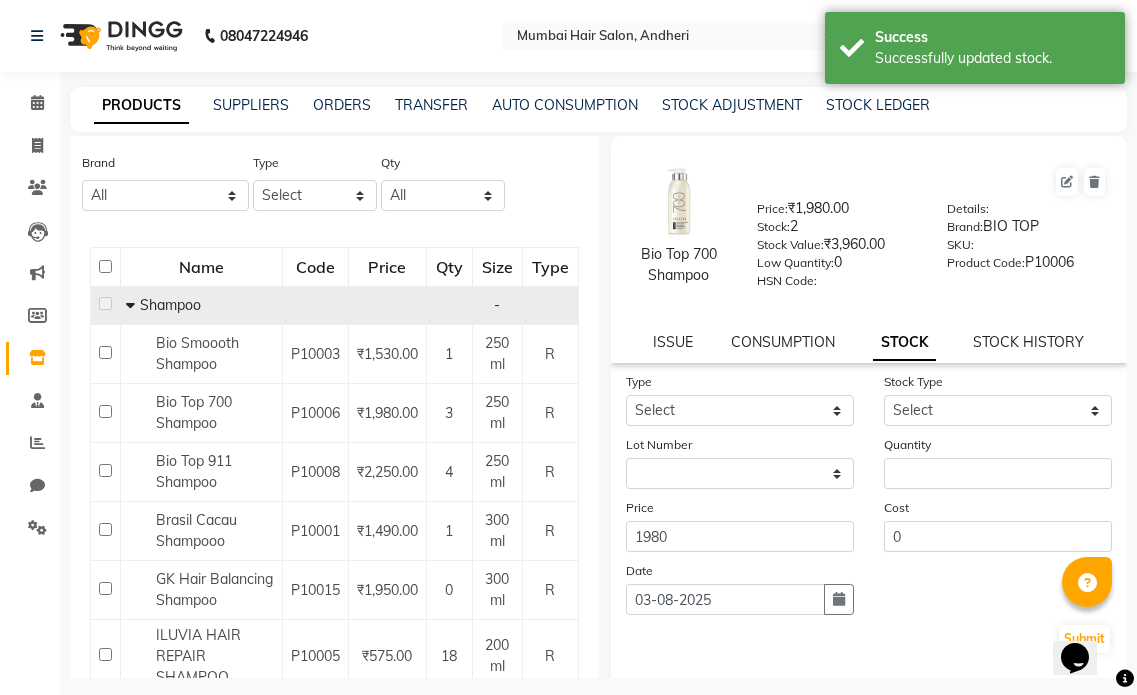 click 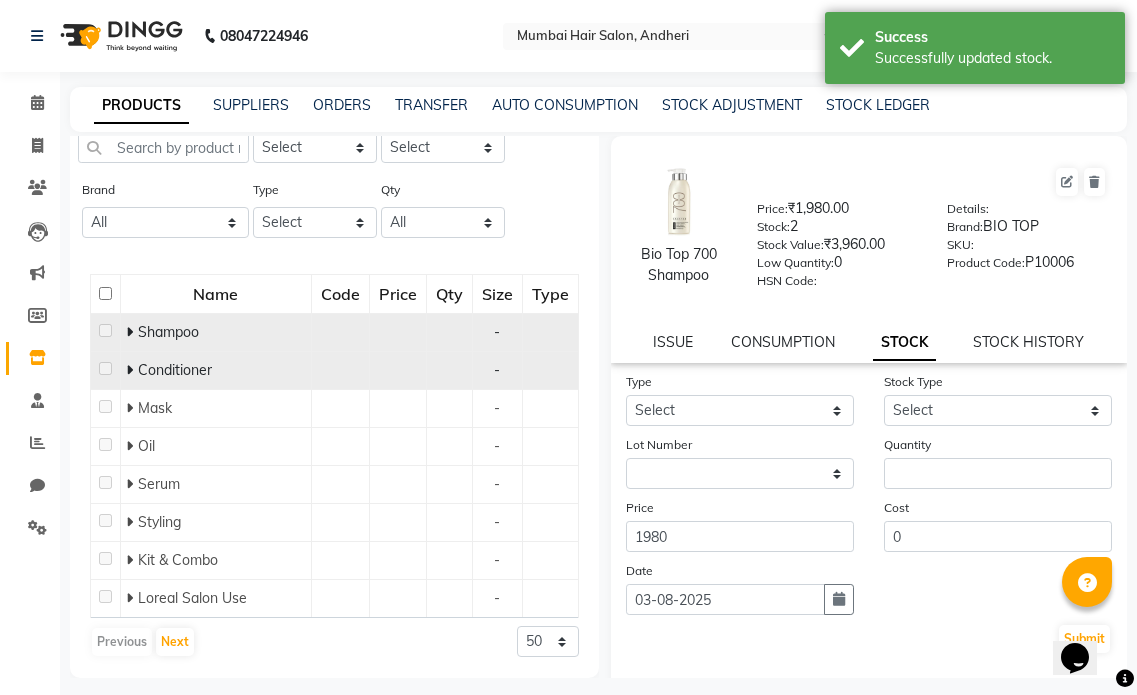 click 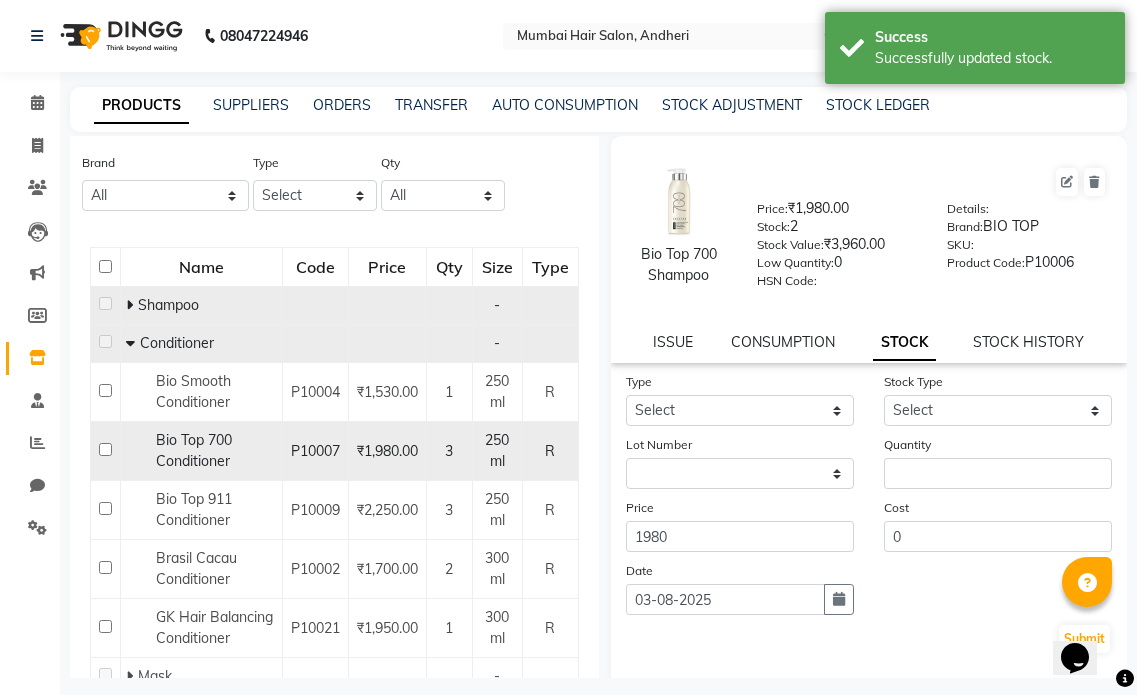 click on "Bio Top 700 Conditioner" 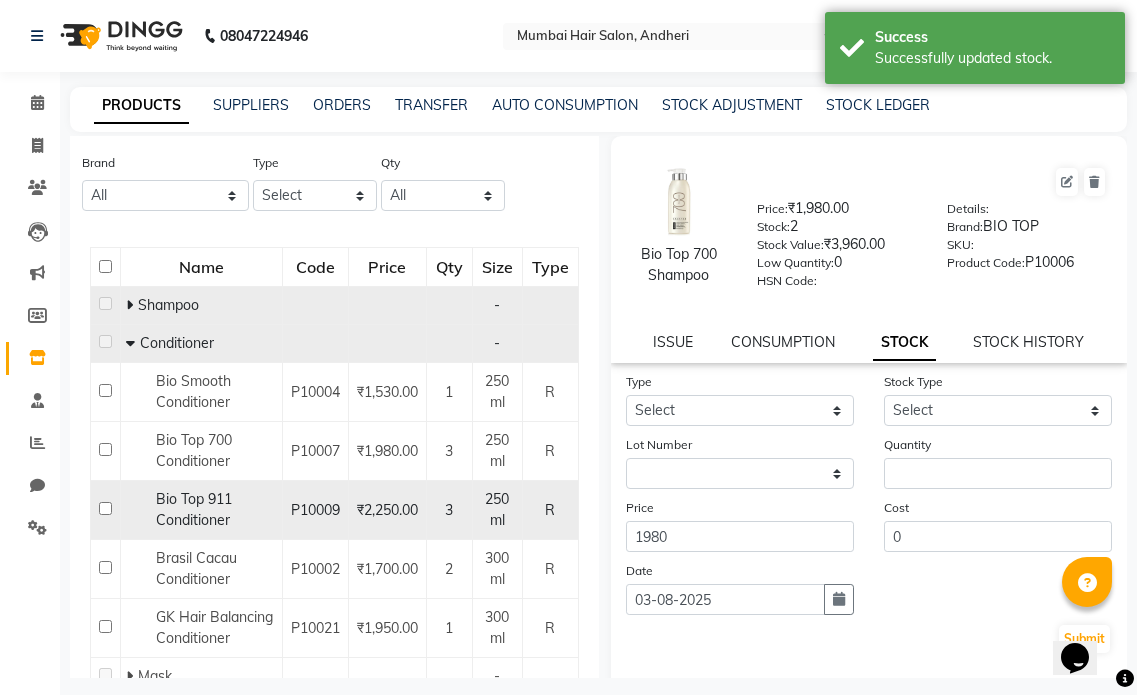 select 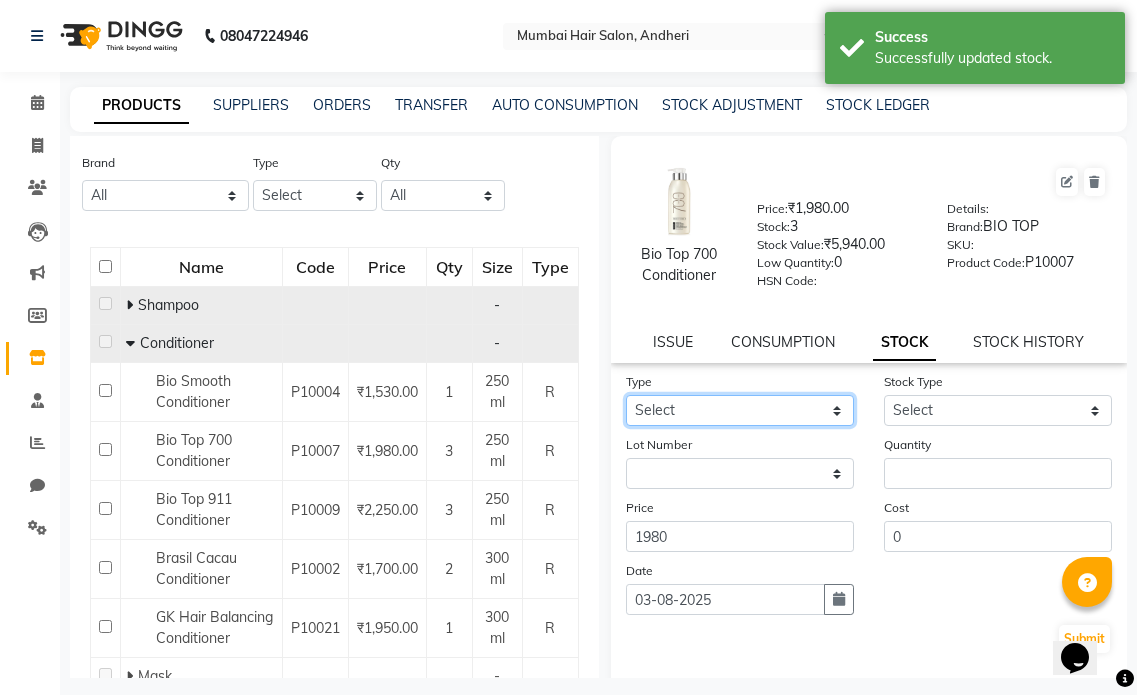 click on "Select In Out" 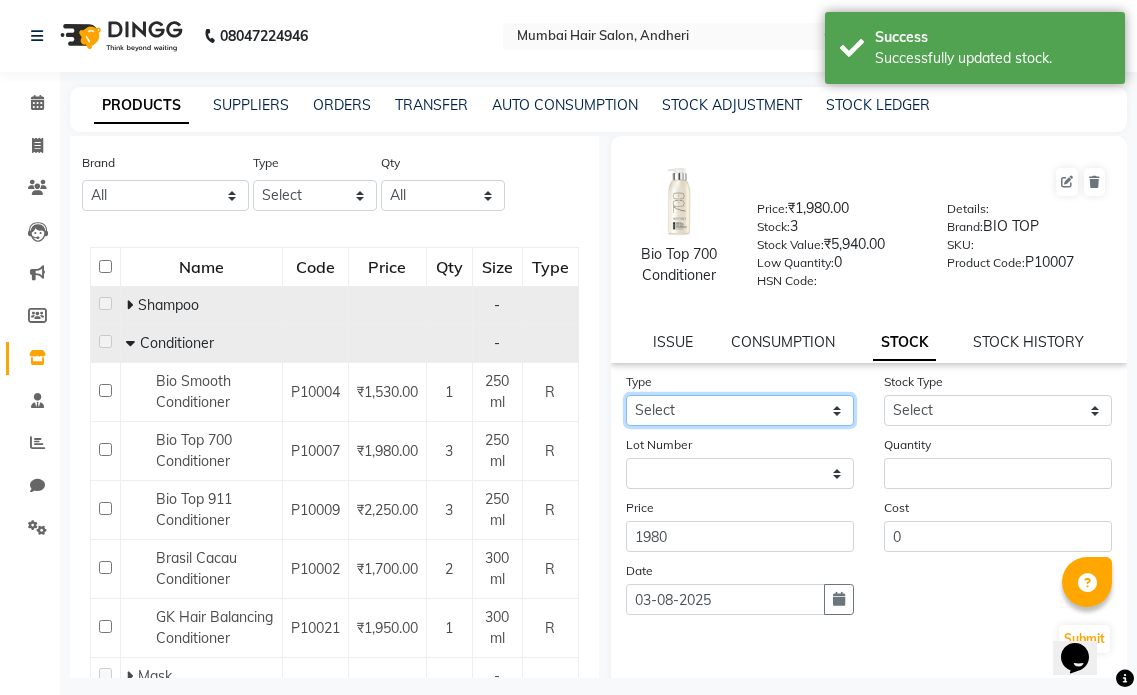 select on "out" 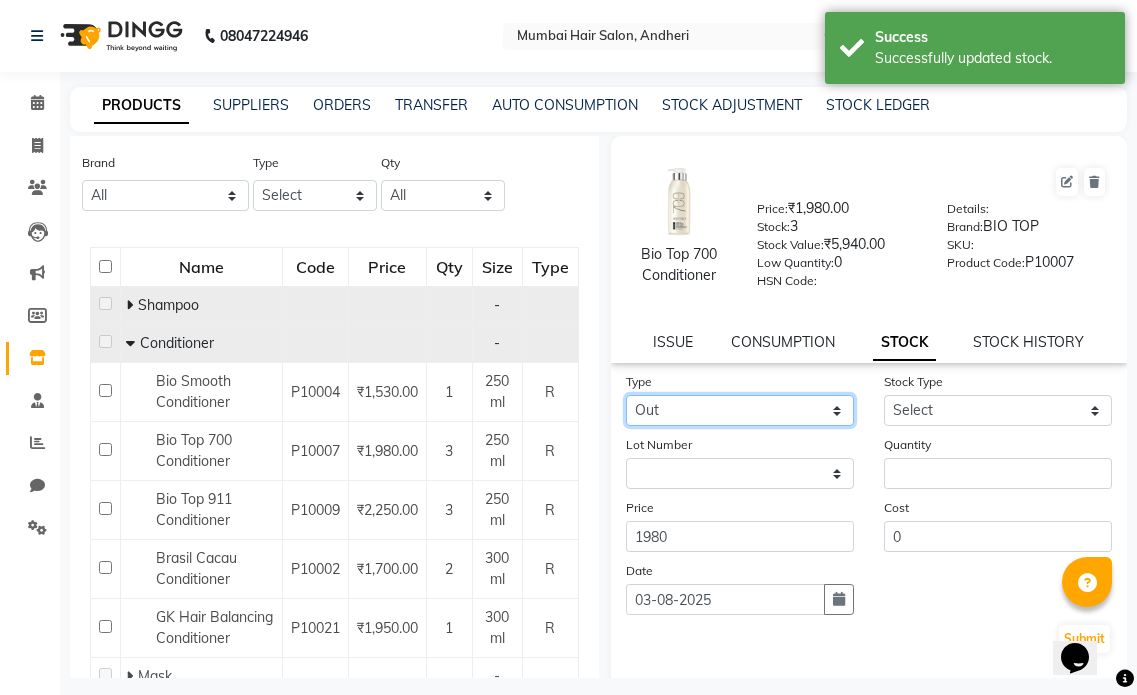 click on "Select In Out" 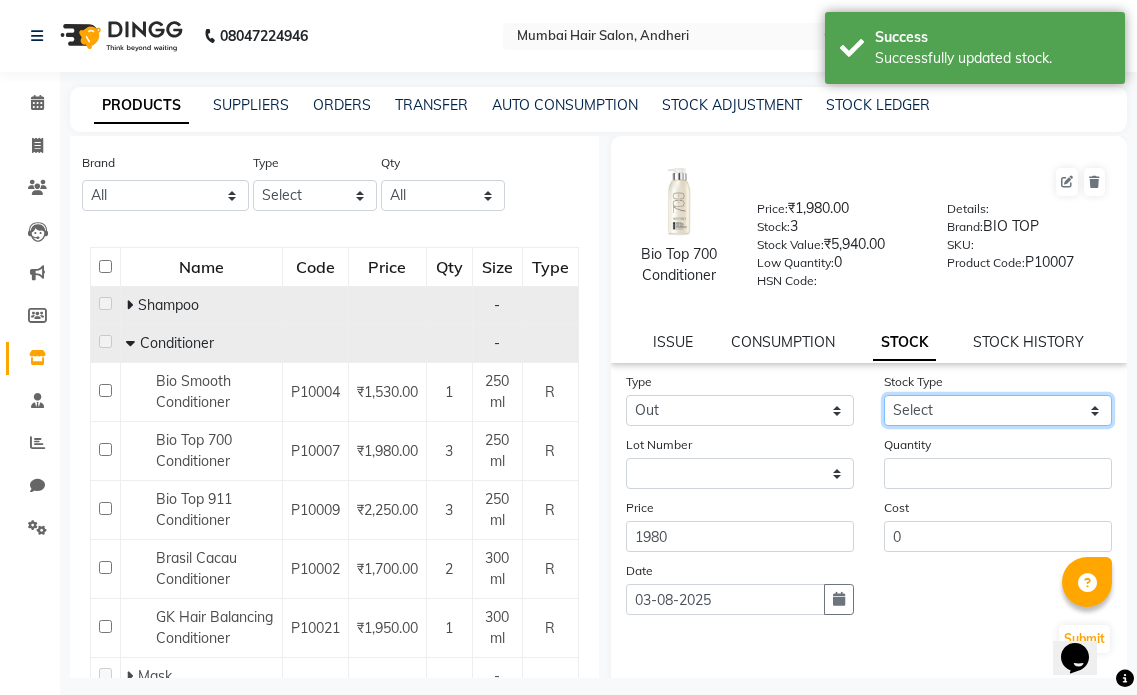 click on "Select Internal Use Damaged Expired Adjustment Return Other" 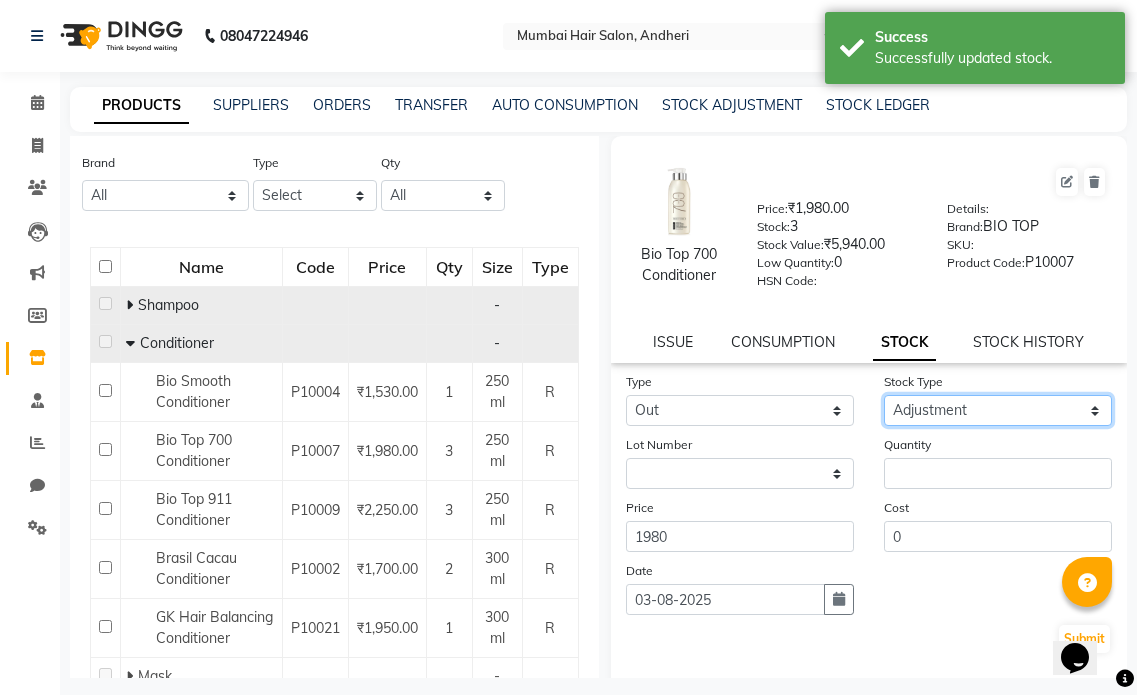 click on "Select Internal Use Damaged Expired Adjustment Return Other" 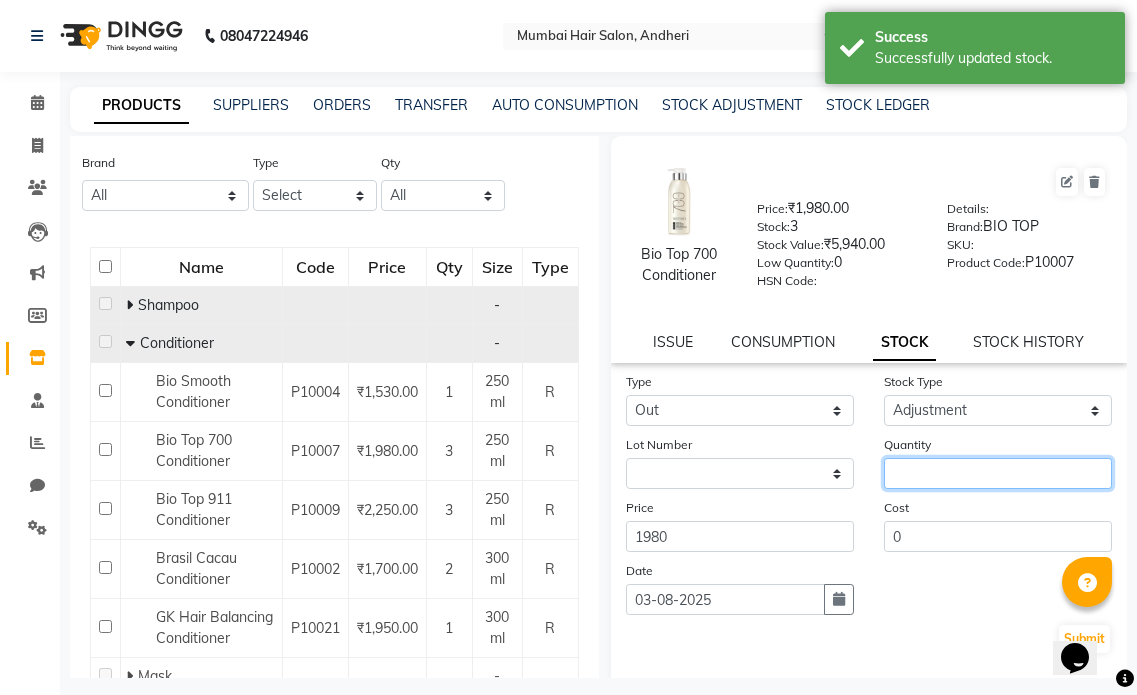 click 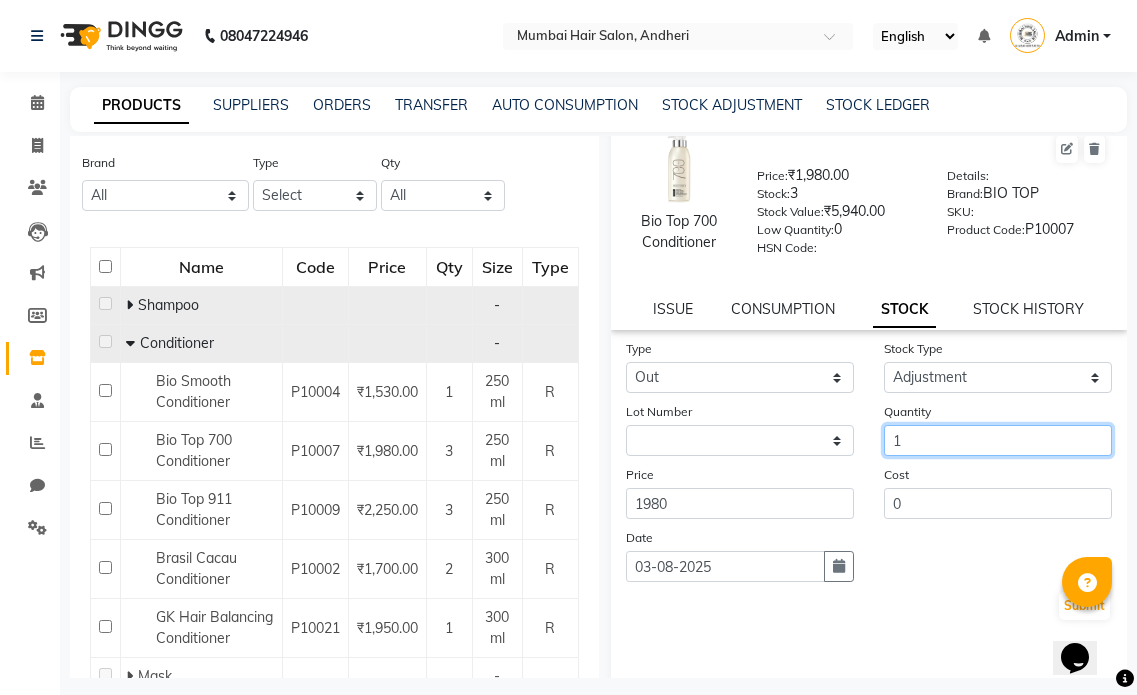 scroll, scrollTop: 93, scrollLeft: 0, axis: vertical 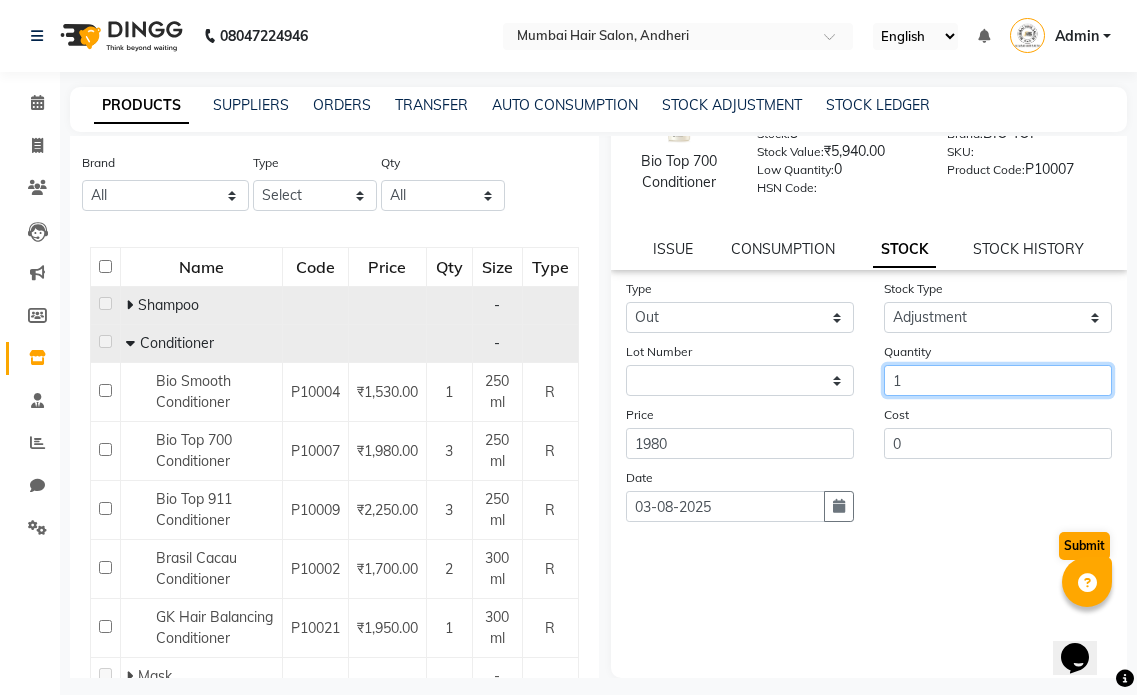 type on "1" 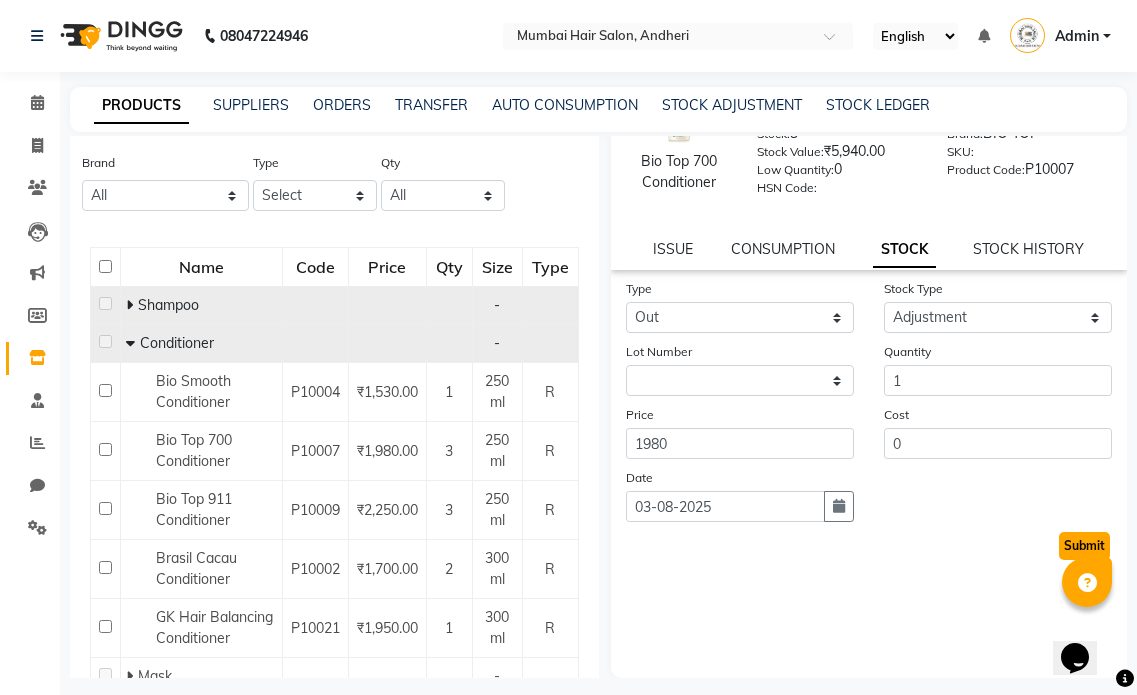 click on "Submit" 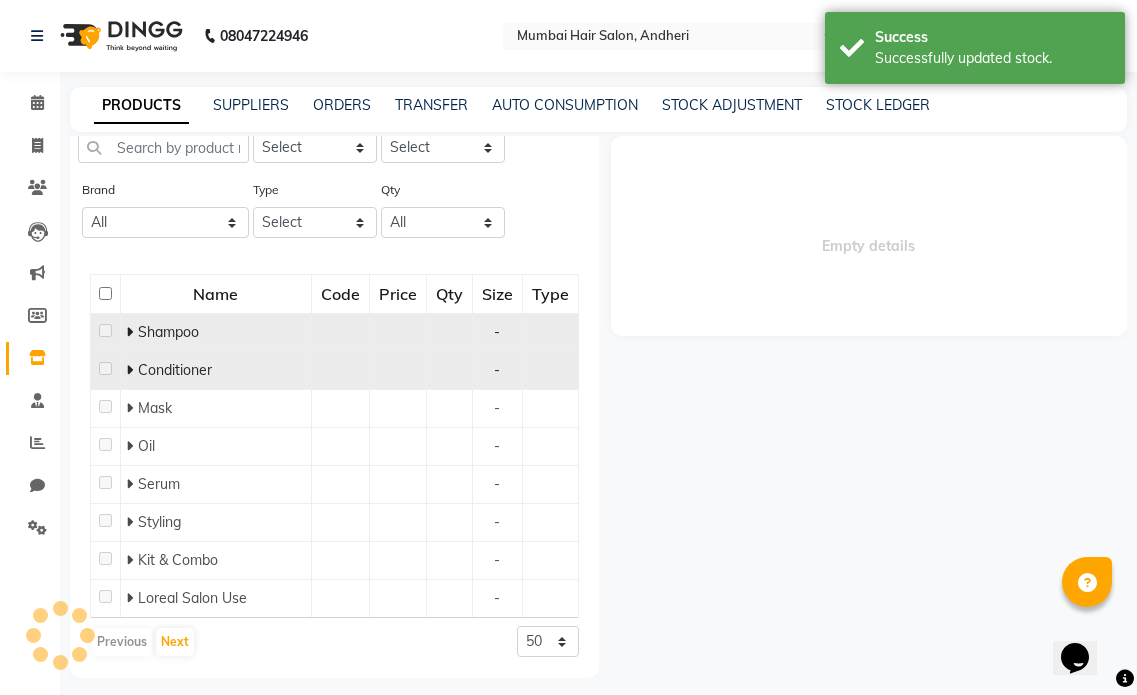 scroll, scrollTop: 100, scrollLeft: 0, axis: vertical 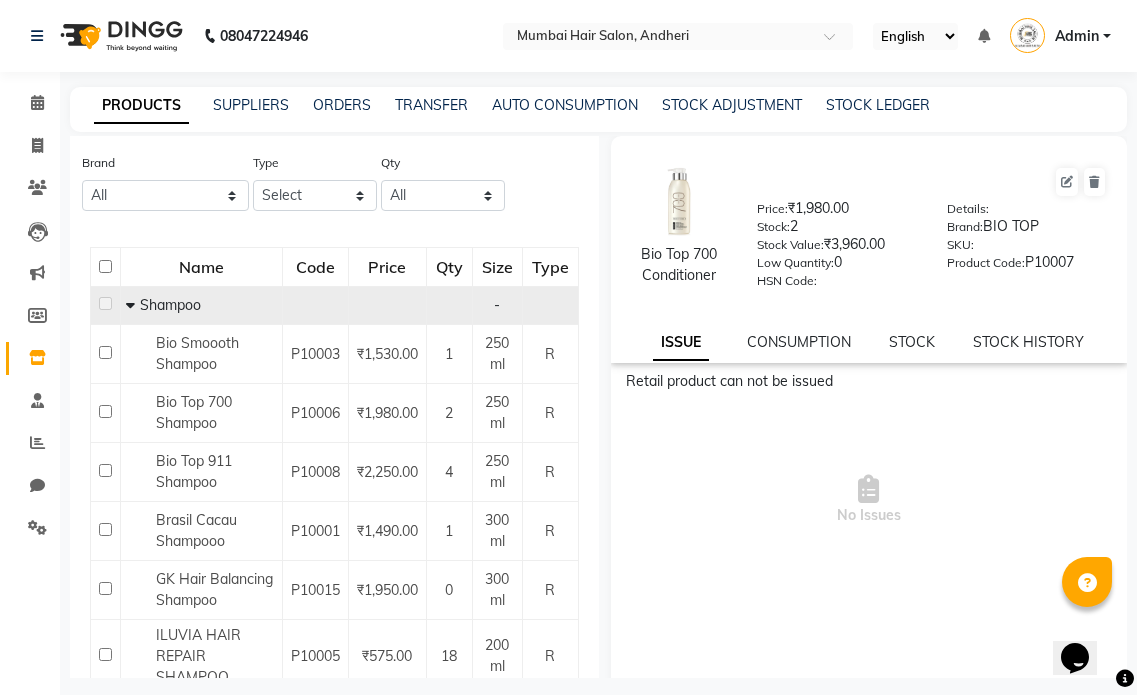 click 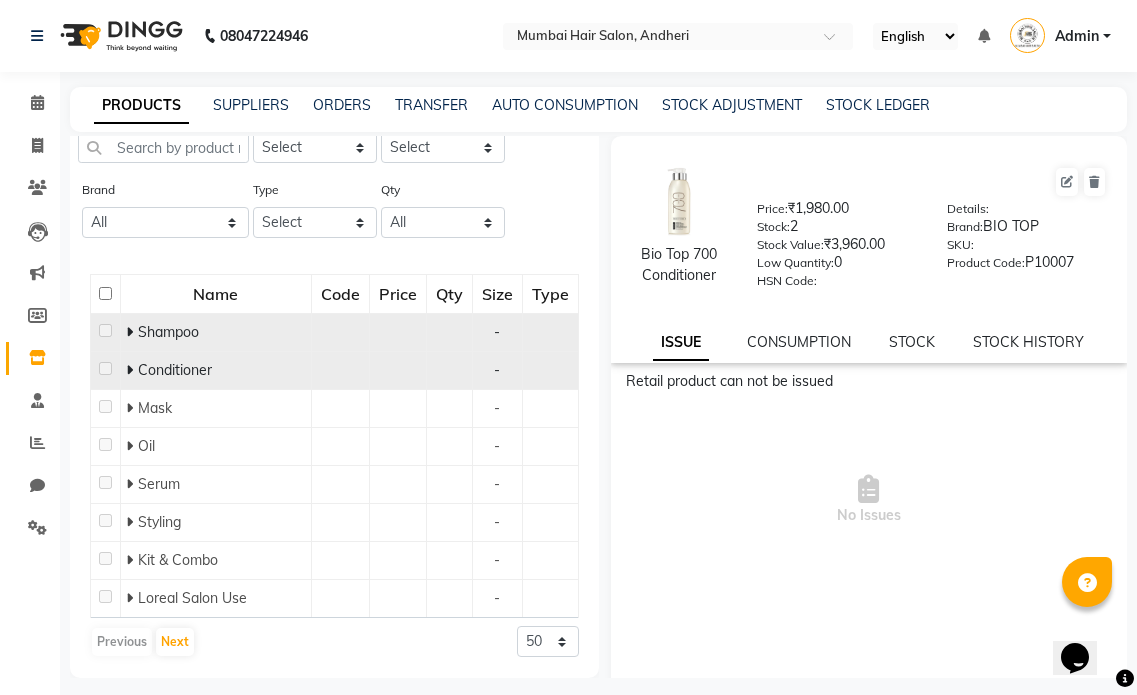 click 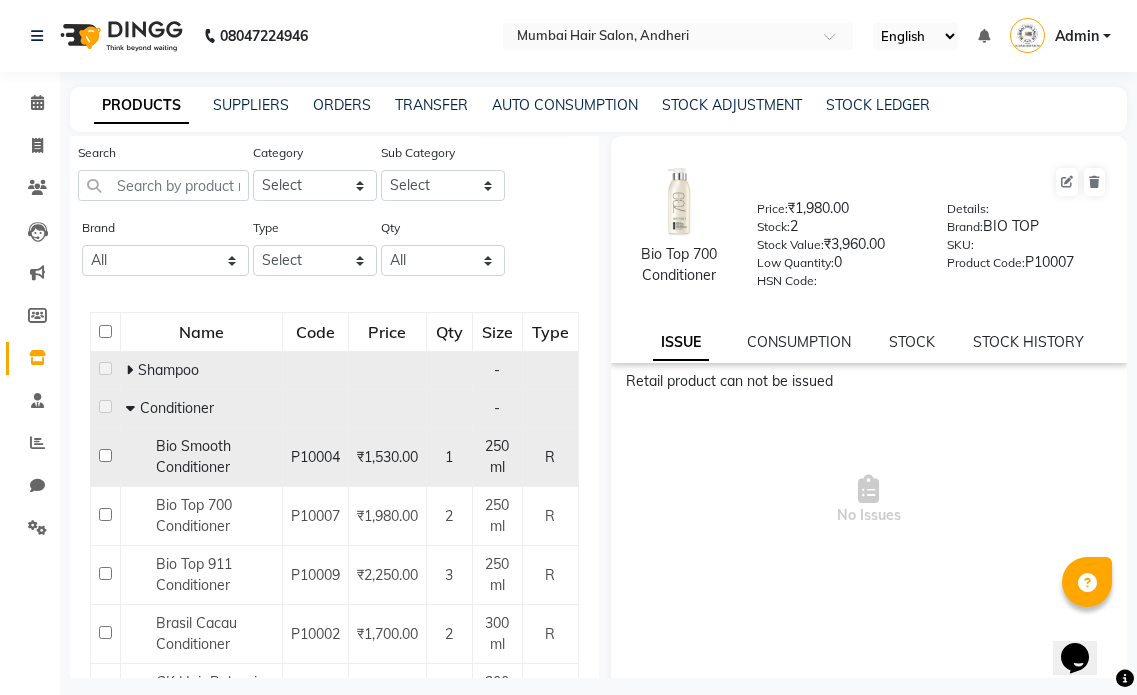 scroll, scrollTop: 0, scrollLeft: 0, axis: both 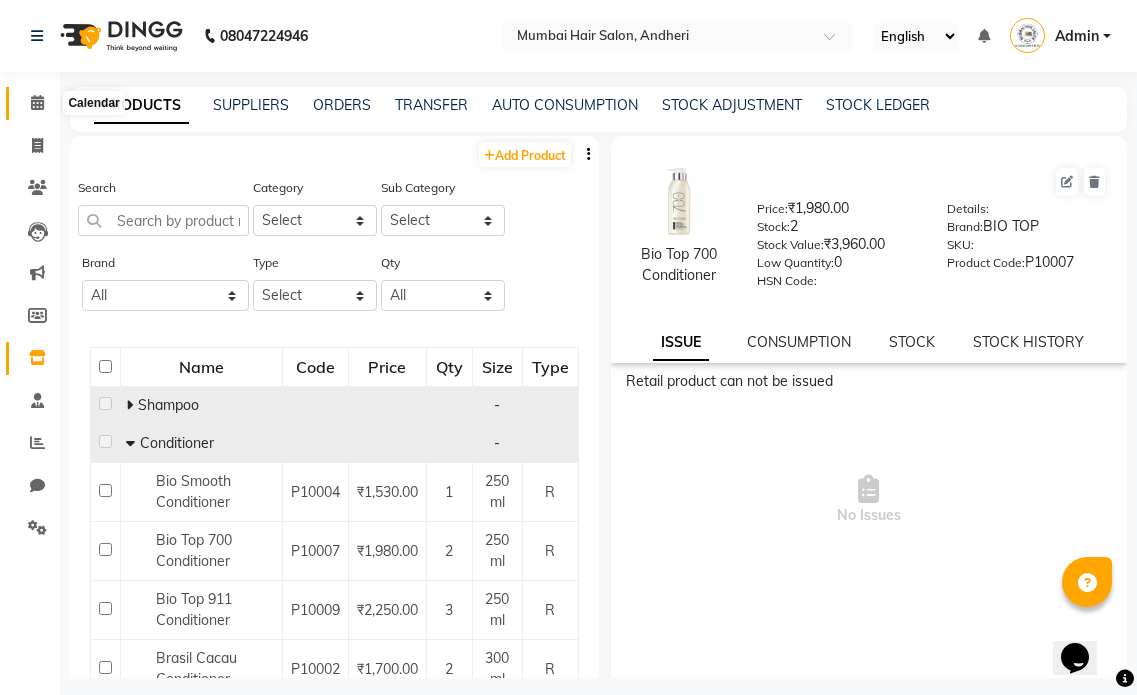 click 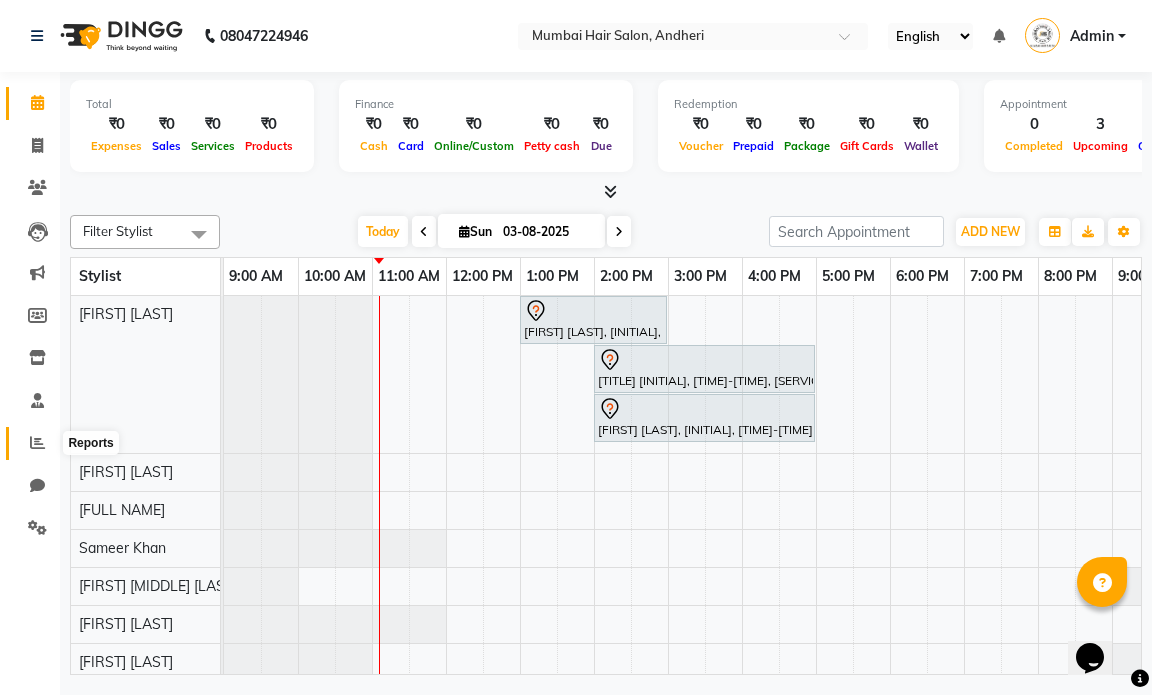 click 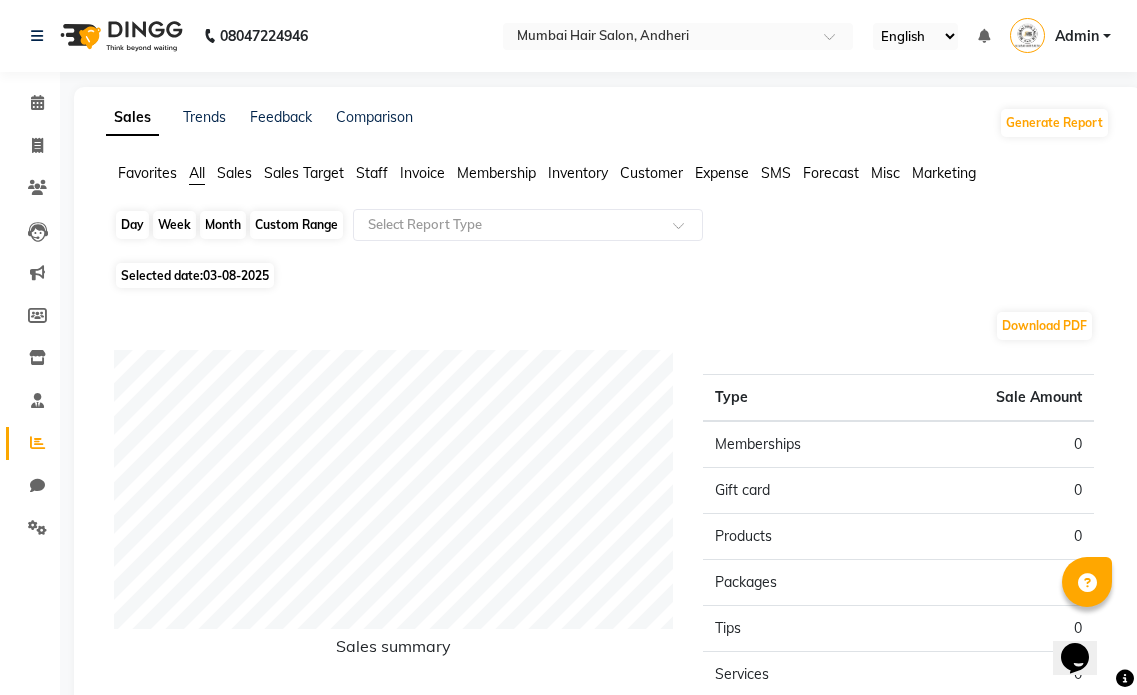 click on "Day" 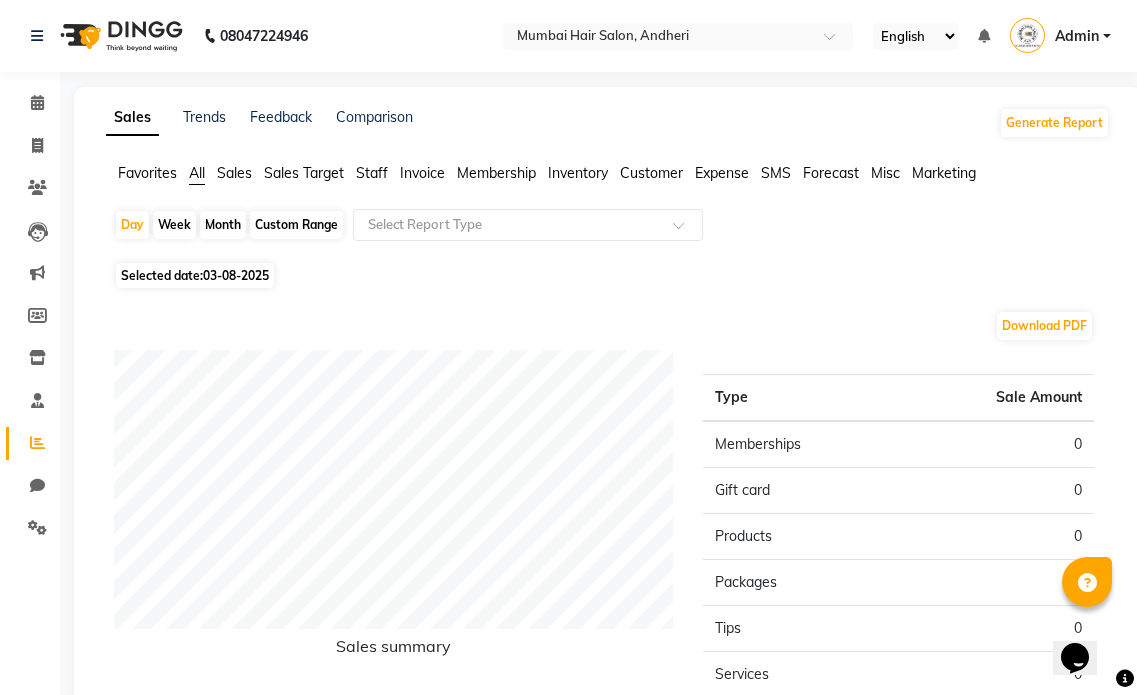 select on "8" 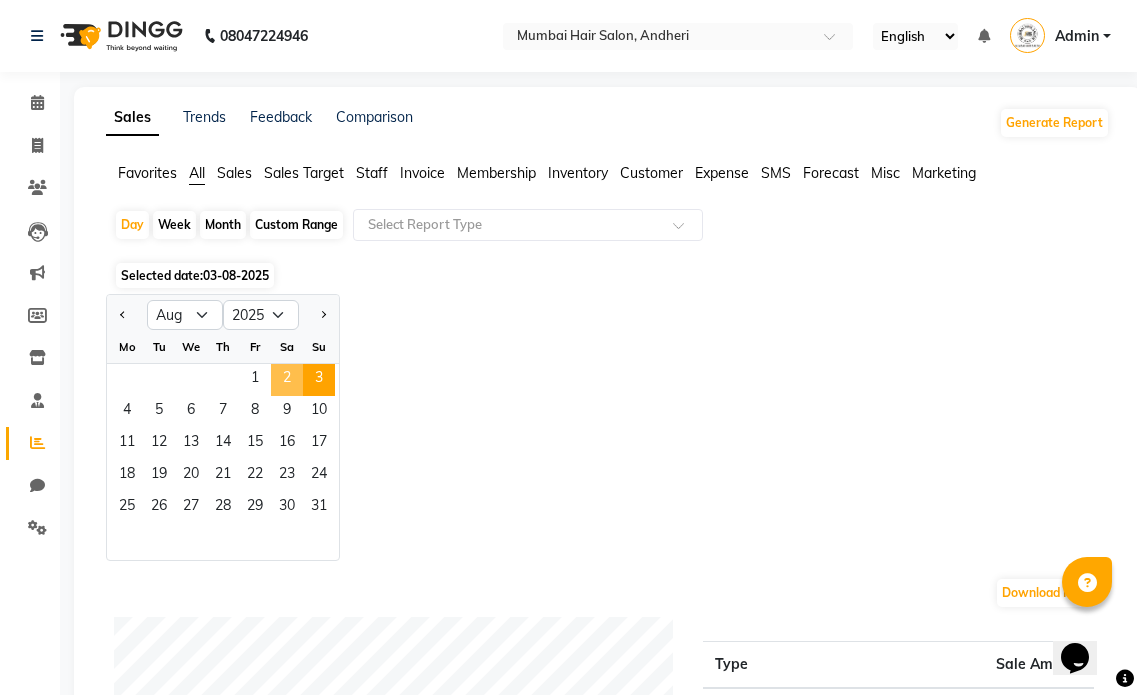 click on "2" 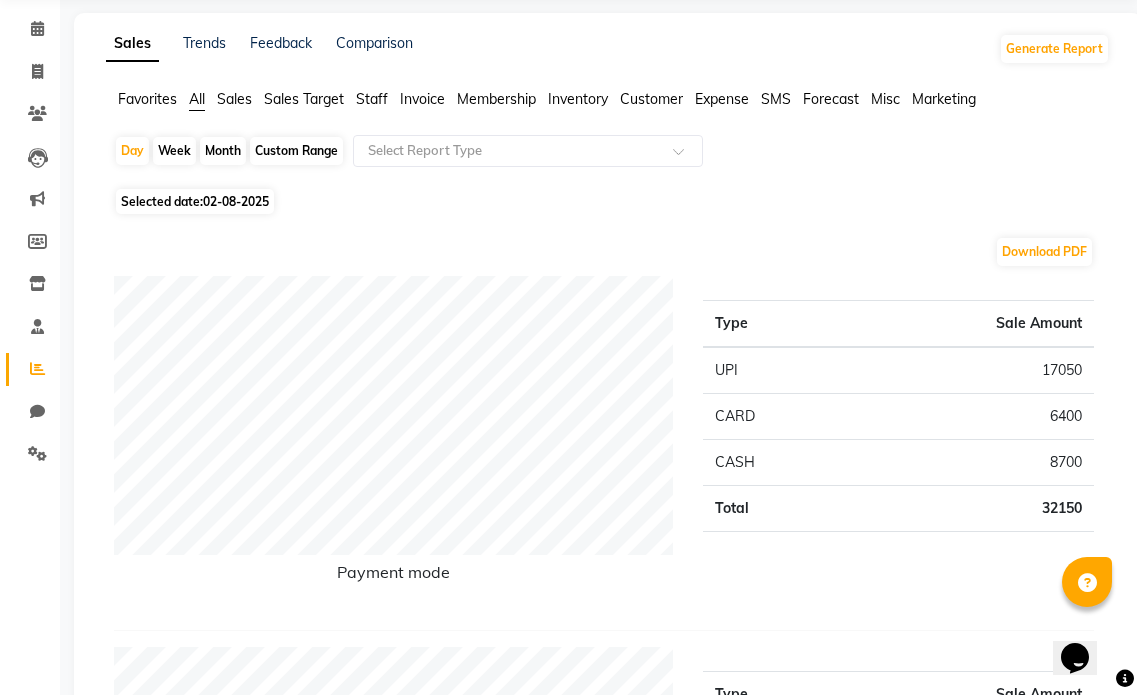 scroll, scrollTop: 0, scrollLeft: 0, axis: both 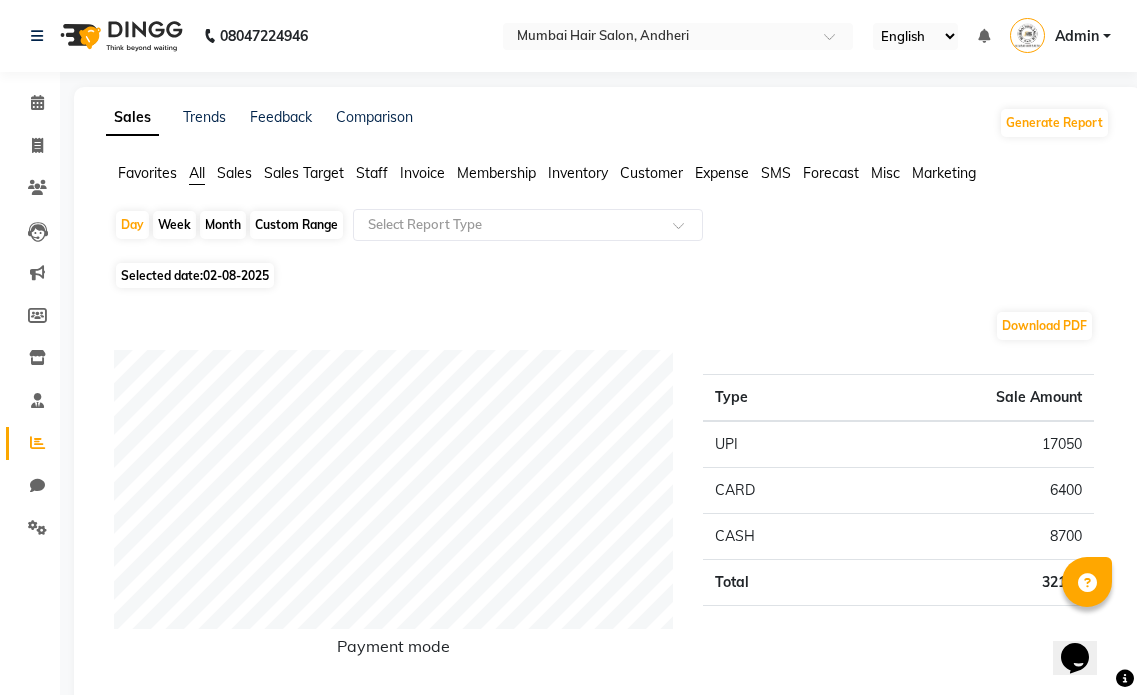 click on "Month" 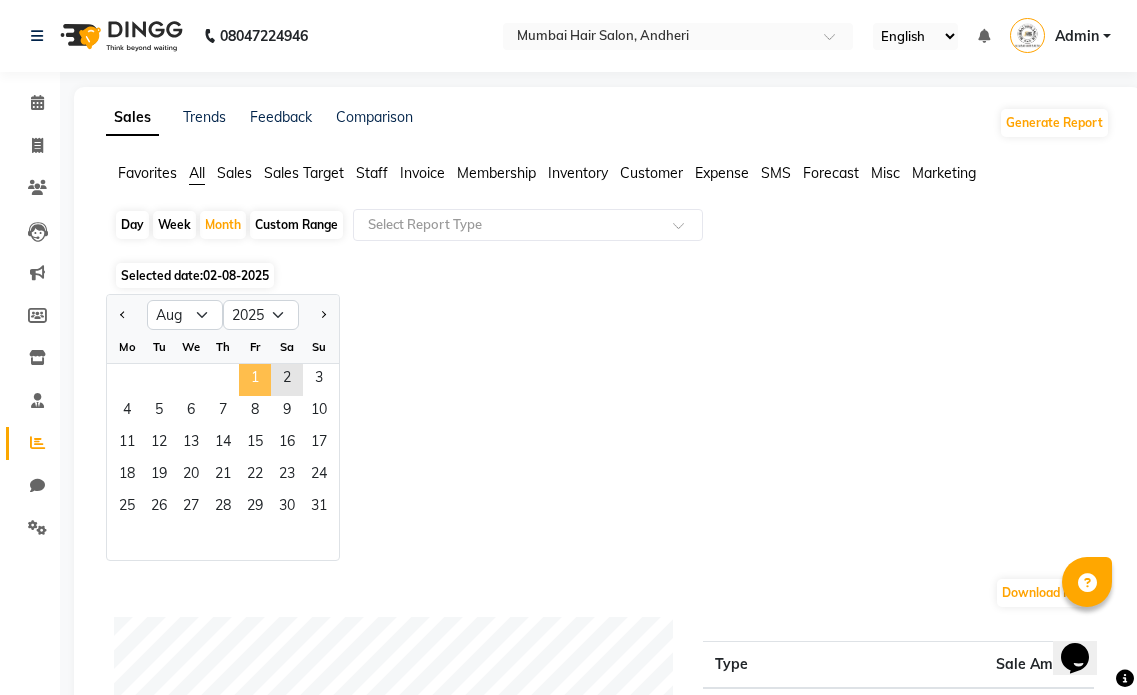click on "1" 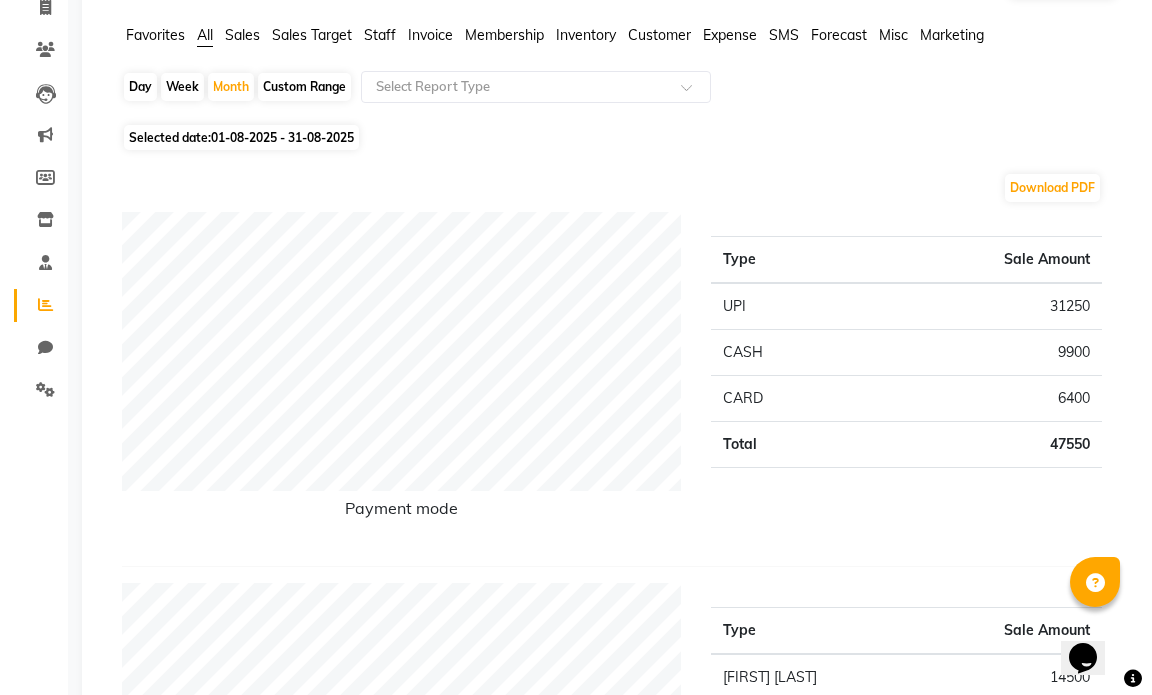 scroll, scrollTop: 0, scrollLeft: 0, axis: both 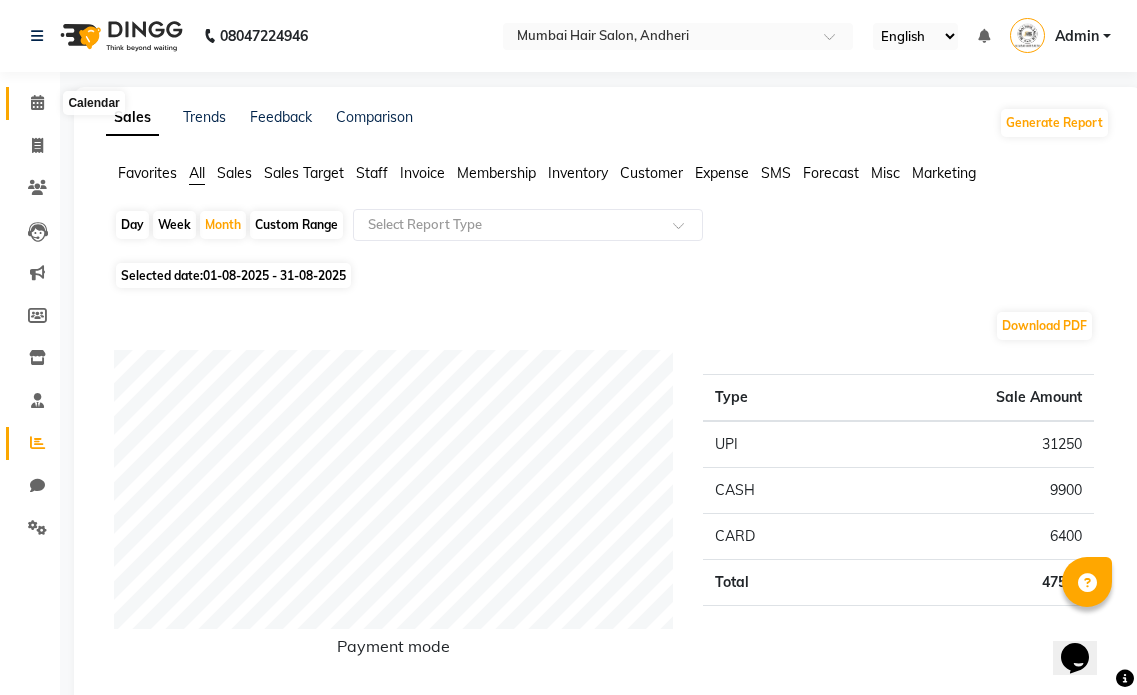 click 